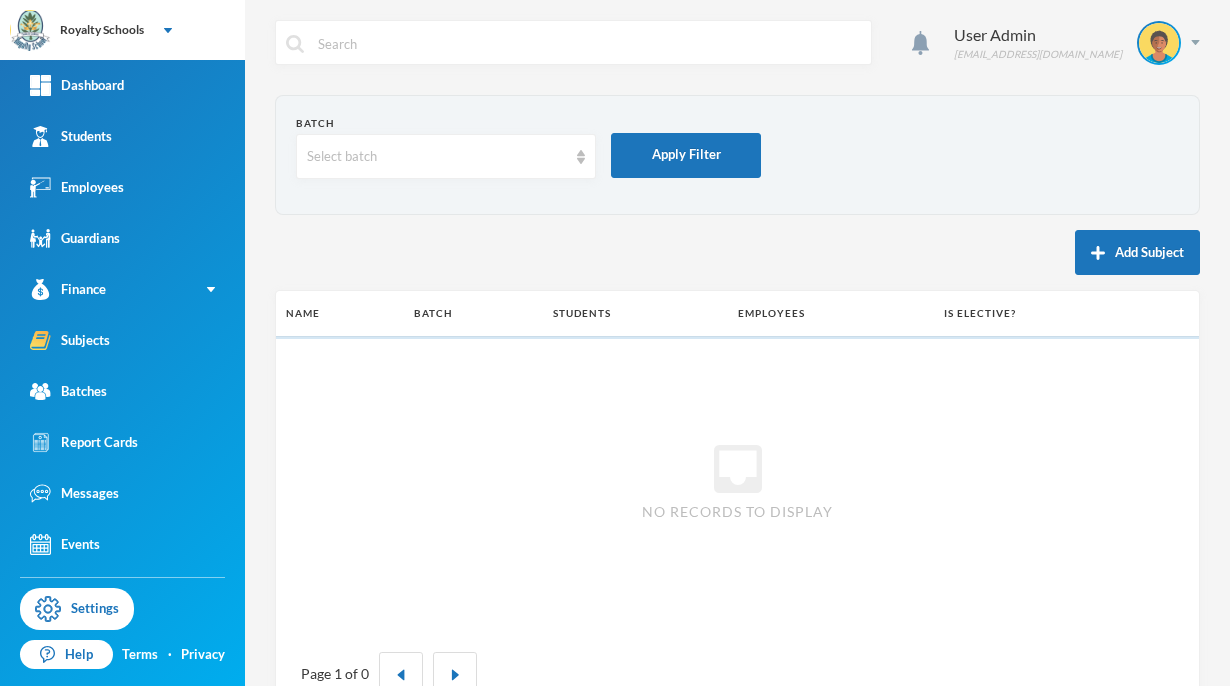 scroll, scrollTop: 0, scrollLeft: 0, axis: both 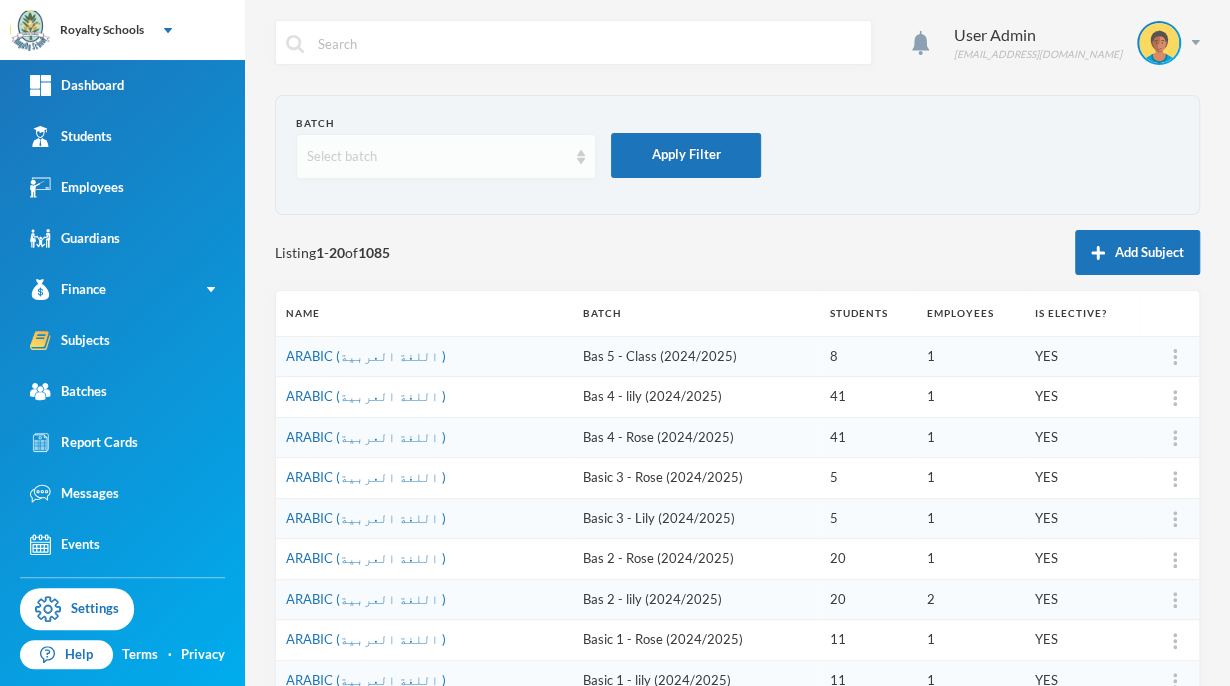 click on "Select batch" at bounding box center [446, 156] 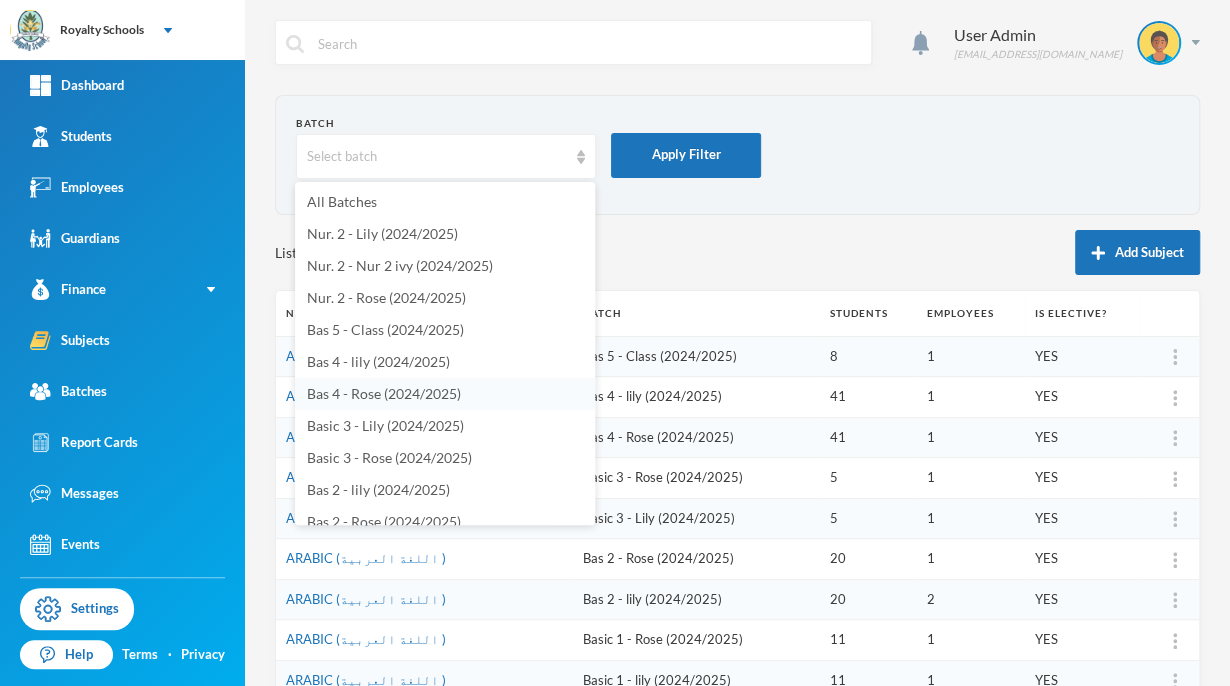 click on "Bas 4 - Rose (2024/2025)" at bounding box center [384, 393] 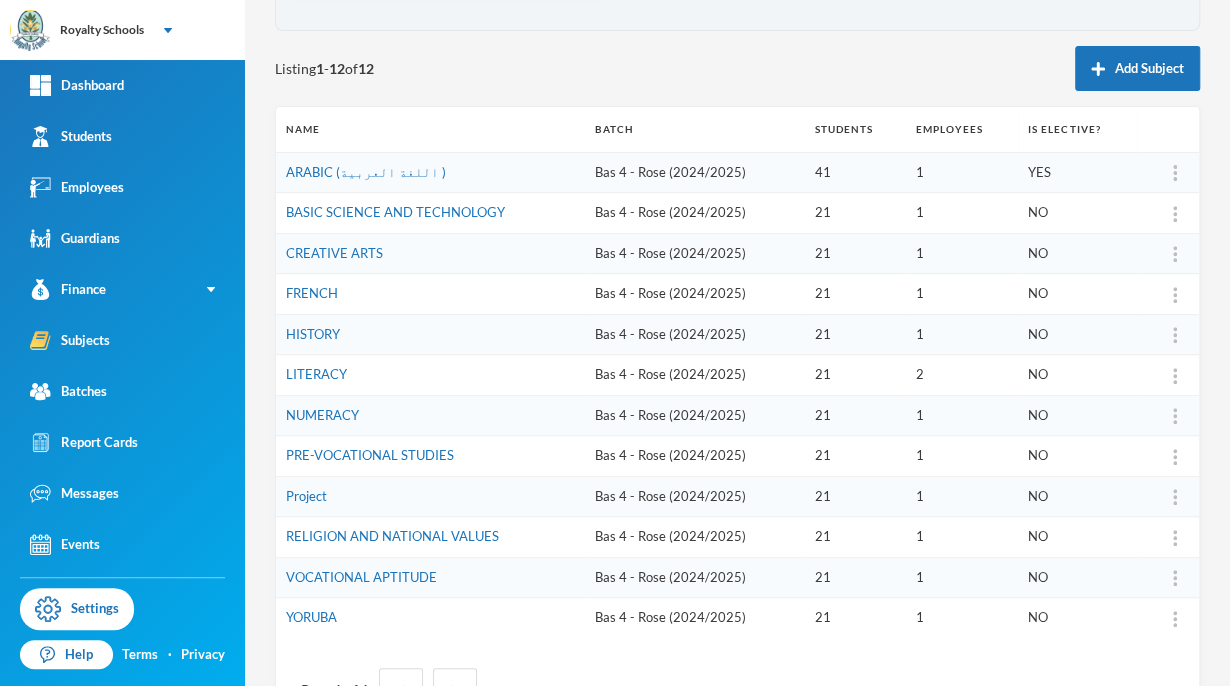 scroll, scrollTop: 256, scrollLeft: 0, axis: vertical 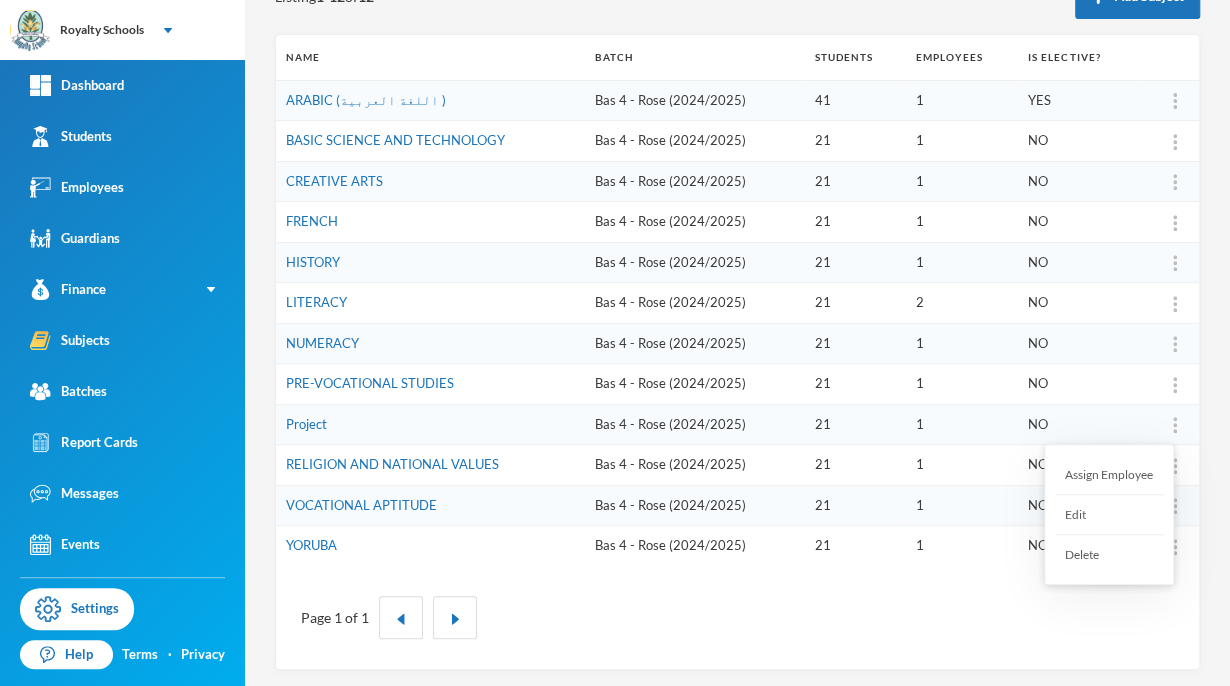 click on "Assign Employee" at bounding box center (1109, 475) 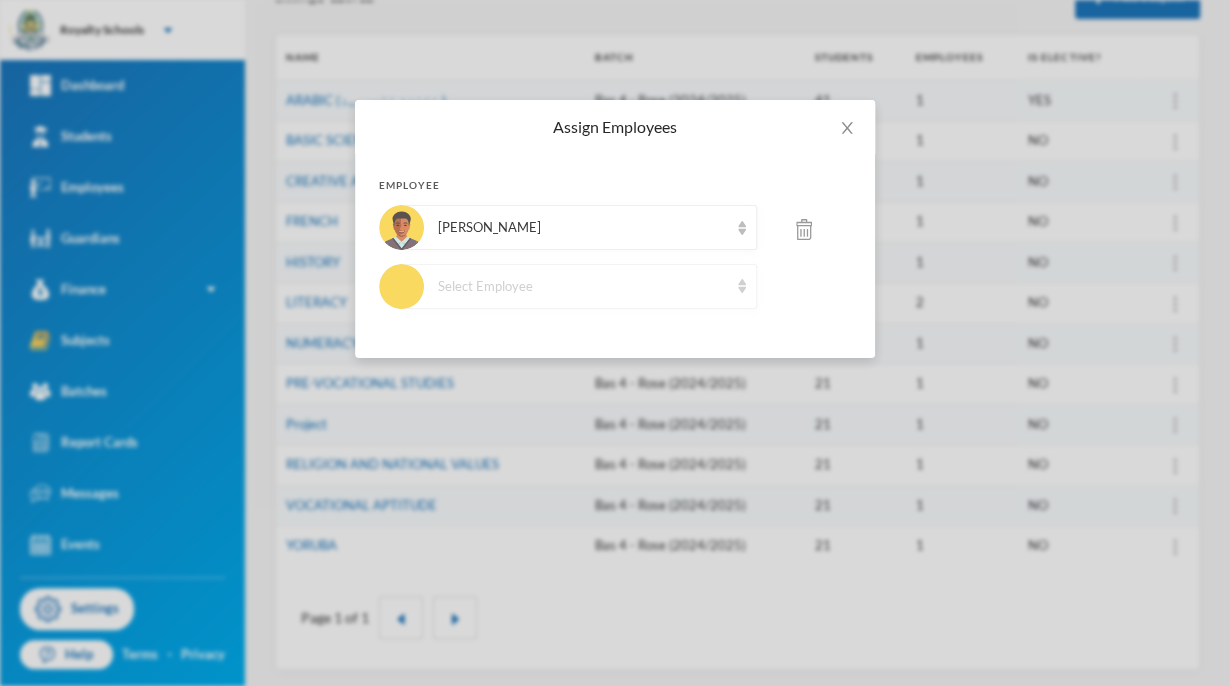 click on "Select Employee" at bounding box center [579, 286] 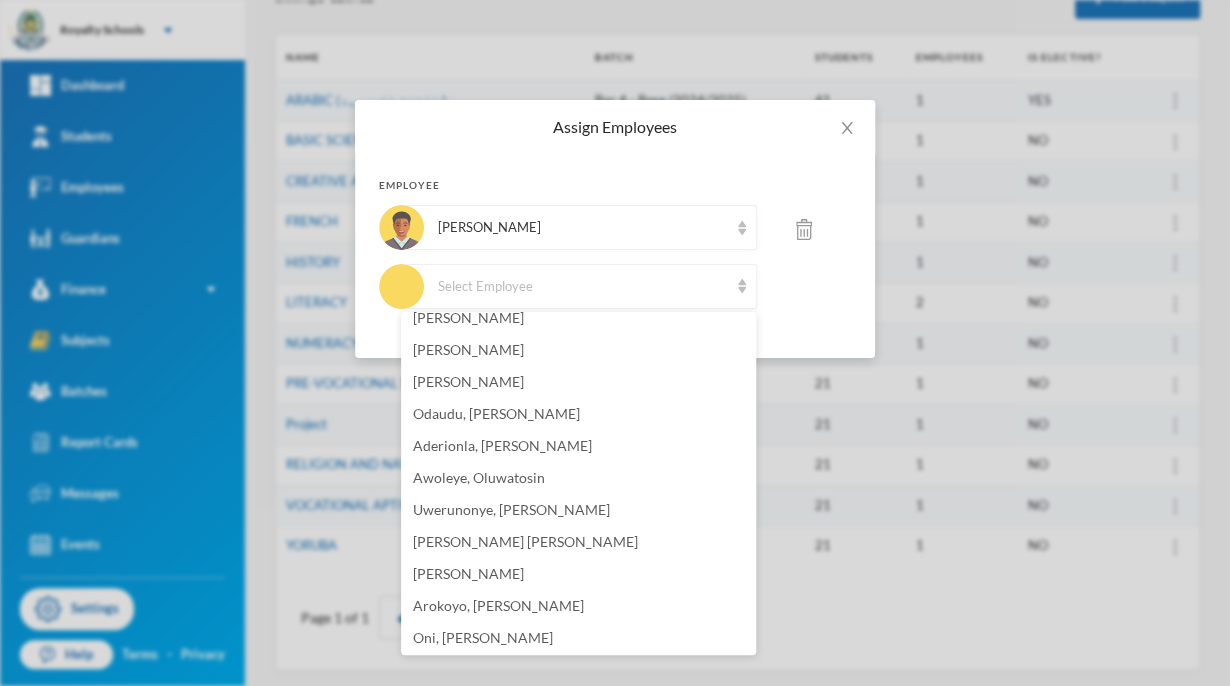 scroll, scrollTop: 432, scrollLeft: 0, axis: vertical 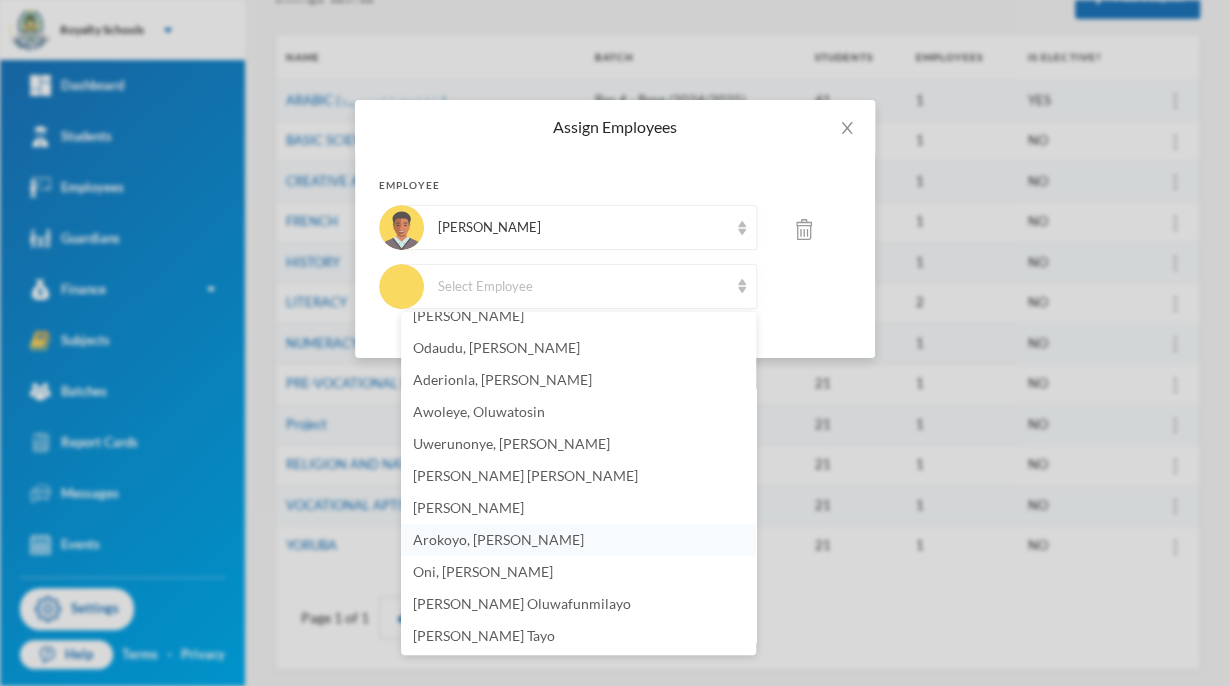 click on "Arokoyo, [PERSON_NAME]" at bounding box center [498, 539] 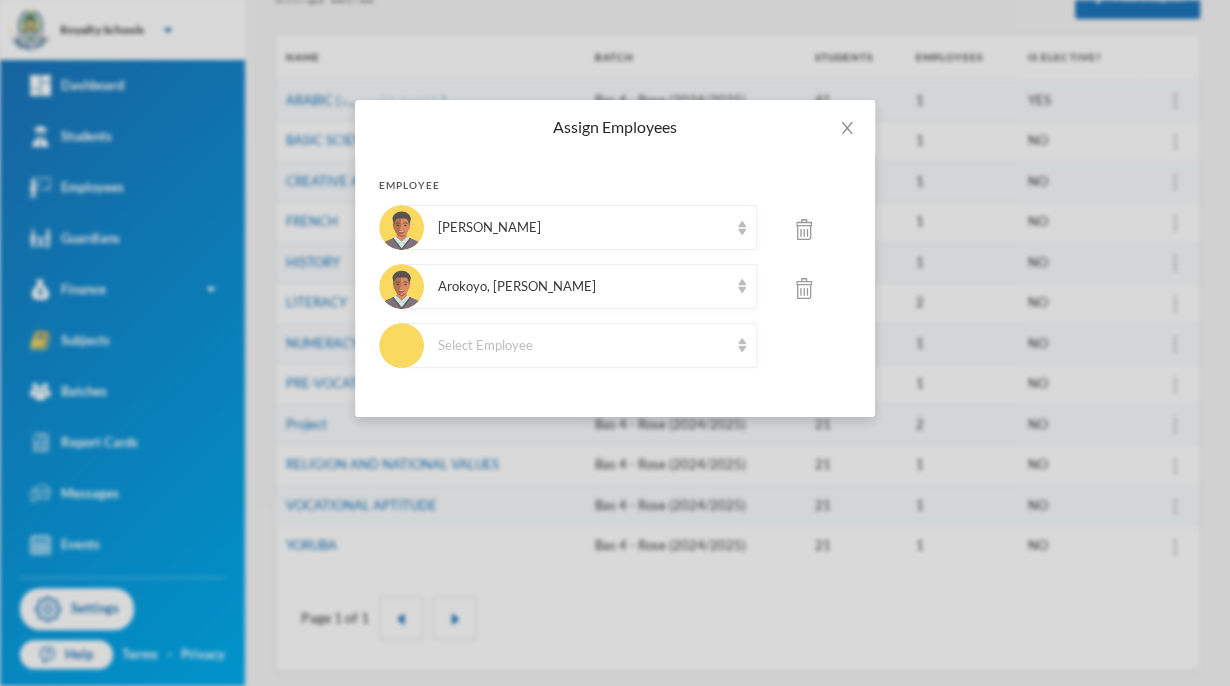 click at bounding box center [804, 229] 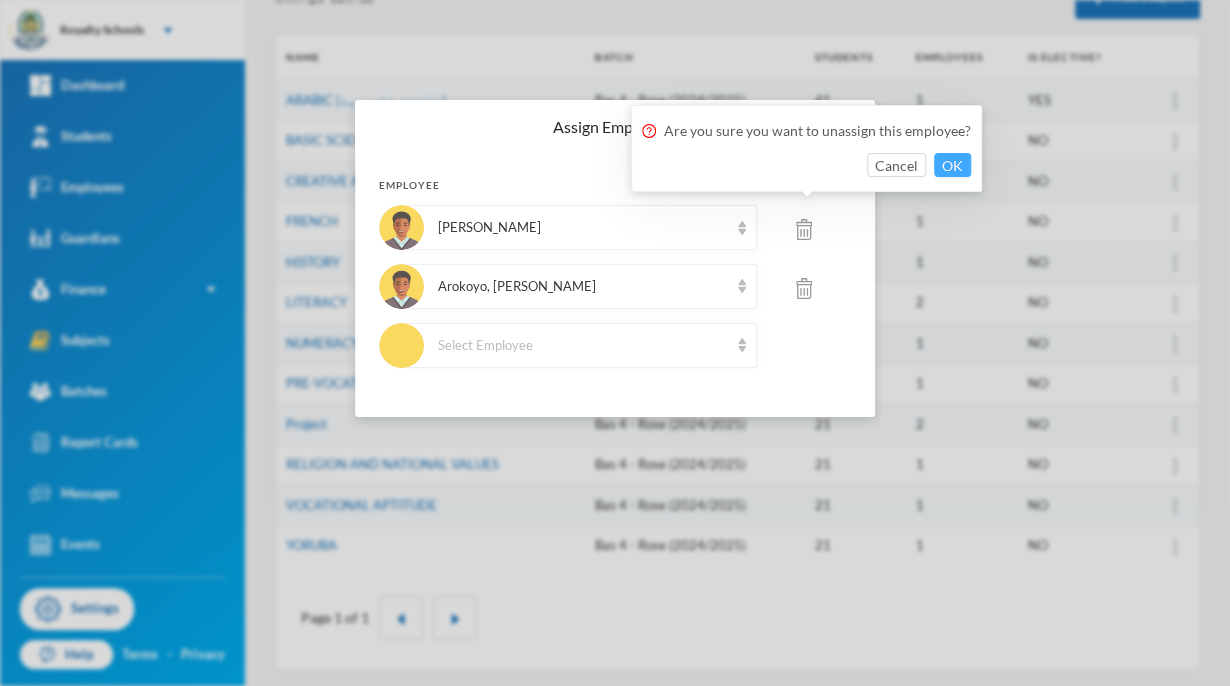 click on "OK" at bounding box center [952, 165] 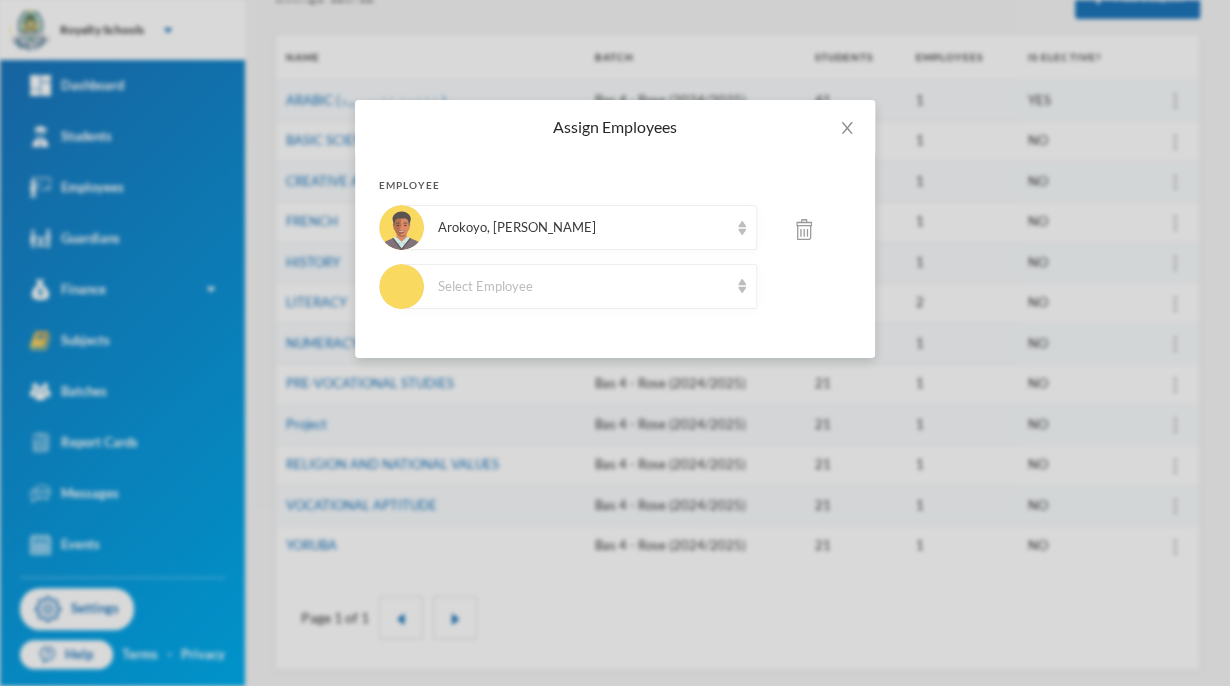 click on "Assign Employees Employee Arokoyo, Seun Funsho Select Employee" at bounding box center (615, 343) 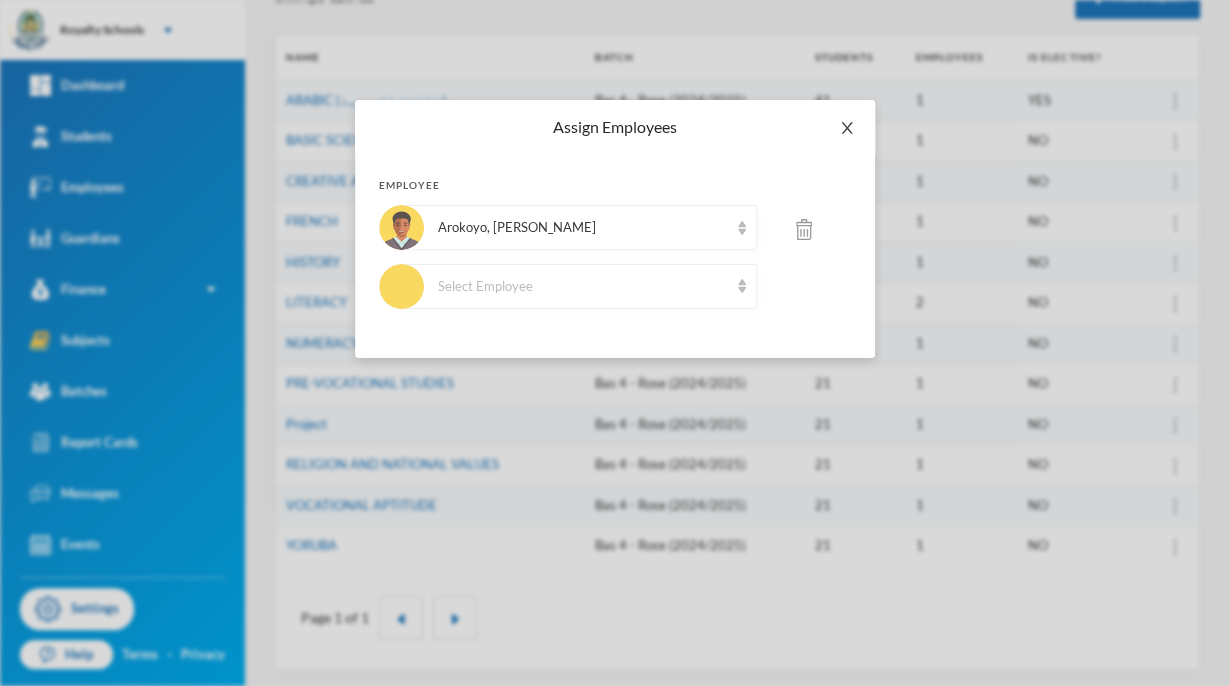 click 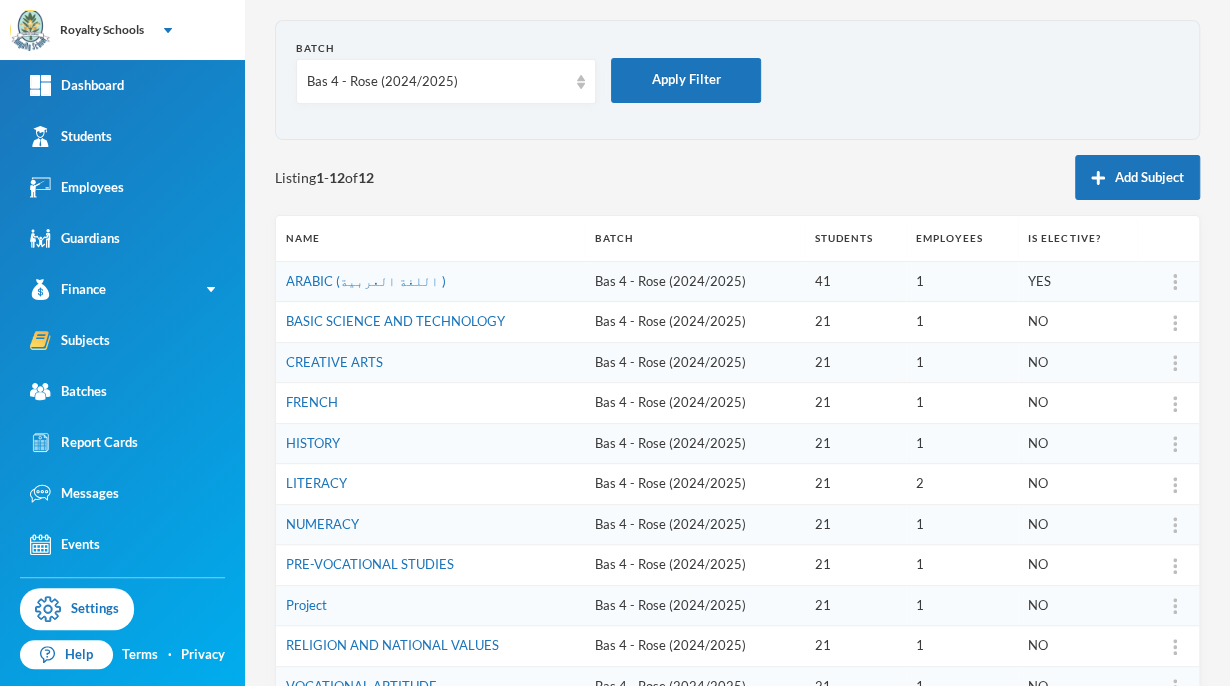 scroll, scrollTop: 0, scrollLeft: 0, axis: both 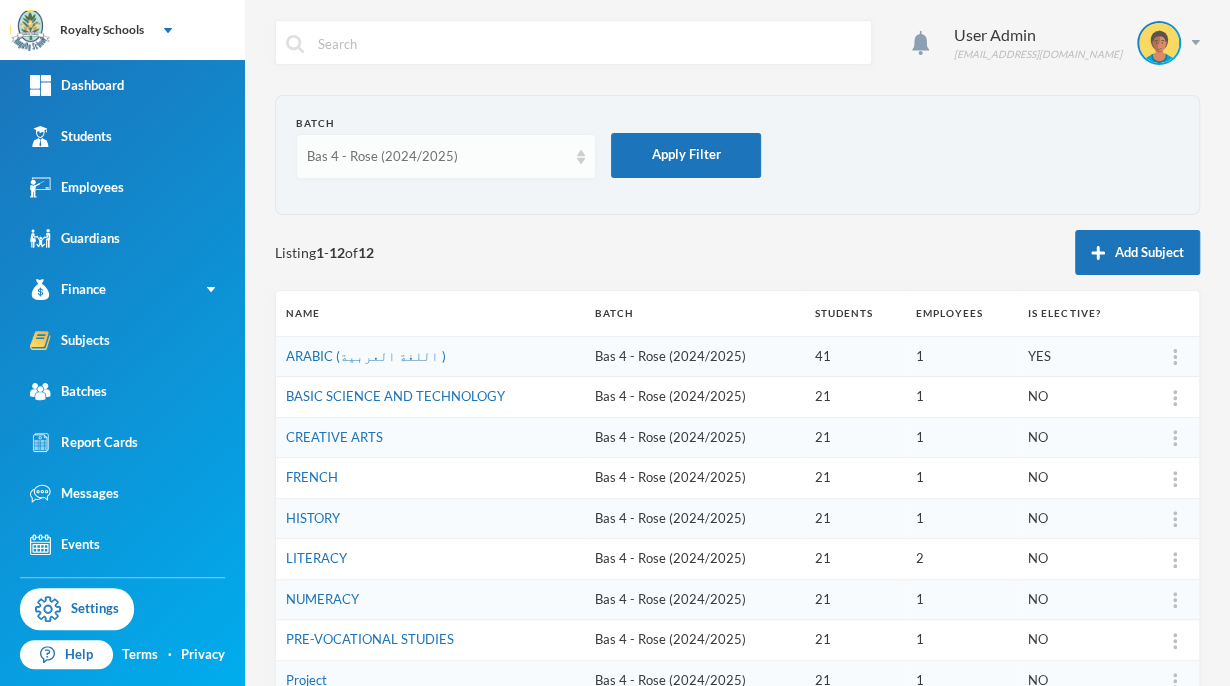click on "Bas 4 - Rose (2024/2025)" at bounding box center [446, 156] 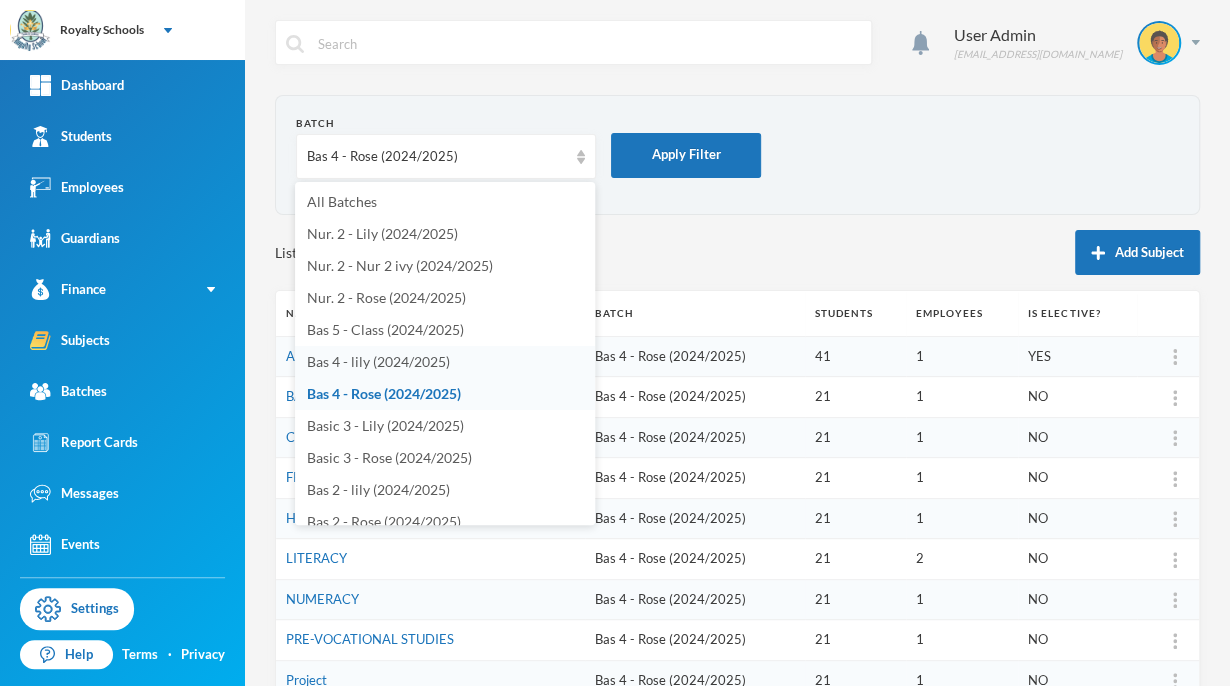 click on "Bas 4 - lily (2024/2025)" at bounding box center [378, 361] 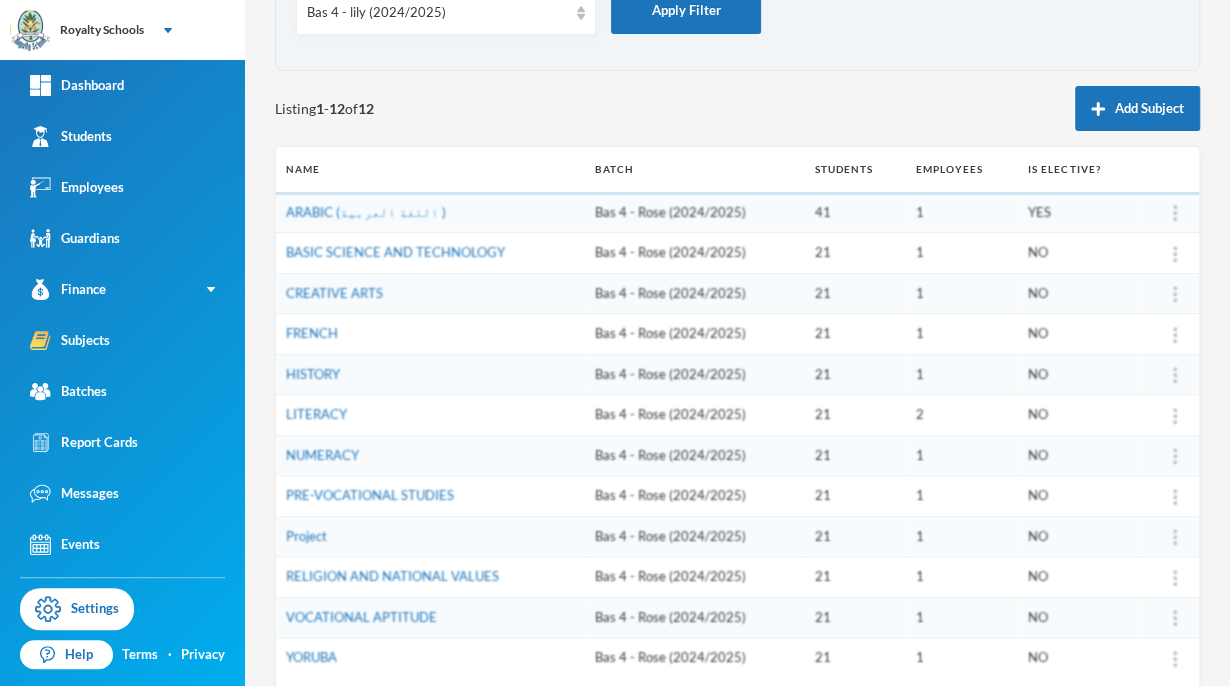scroll, scrollTop: 147, scrollLeft: 0, axis: vertical 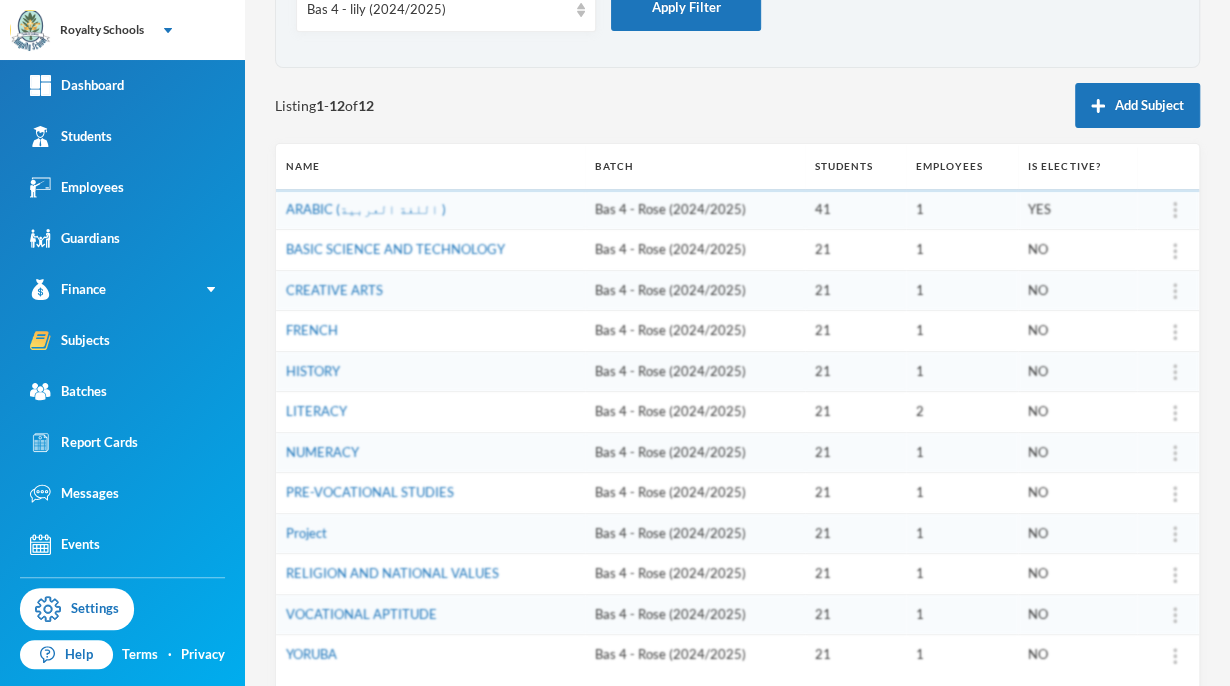 click on "Employees" at bounding box center [962, 166] 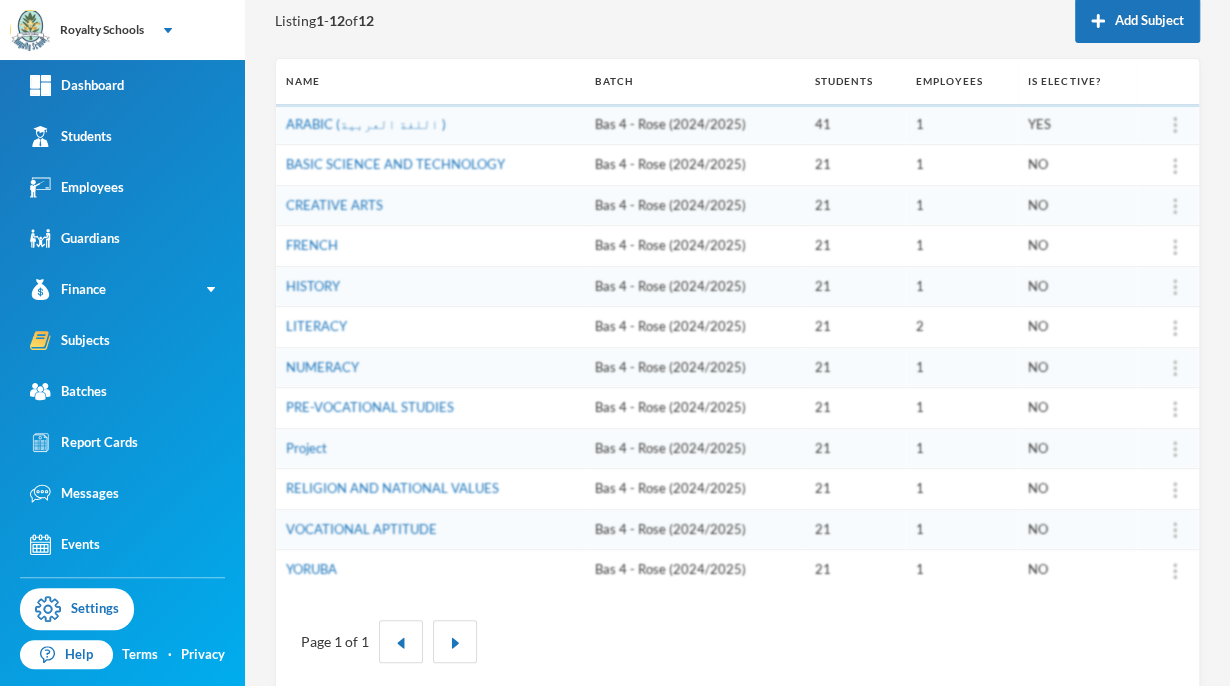 scroll, scrollTop: 240, scrollLeft: 0, axis: vertical 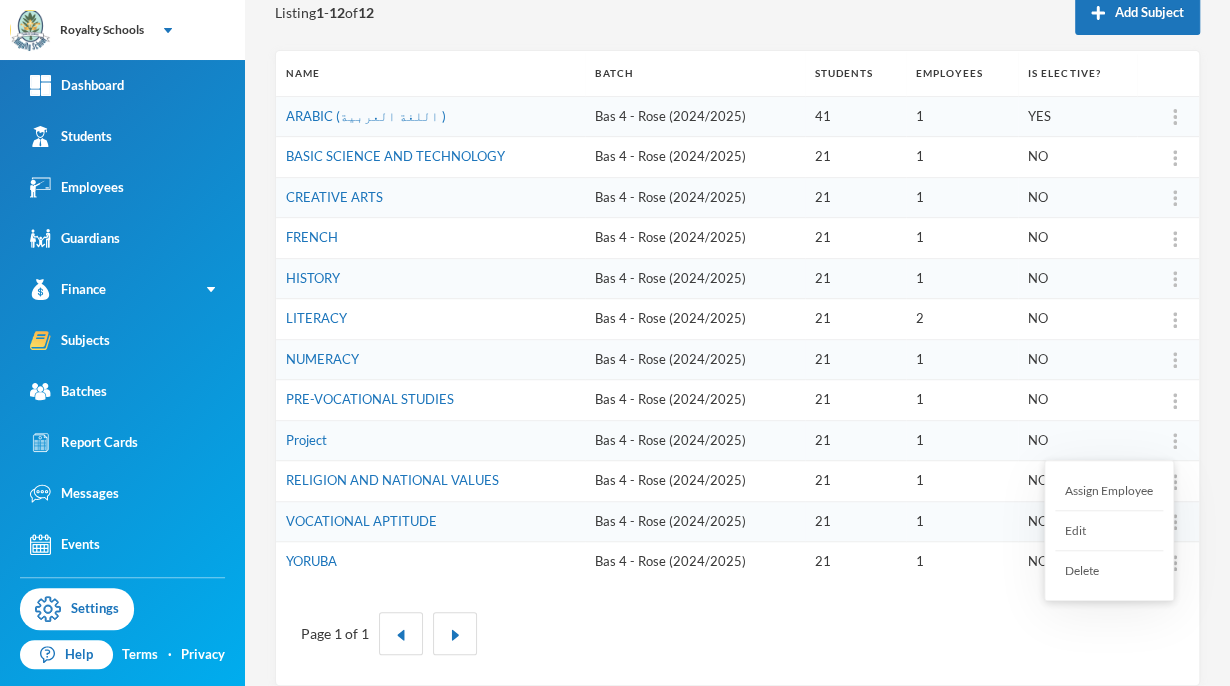 click on "Assign Employee" at bounding box center [1109, 491] 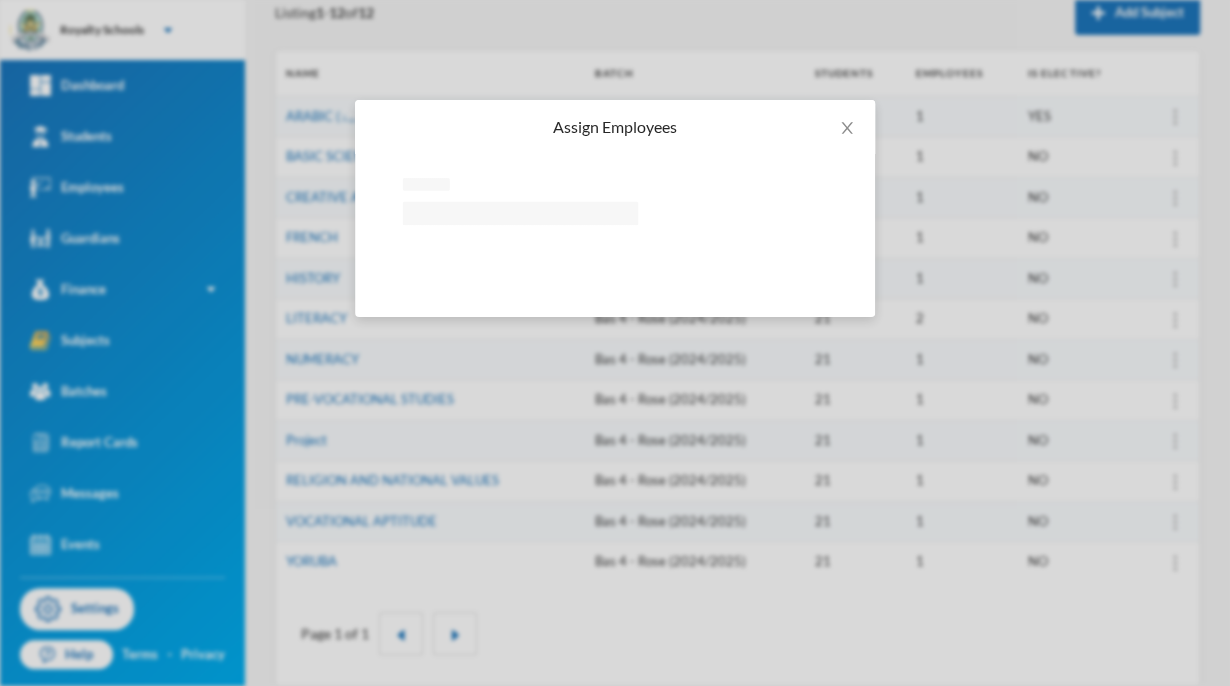click on "Assign Employees Loading interface..." at bounding box center [615, 343] 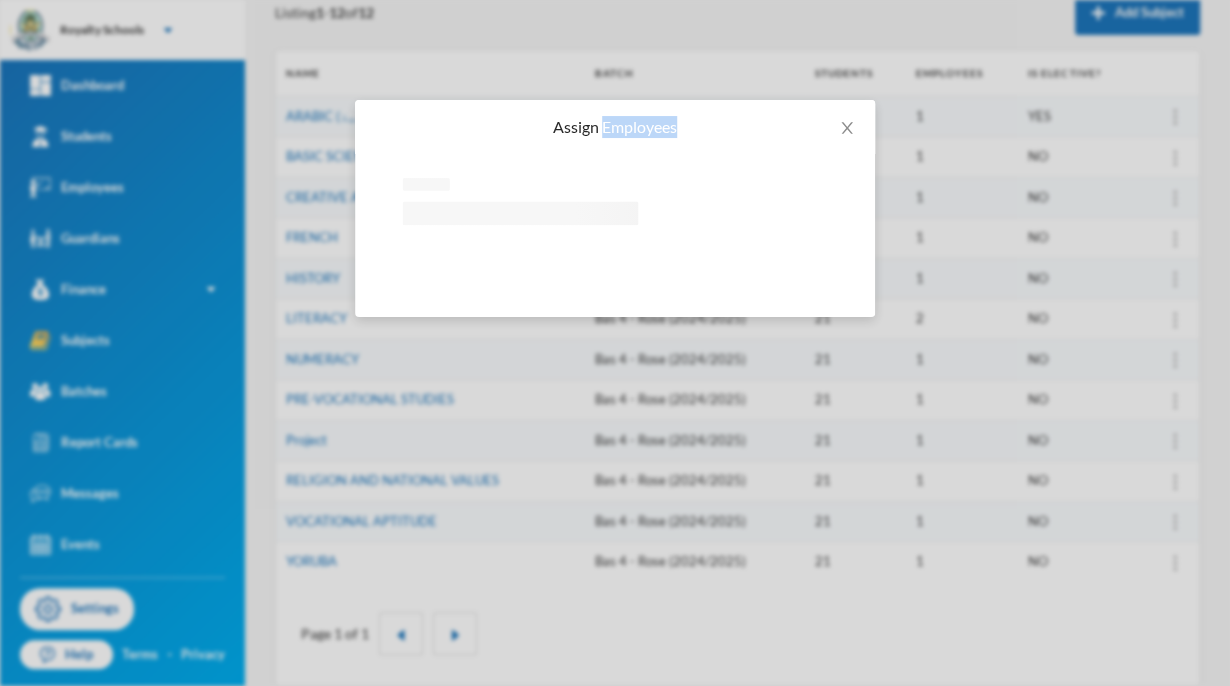 click on "Assign Employees Loading interface..." at bounding box center [615, 343] 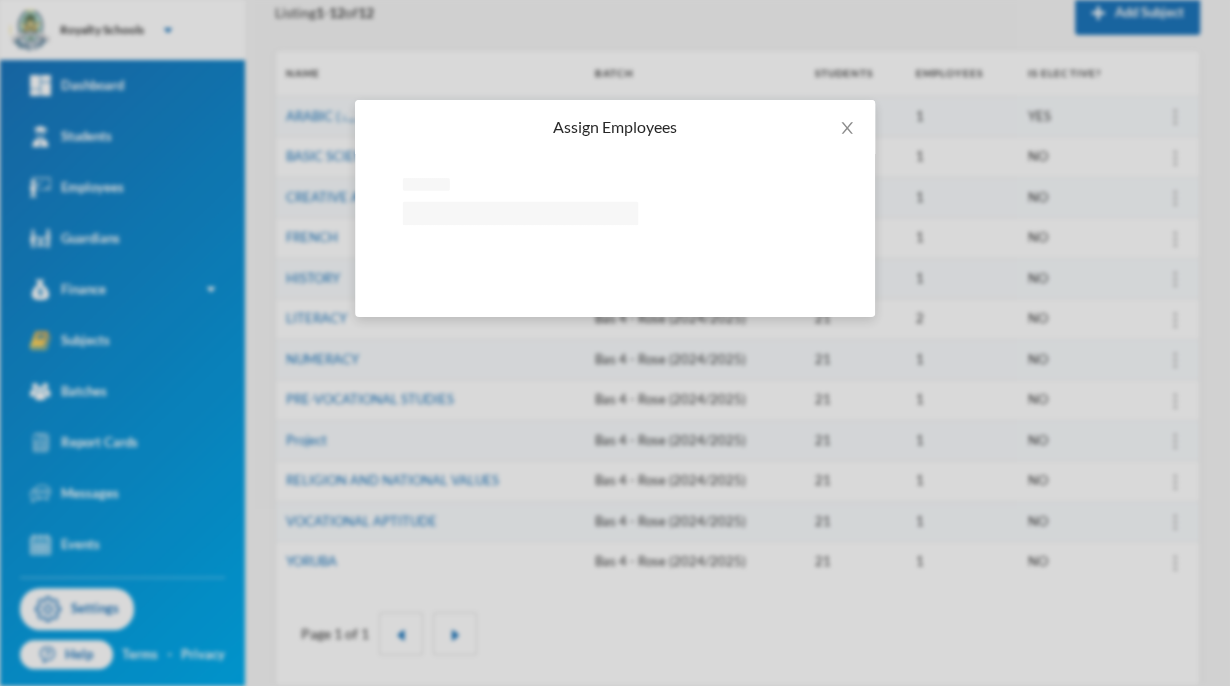 click on "Assign Employees Loading interface..." at bounding box center [615, 343] 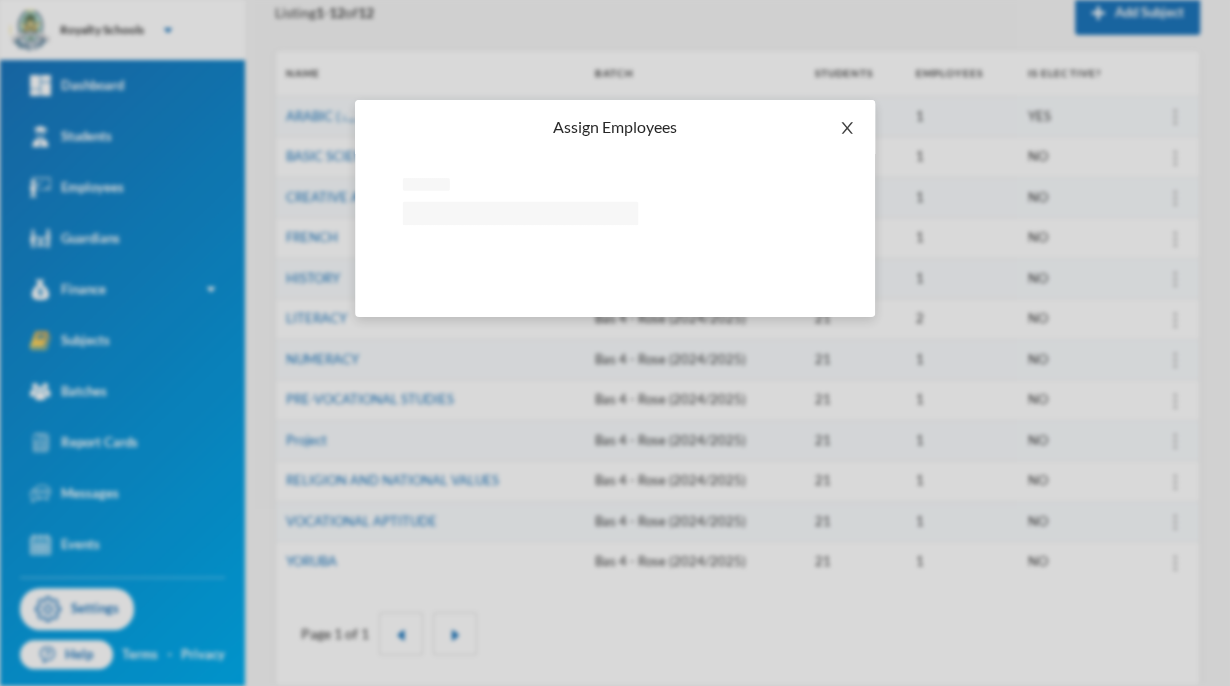 click at bounding box center [847, 128] 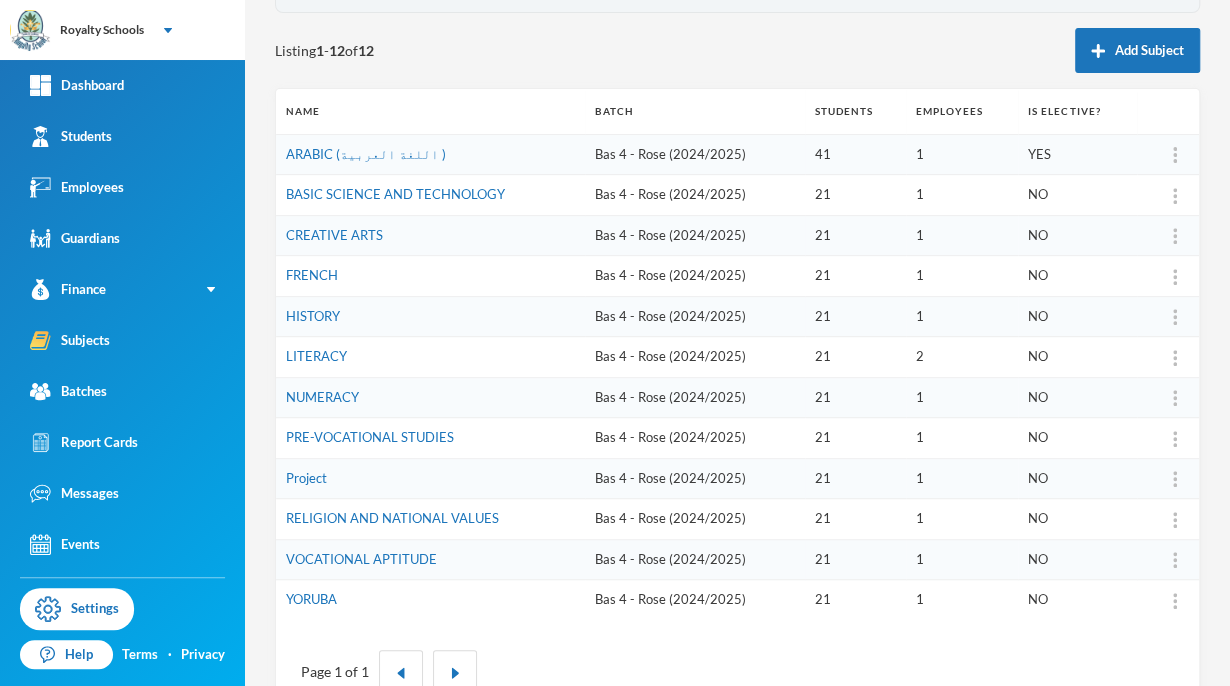 scroll, scrollTop: 256, scrollLeft: 0, axis: vertical 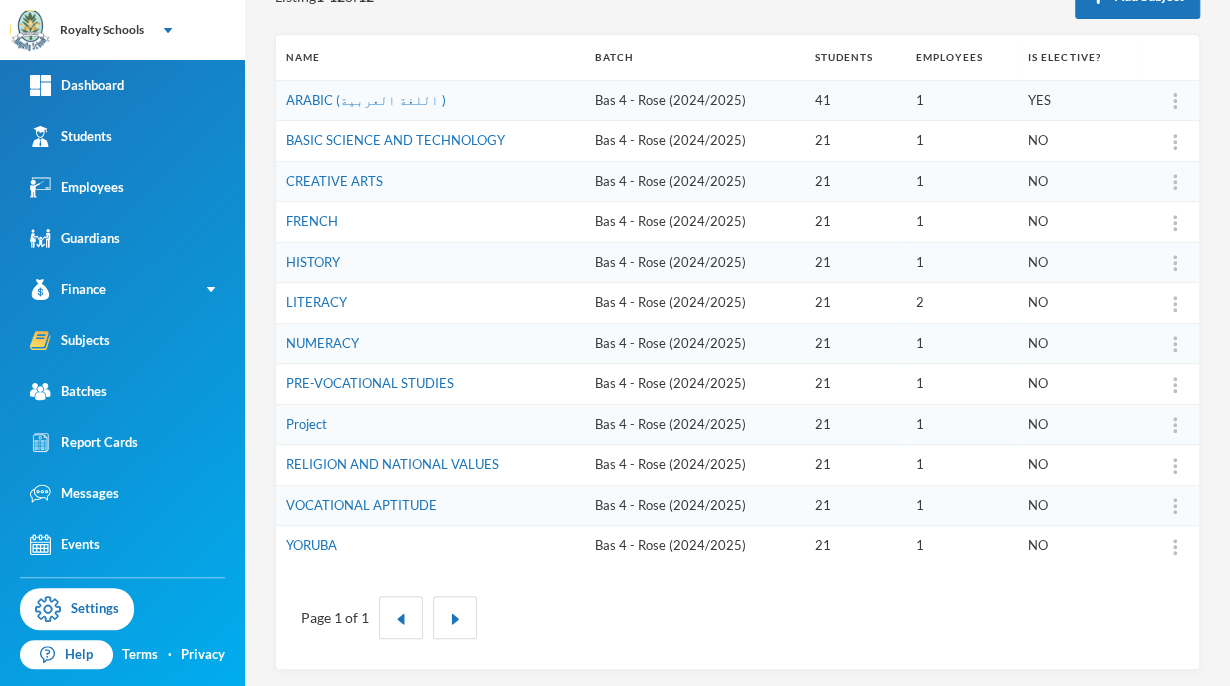 click on "NO" at bounding box center [1077, 262] 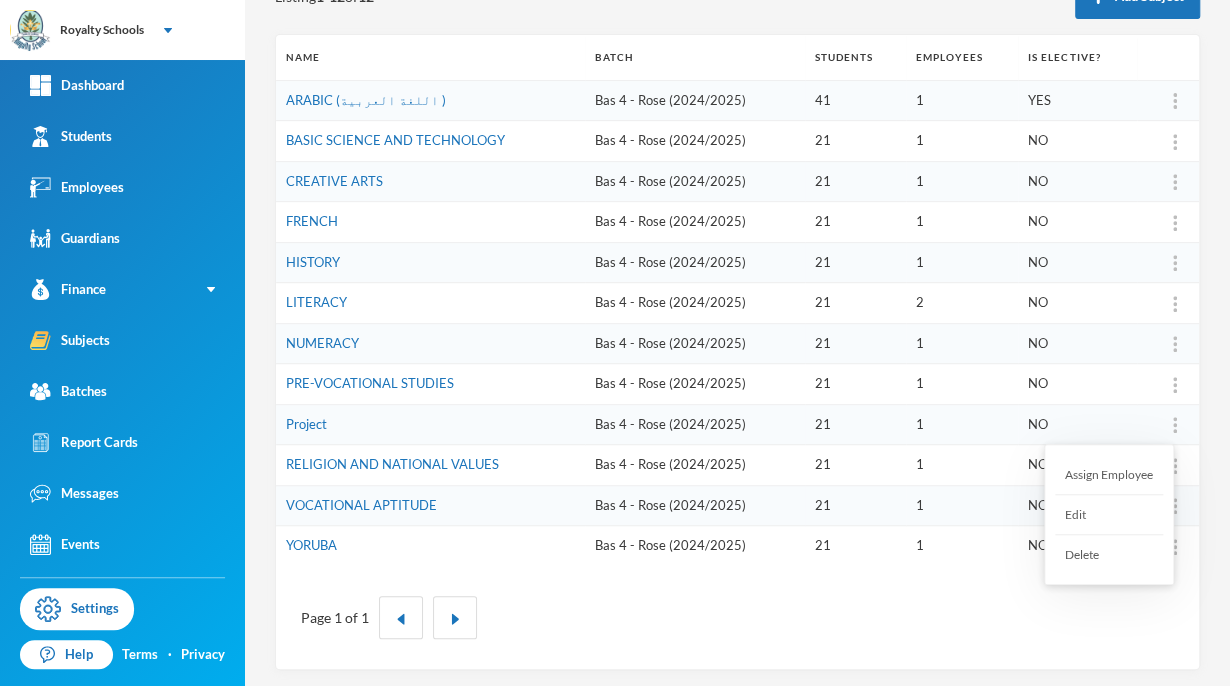 click on "Assign Employee" at bounding box center [1109, 475] 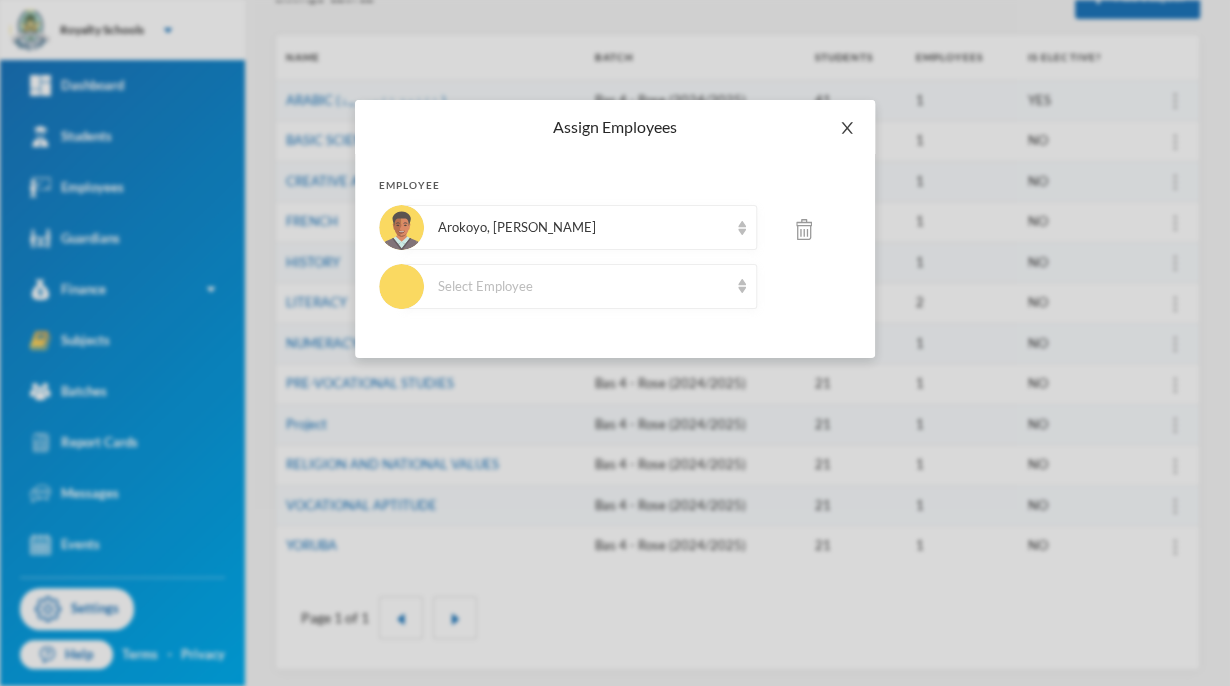 click 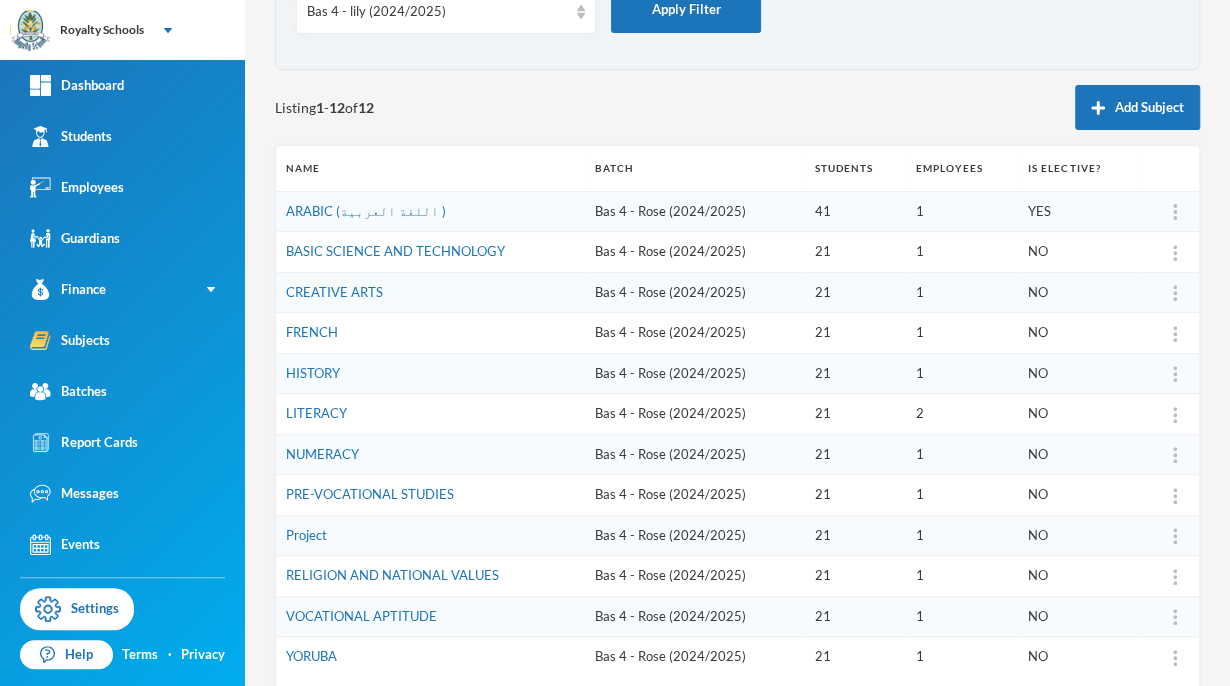 scroll, scrollTop: 256, scrollLeft: 0, axis: vertical 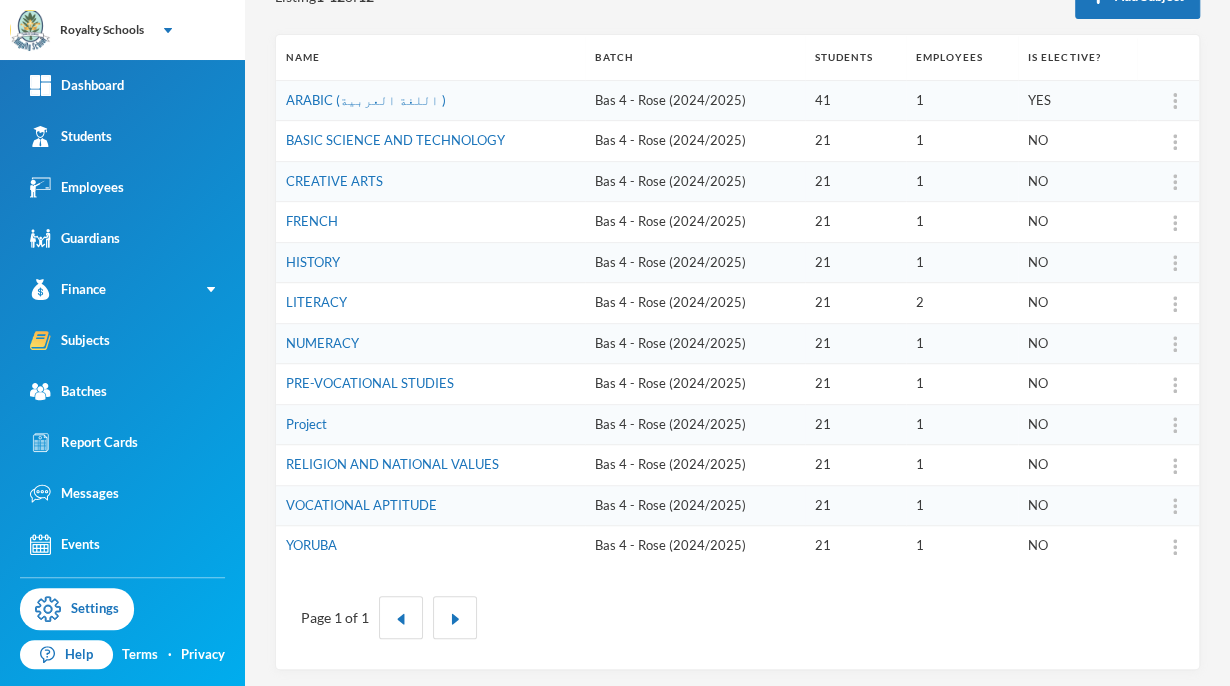 click at bounding box center (1175, 425) 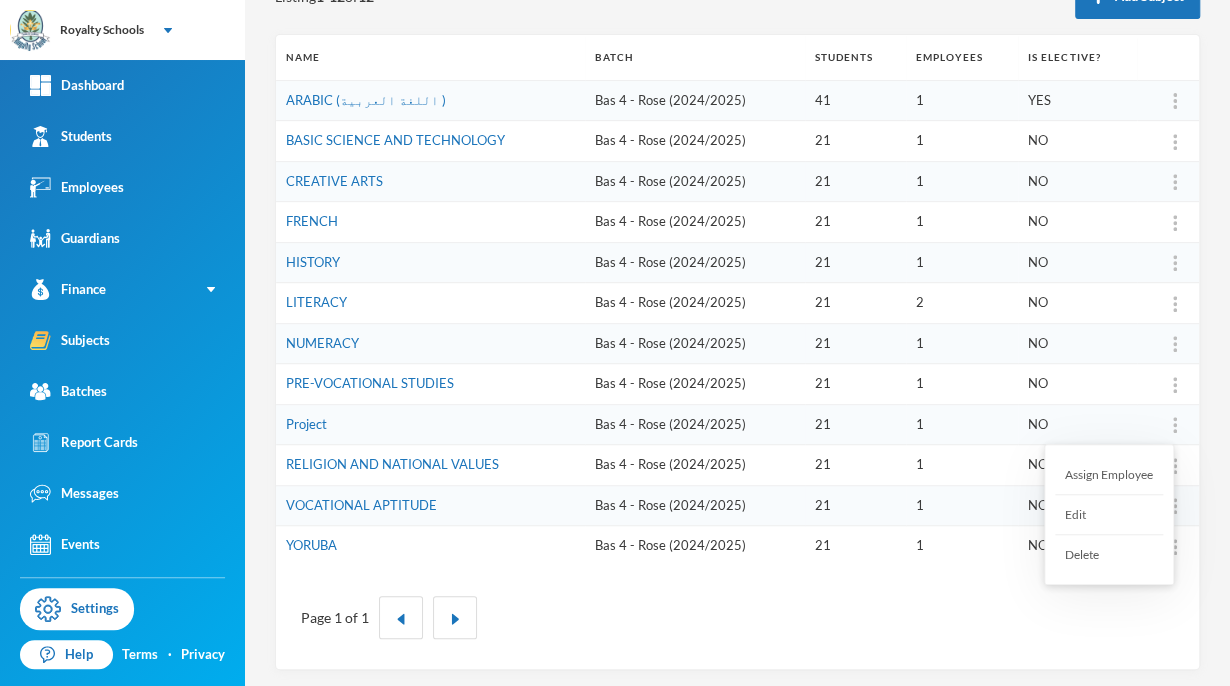 click on "Assign Employee" at bounding box center [1109, 475] 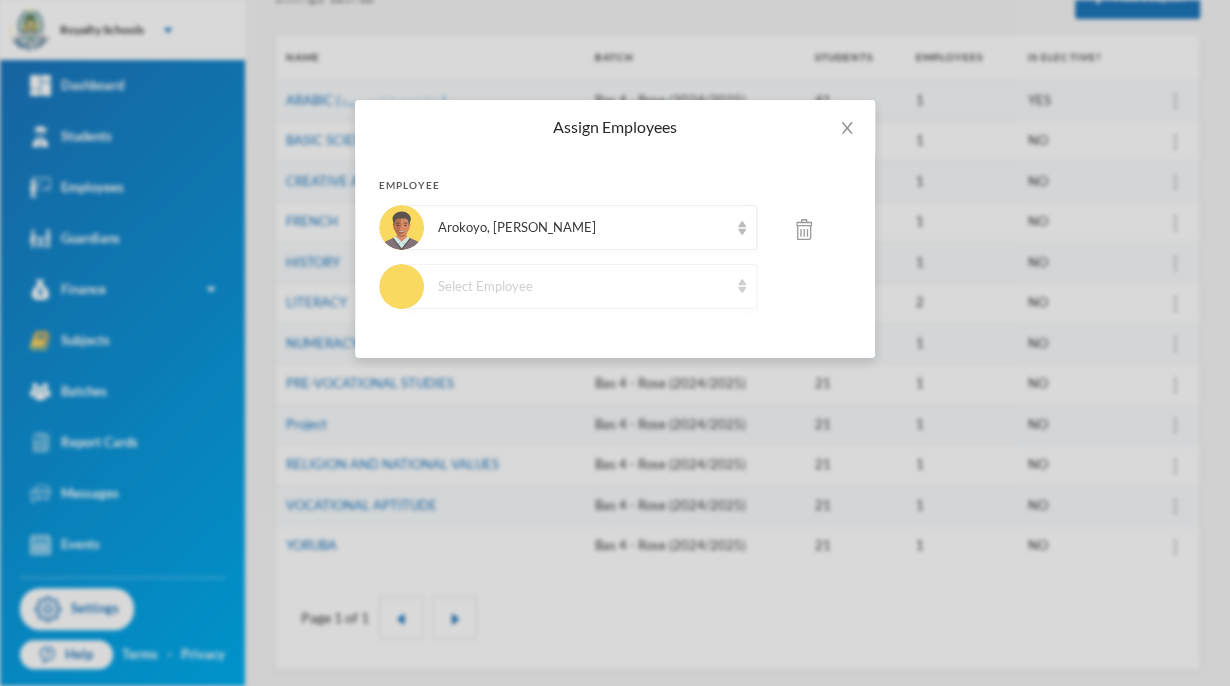 click at bounding box center [742, 286] 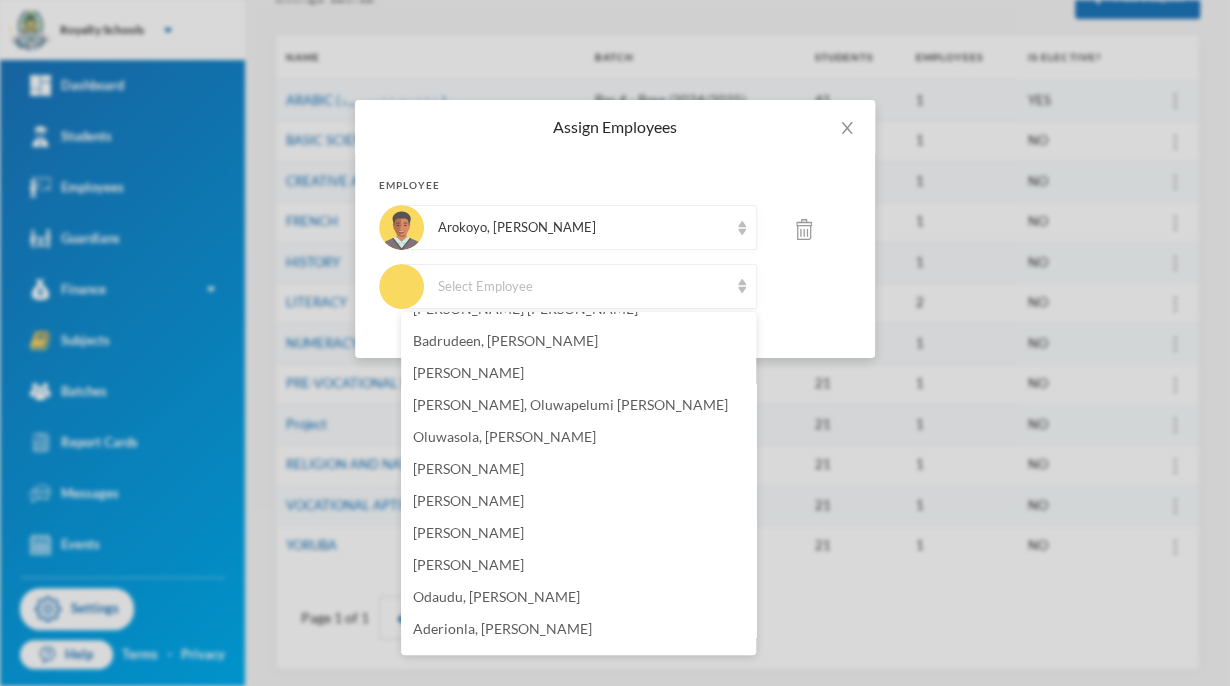 scroll, scrollTop: 184, scrollLeft: 0, axis: vertical 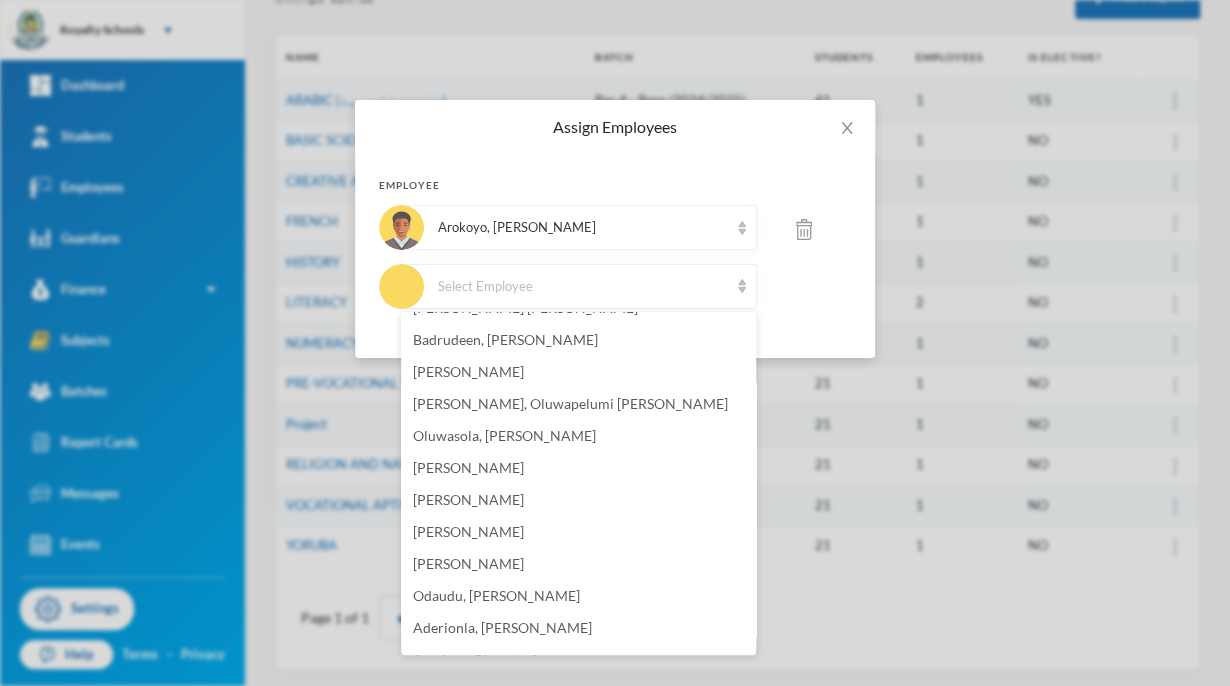 click on "Assign Employees Employee Arokoyo, Seun Funsho Select Employee" at bounding box center [615, 343] 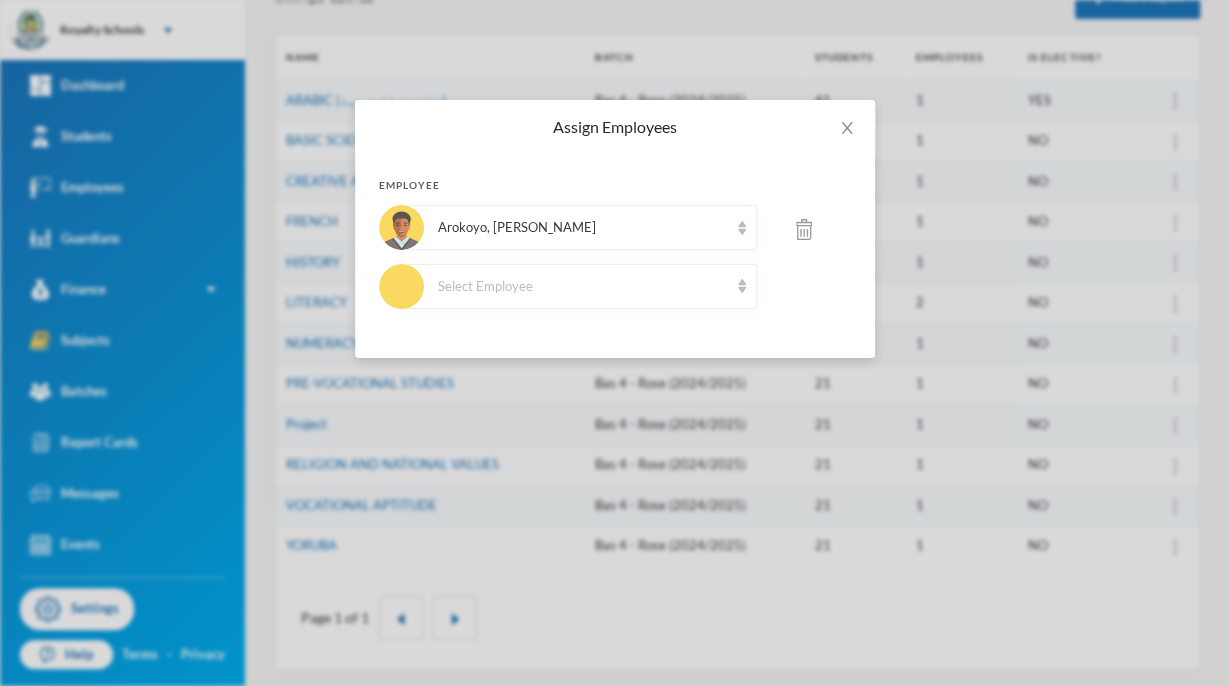 click on "Select Employee" at bounding box center [579, 286] 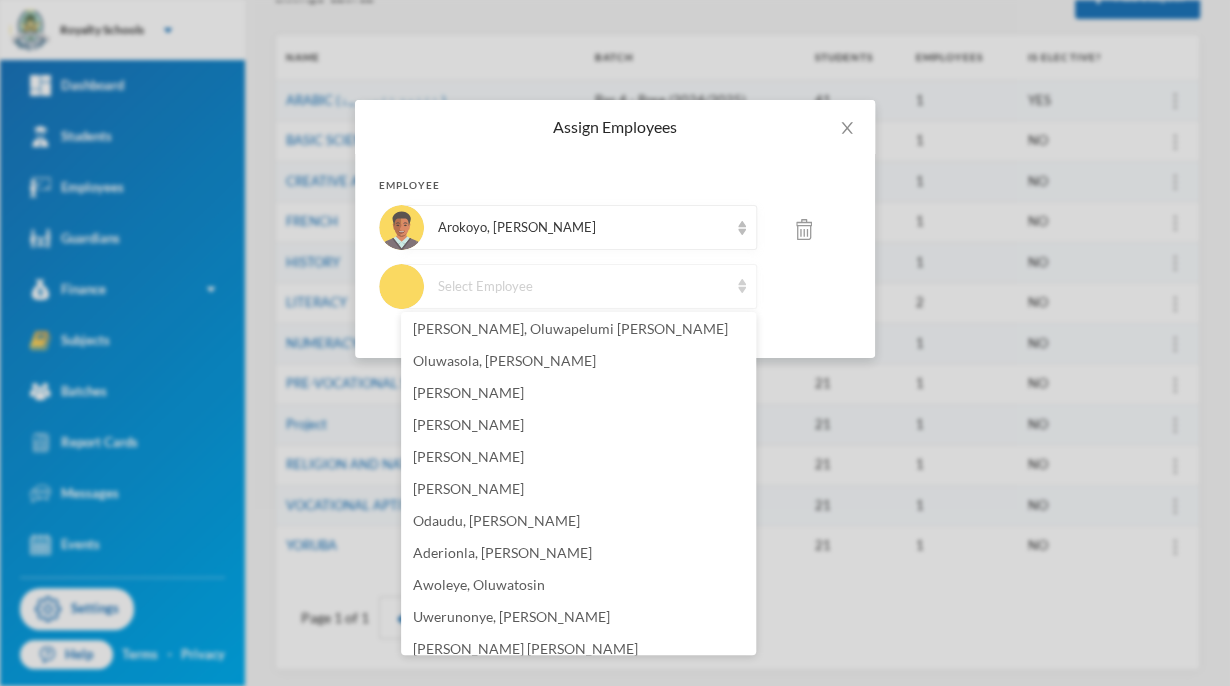 scroll, scrollTop: 258, scrollLeft: 0, axis: vertical 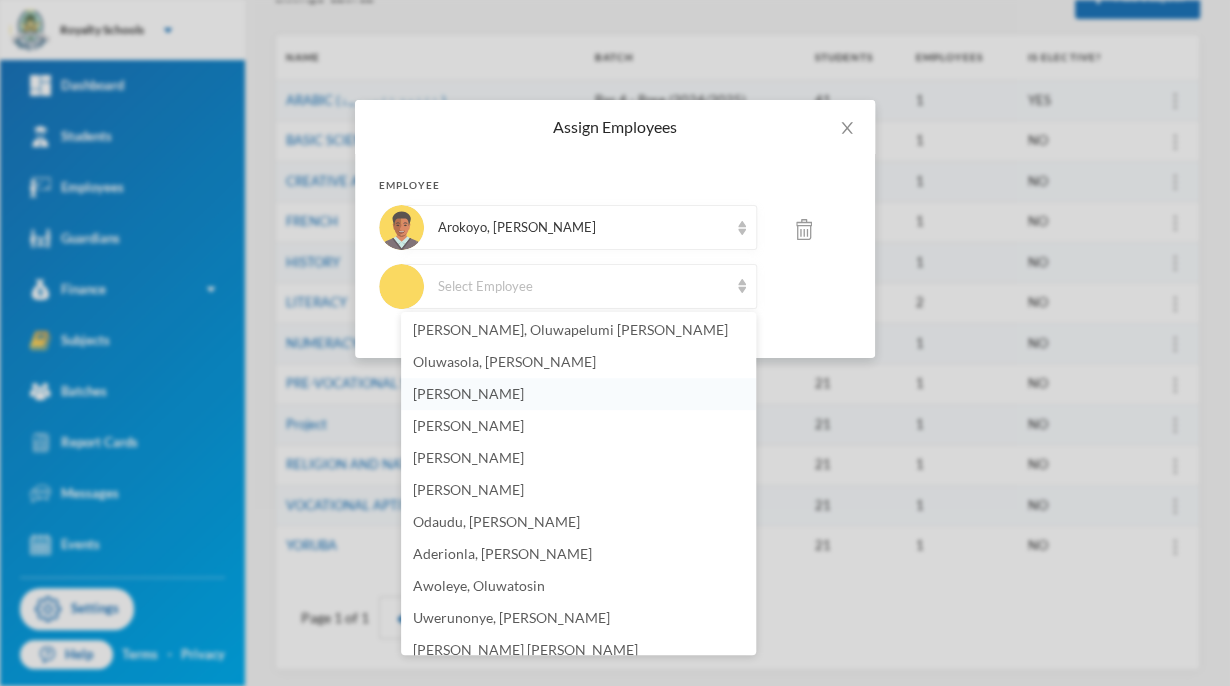click on "[PERSON_NAME]" at bounding box center (468, 393) 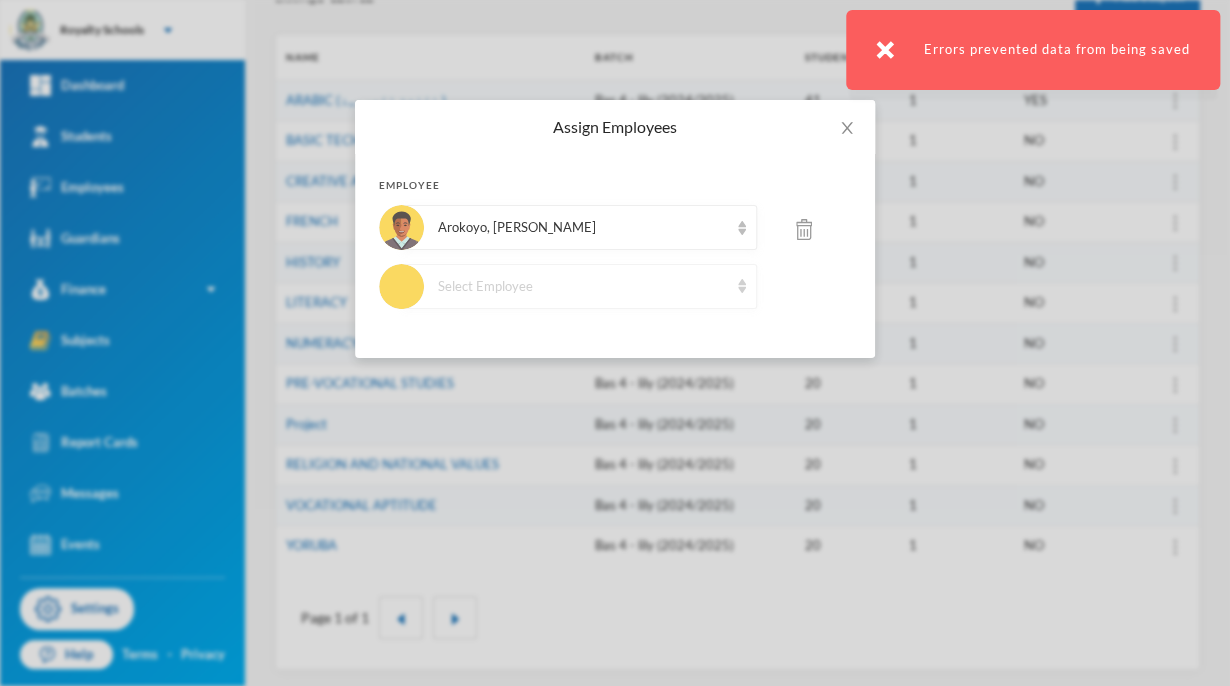 click at bounding box center (742, 286) 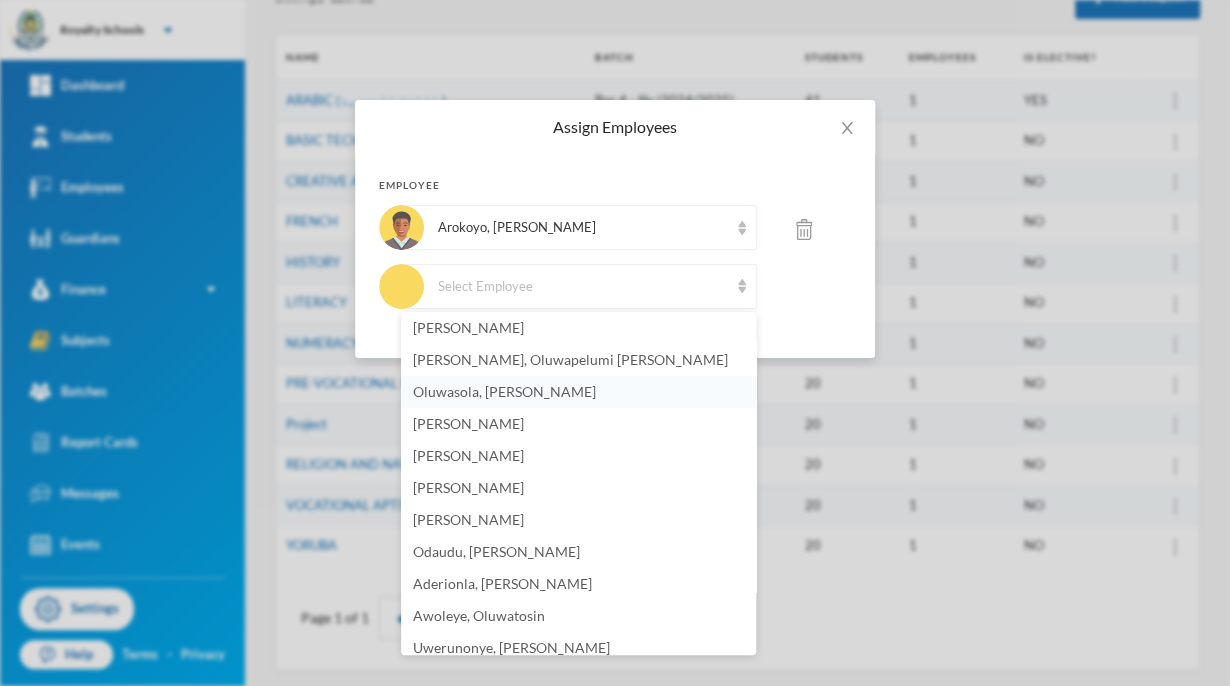 scroll, scrollTop: 231, scrollLeft: 0, axis: vertical 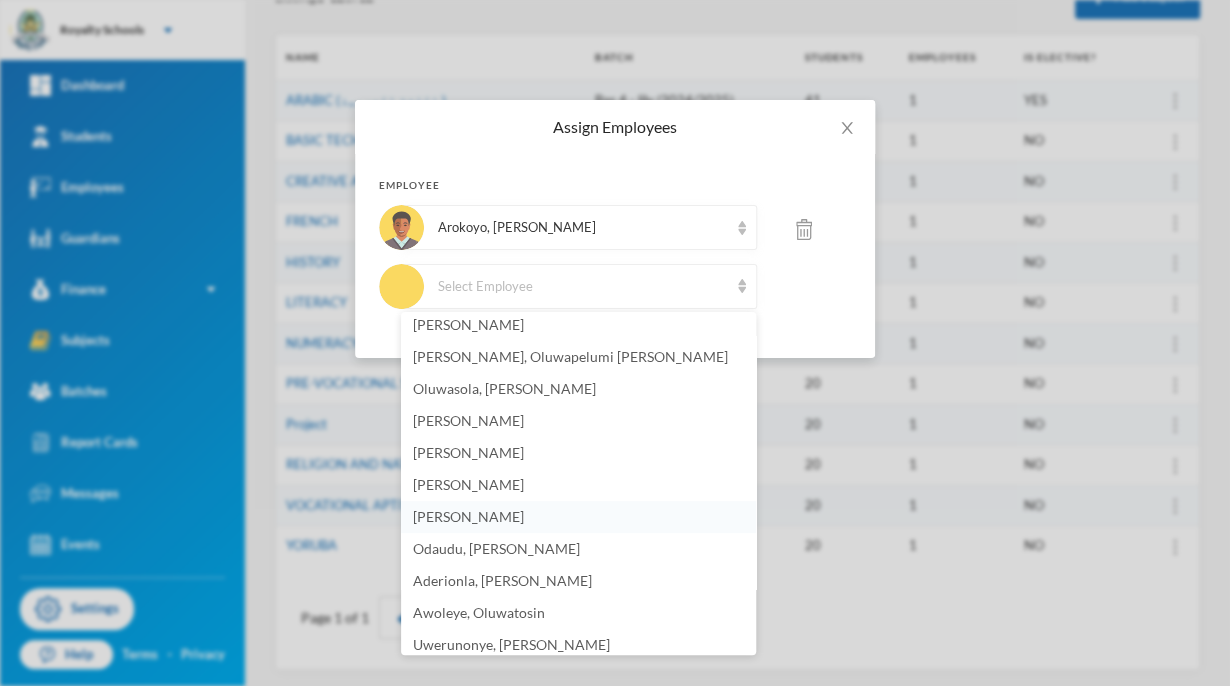 click on "[PERSON_NAME]" at bounding box center (468, 516) 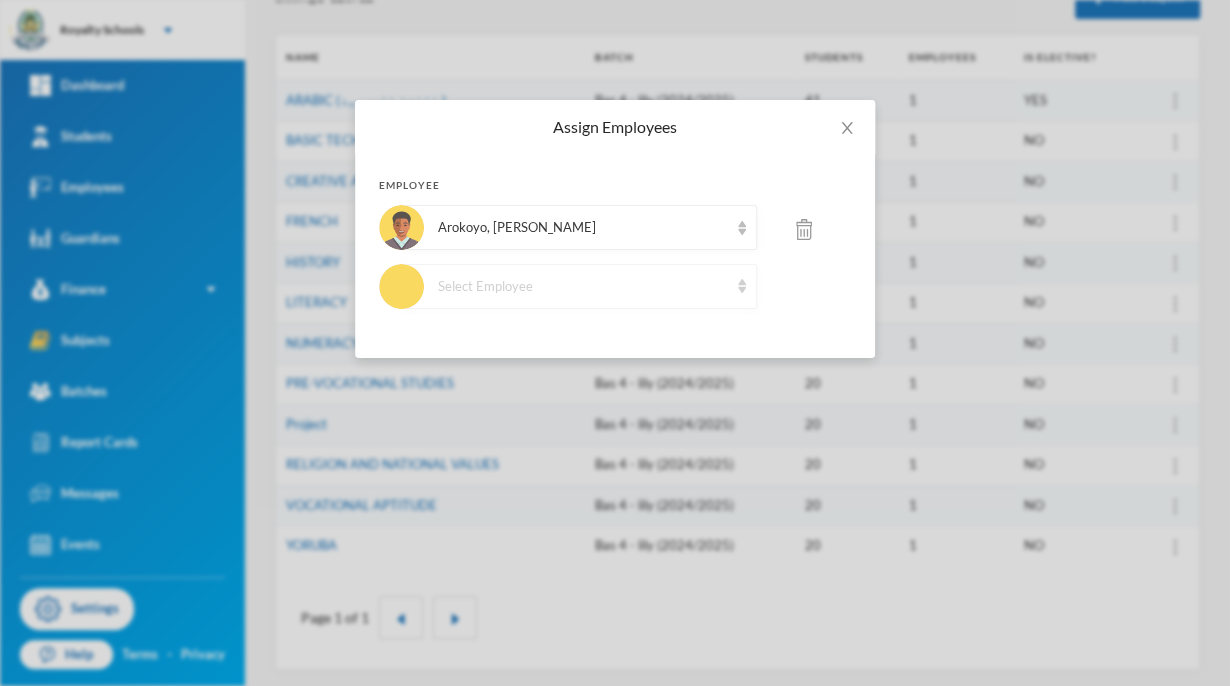 click on "Select Employee" at bounding box center (583, 287) 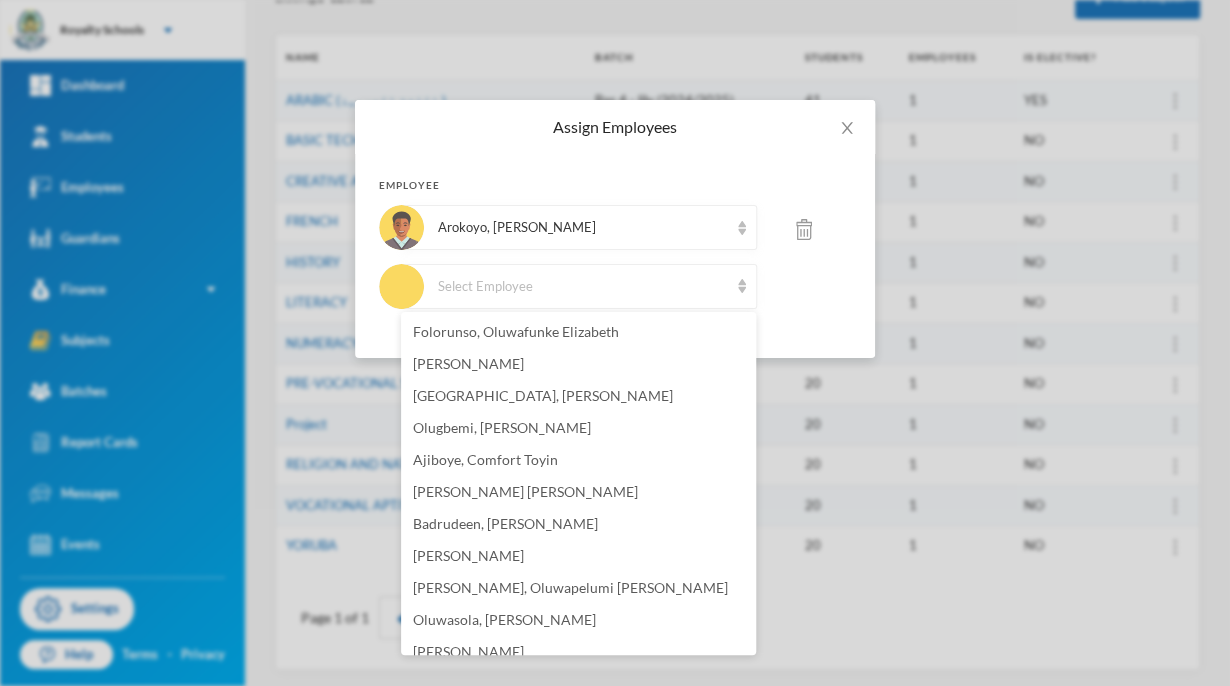 scroll, scrollTop: 12, scrollLeft: 0, axis: vertical 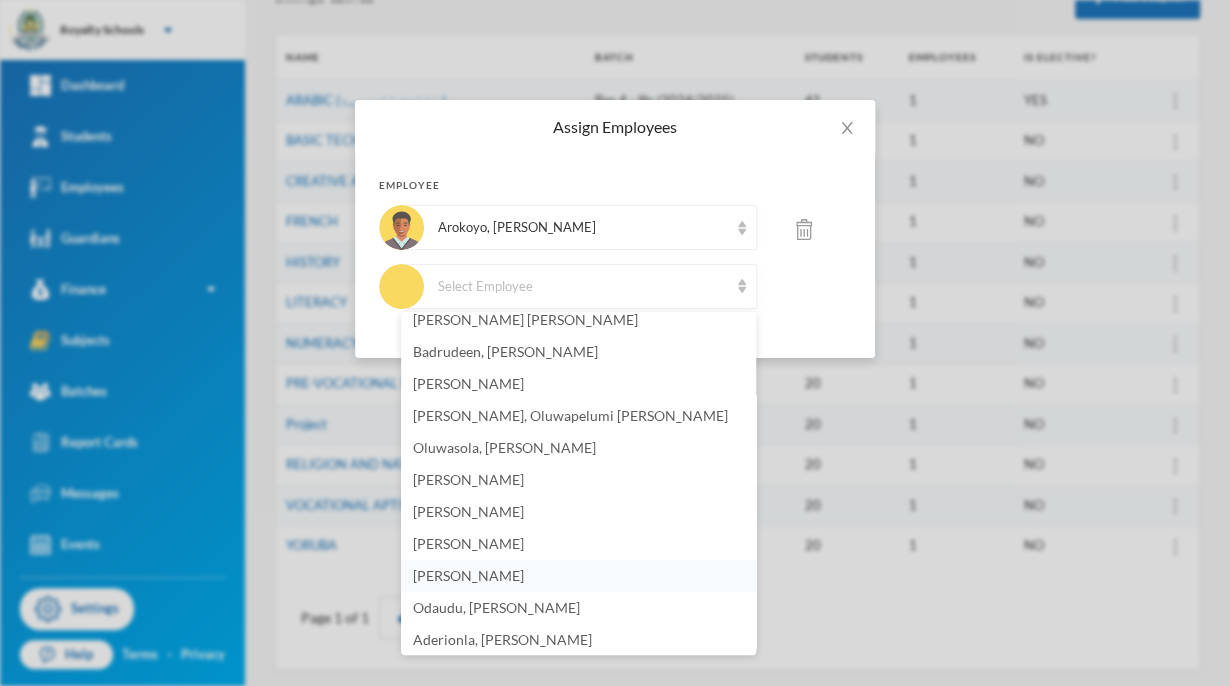 click on "[PERSON_NAME]" at bounding box center [468, 575] 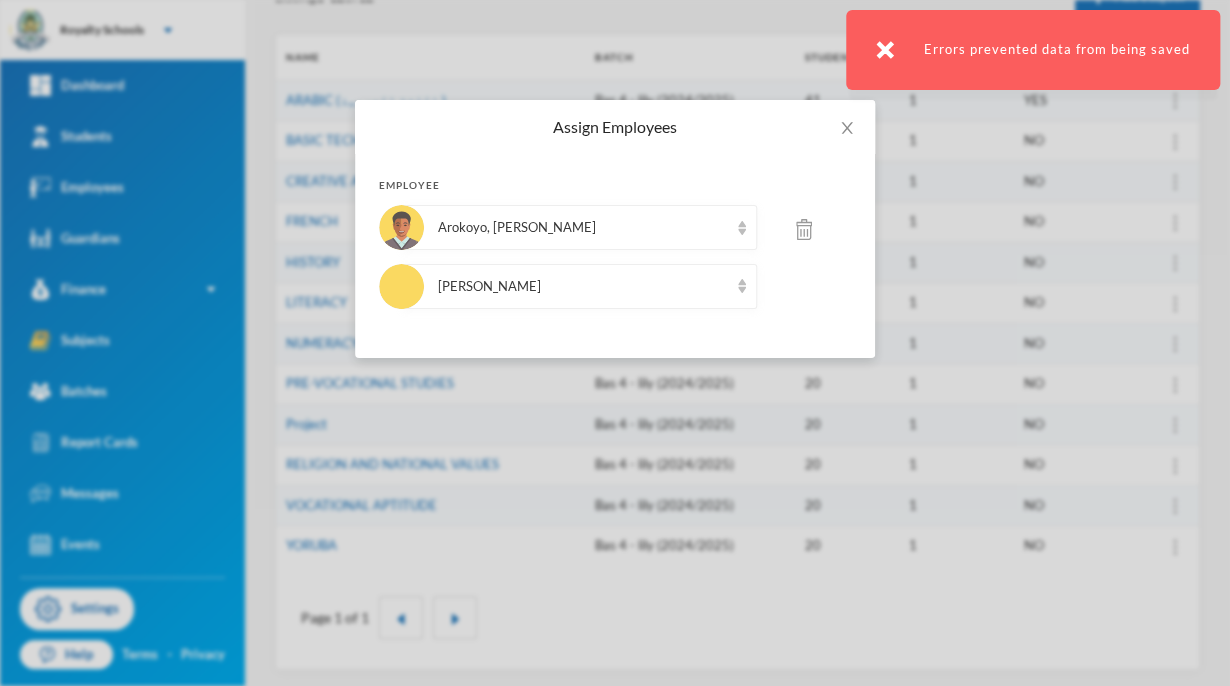click at bounding box center (804, 229) 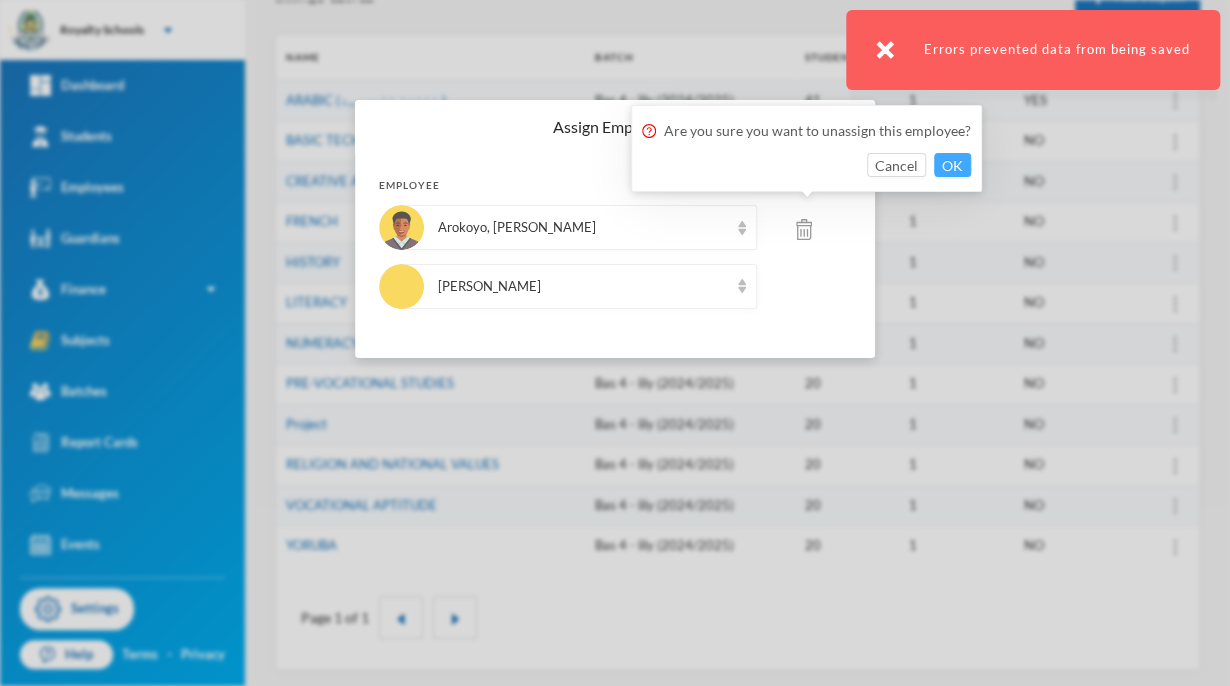 click on "OK" at bounding box center [952, 165] 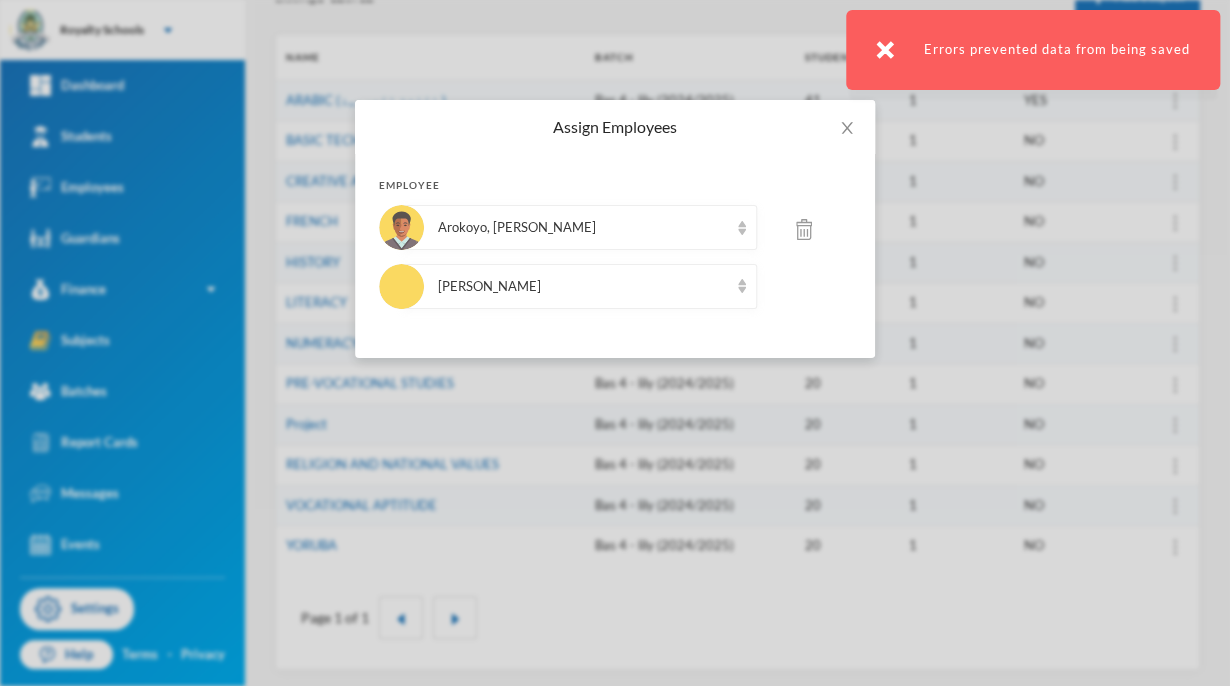 click at bounding box center (804, 229) 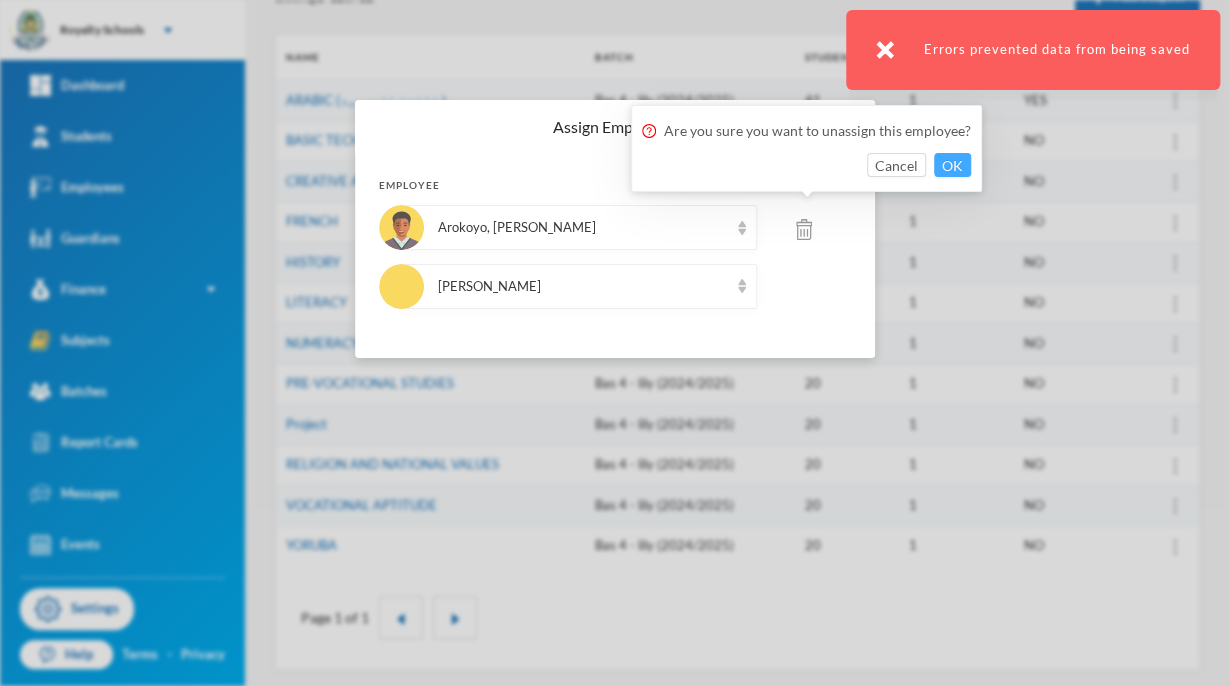 click on "OK" at bounding box center (952, 165) 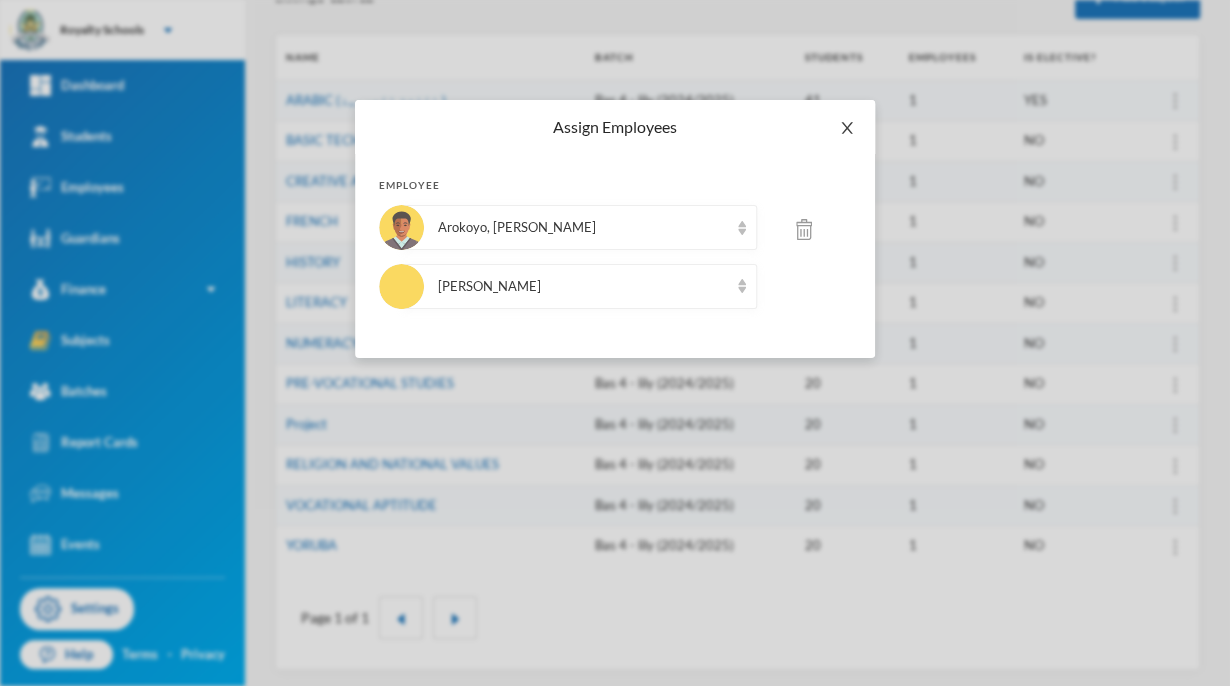 click at bounding box center (847, 128) 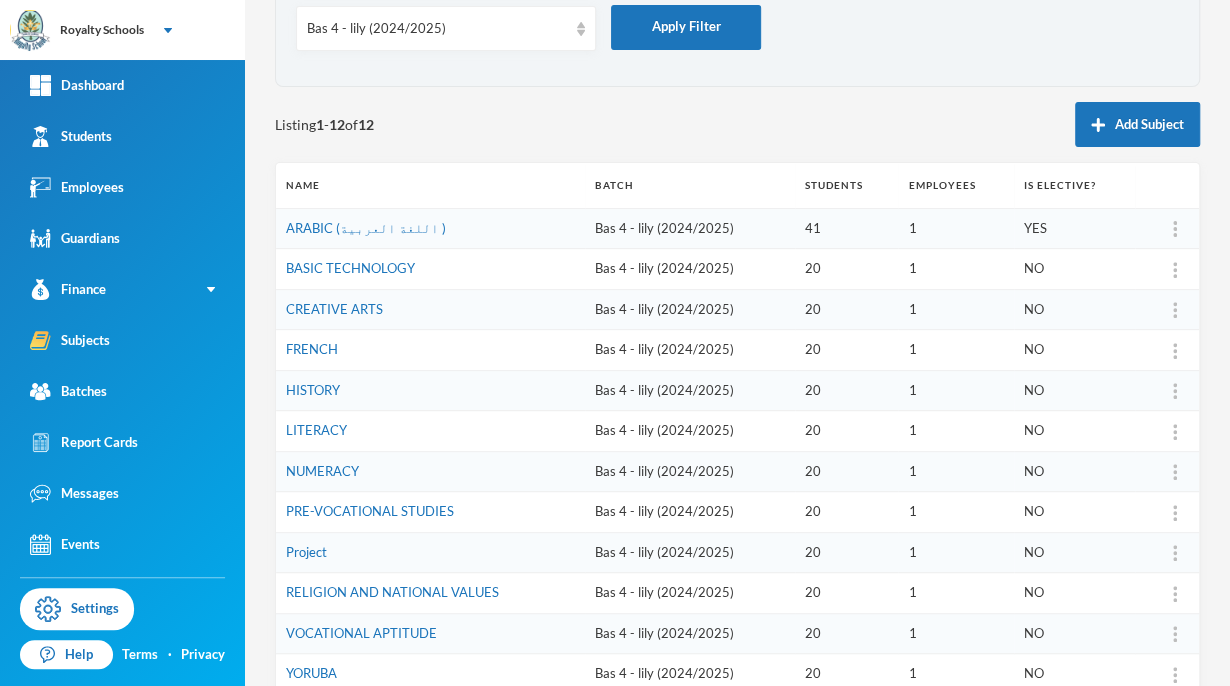 scroll, scrollTop: 0, scrollLeft: 0, axis: both 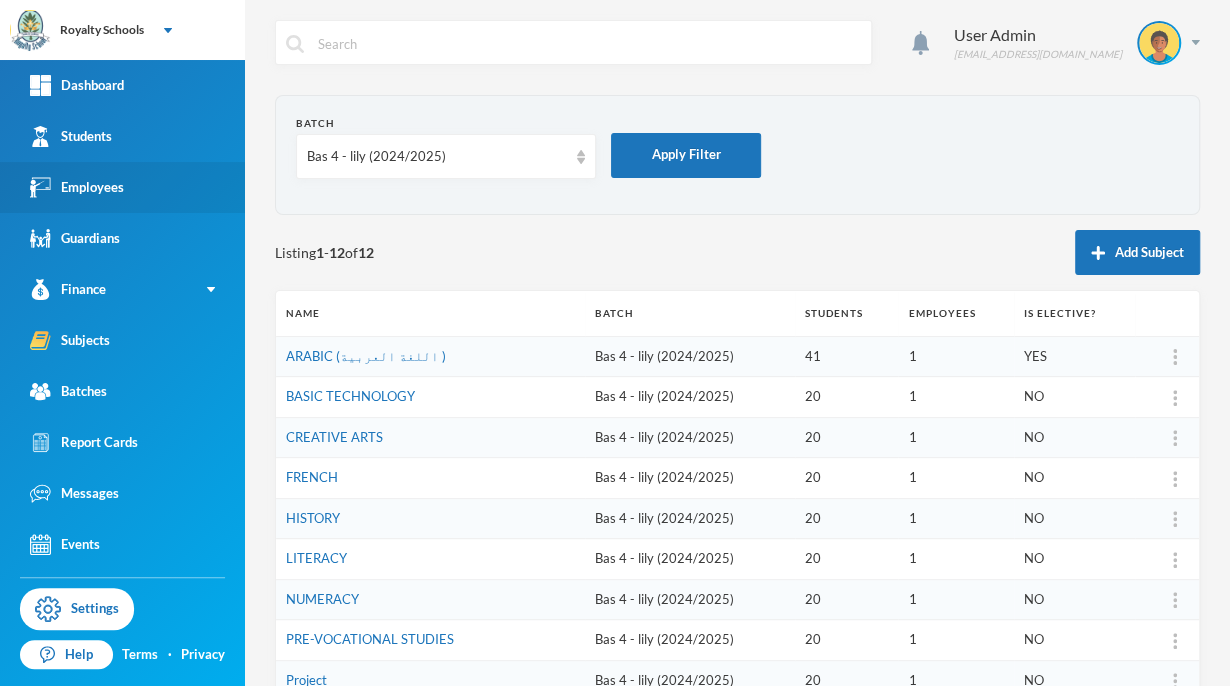 click on "Employees" at bounding box center [122, 187] 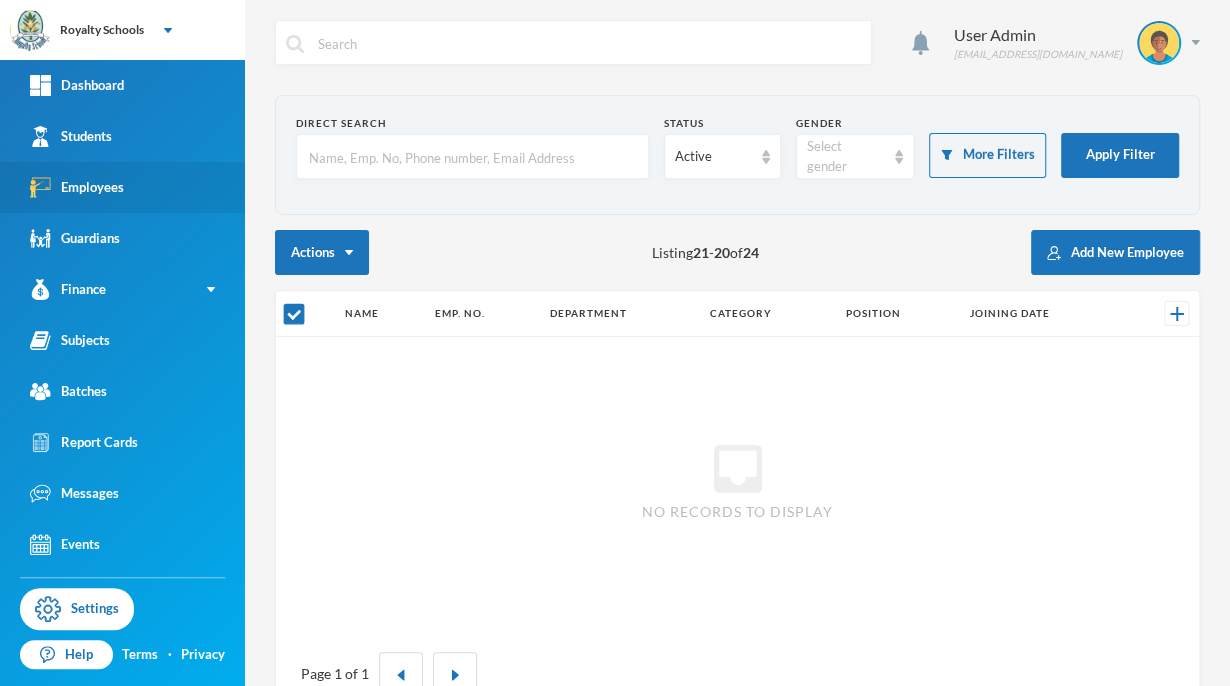 click on "Employees" at bounding box center (122, 187) 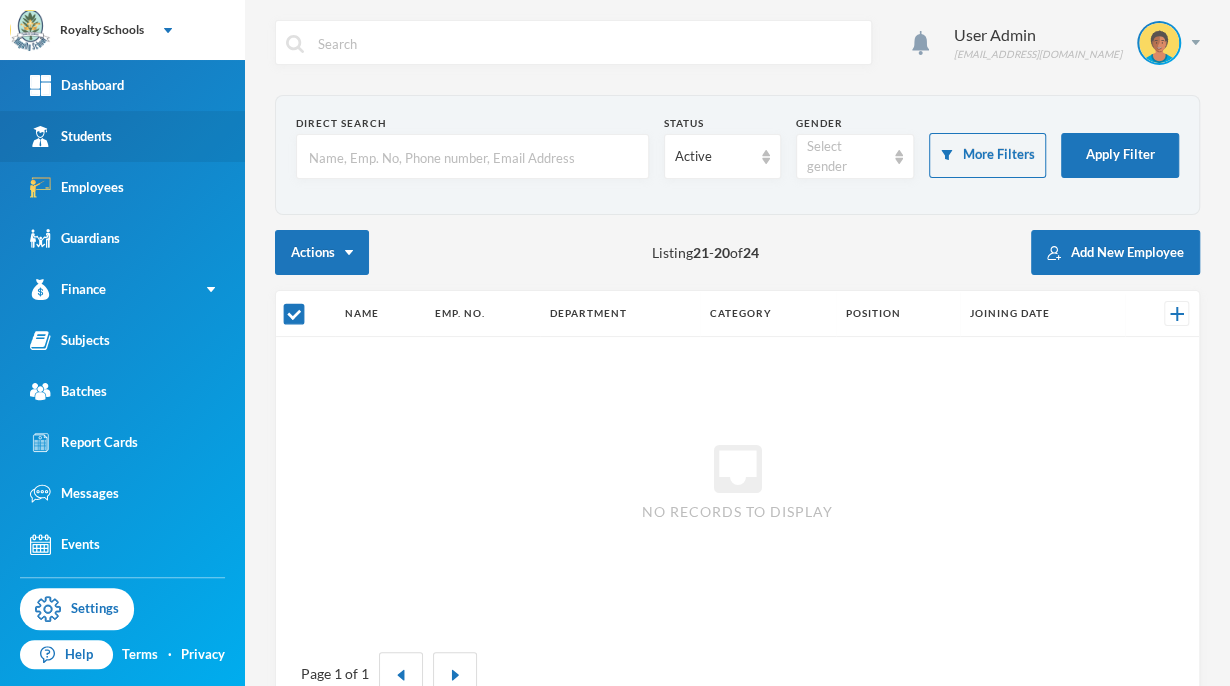click on "Students" at bounding box center (122, 136) 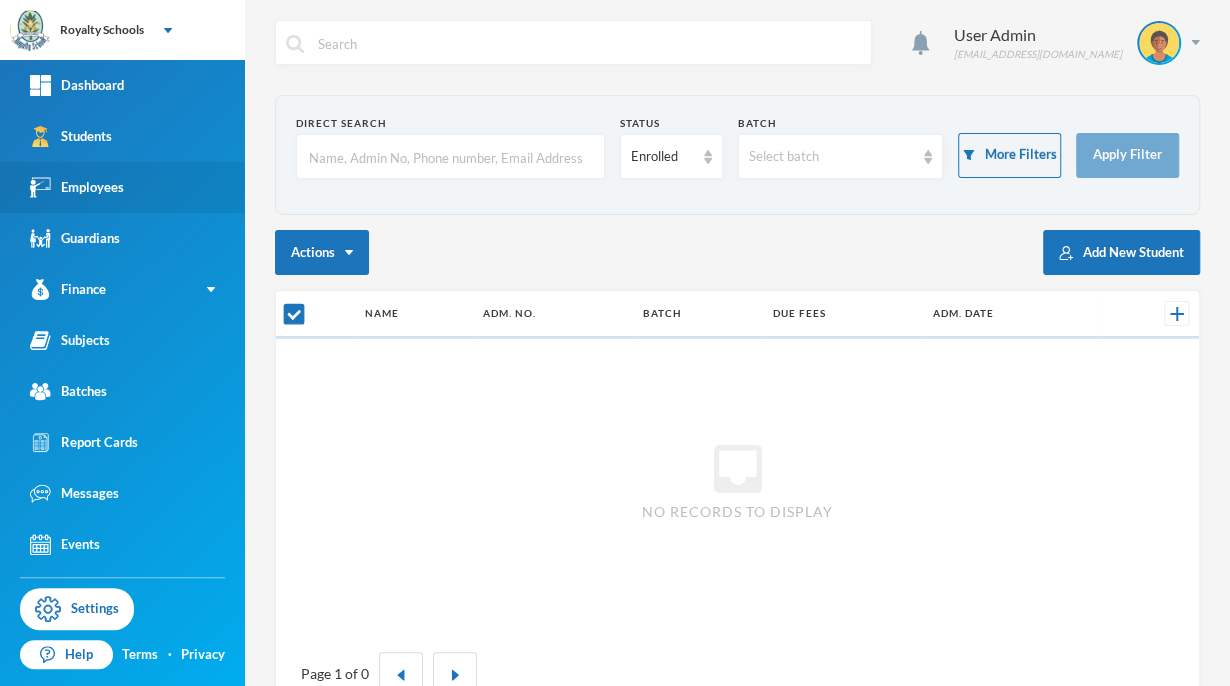 click on "Employees" at bounding box center (122, 187) 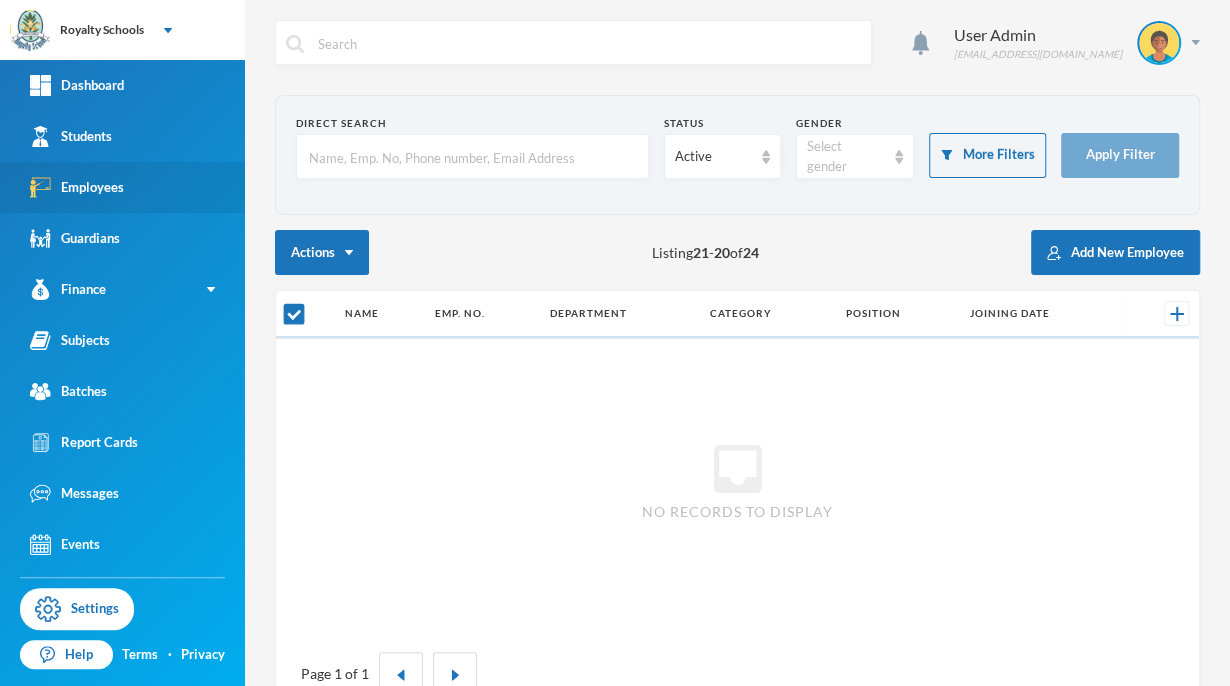 checkbox on "false" 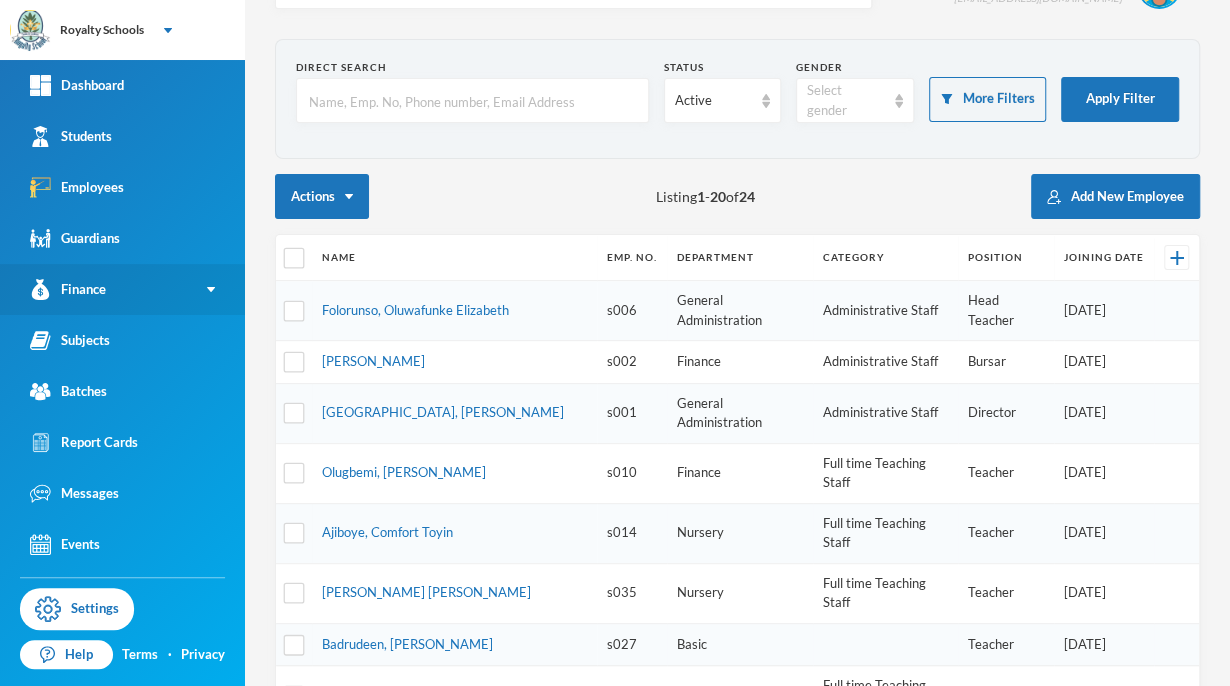 scroll, scrollTop: 0, scrollLeft: 0, axis: both 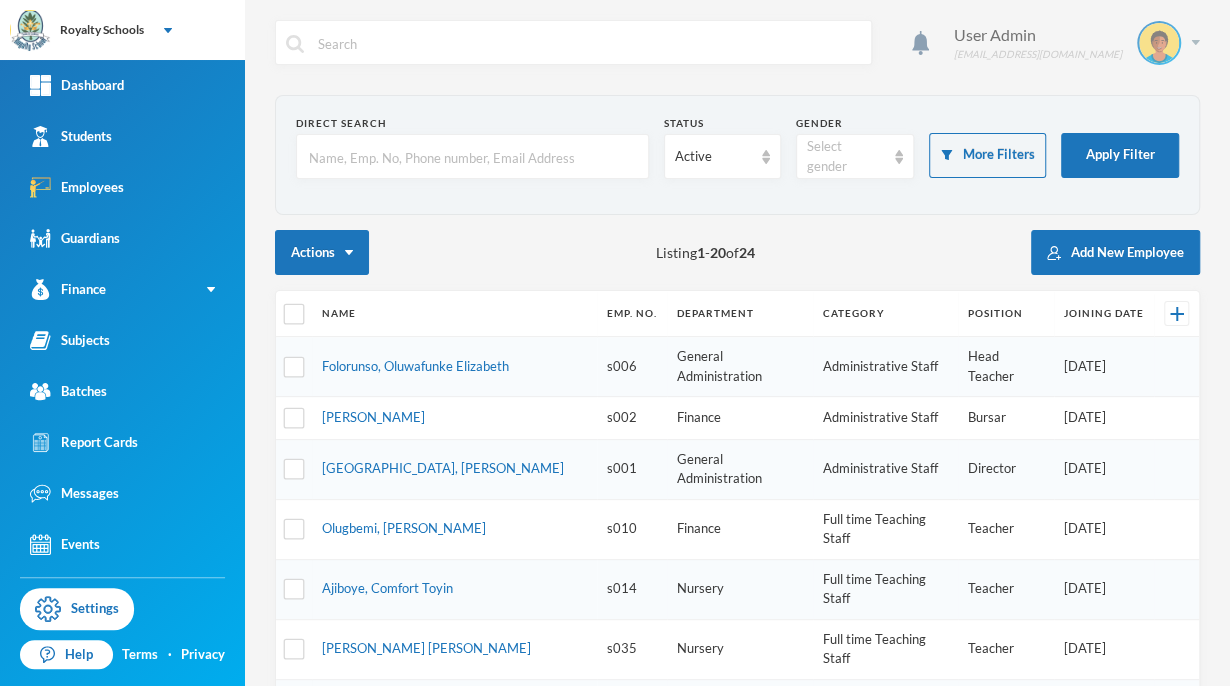 click at bounding box center [1159, 43] 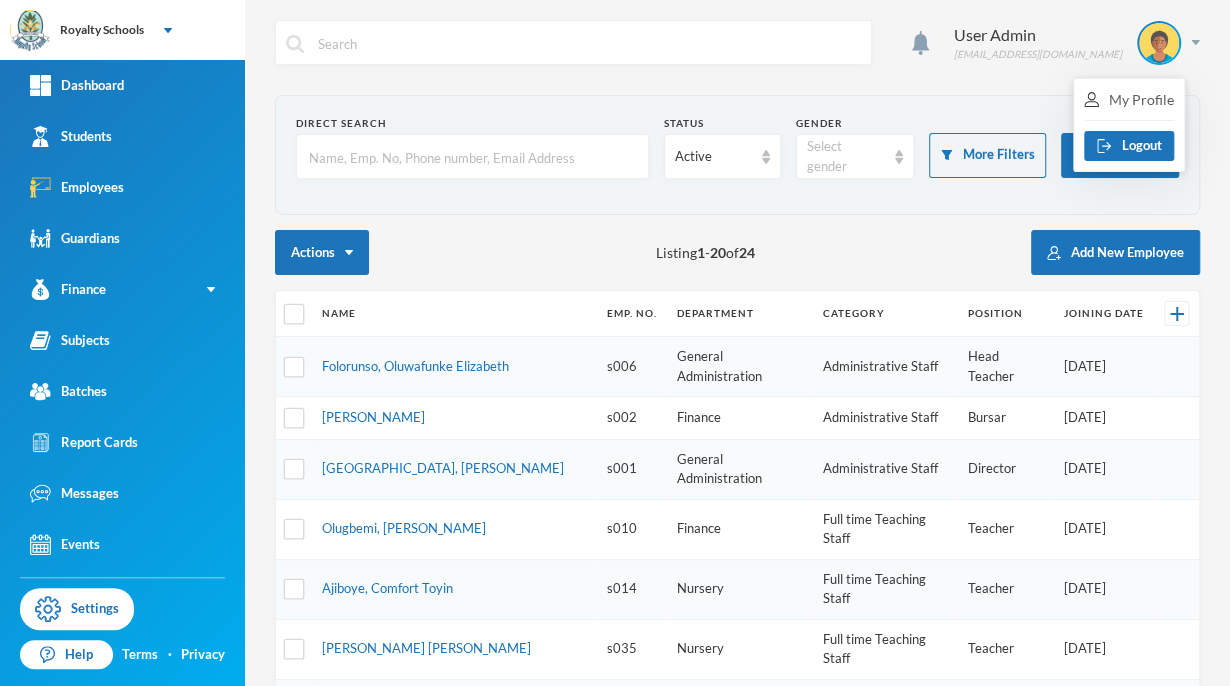 click on "My Profile Logout" at bounding box center [1129, 125] 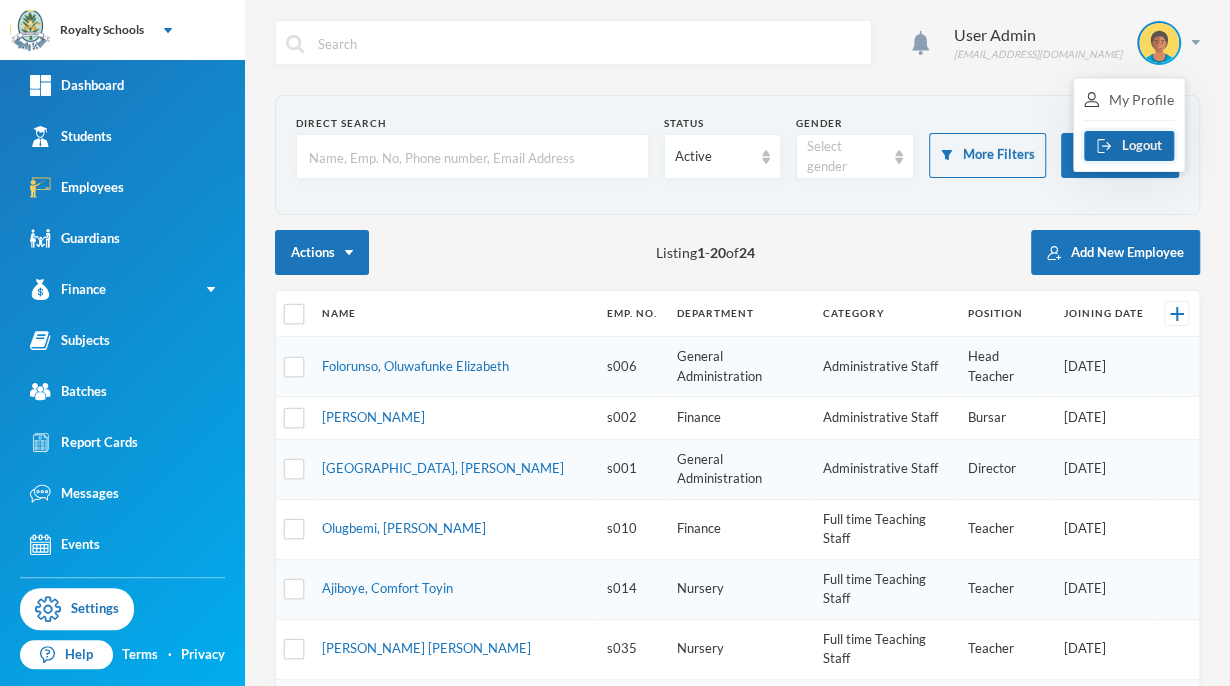click on "Logout" at bounding box center (1129, 146) 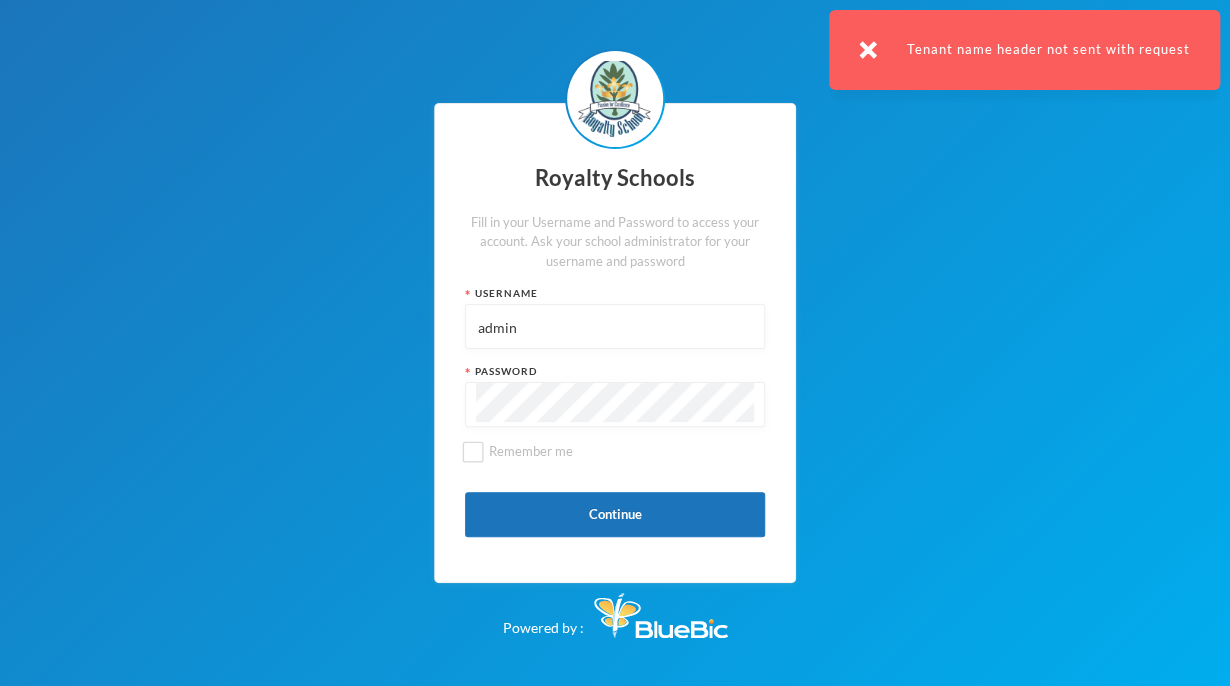 click on "admin" at bounding box center [615, 327] 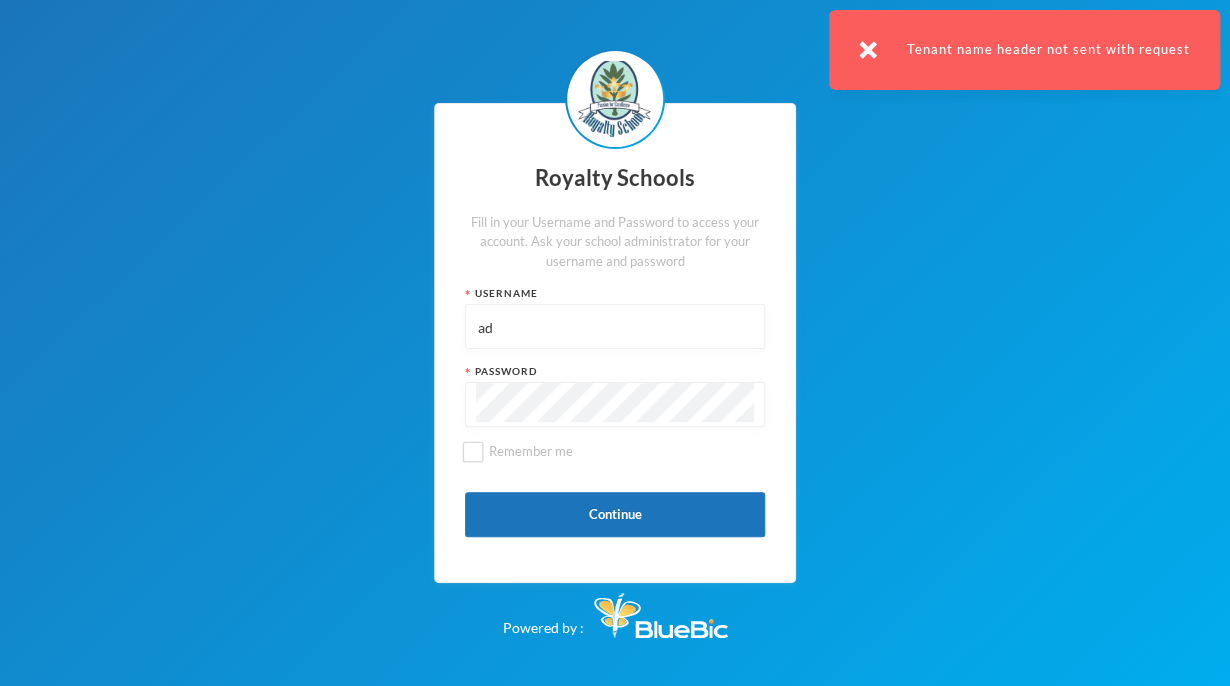 type on "a" 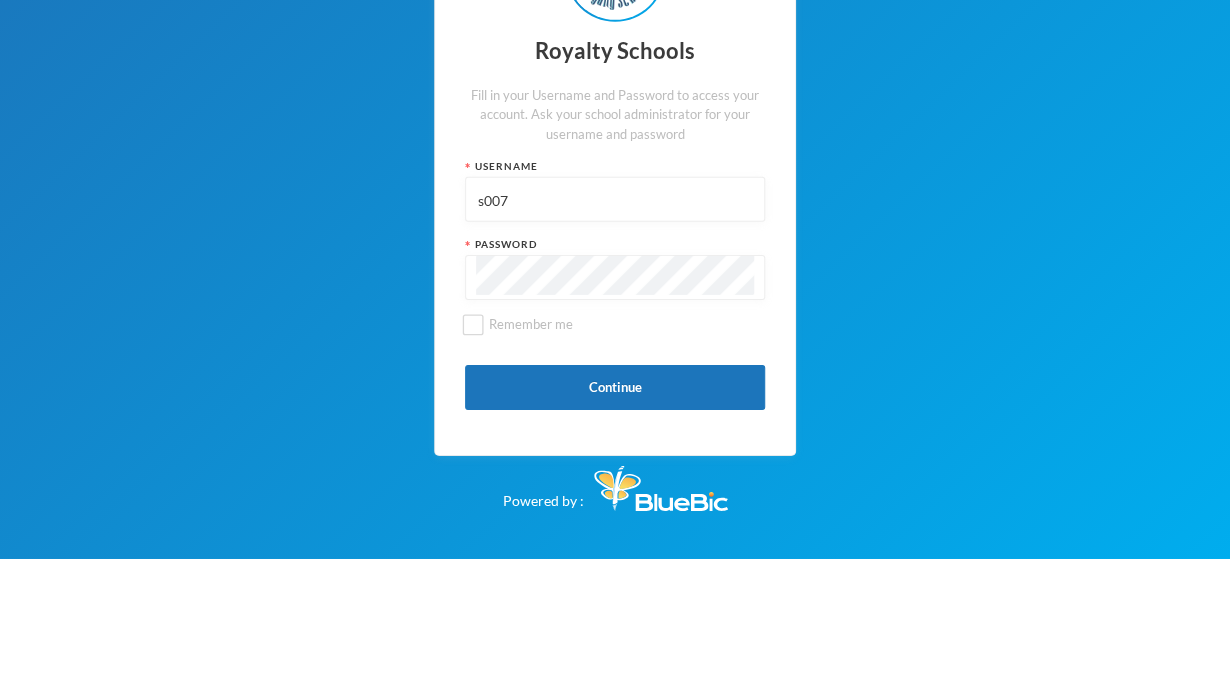 type on "s007" 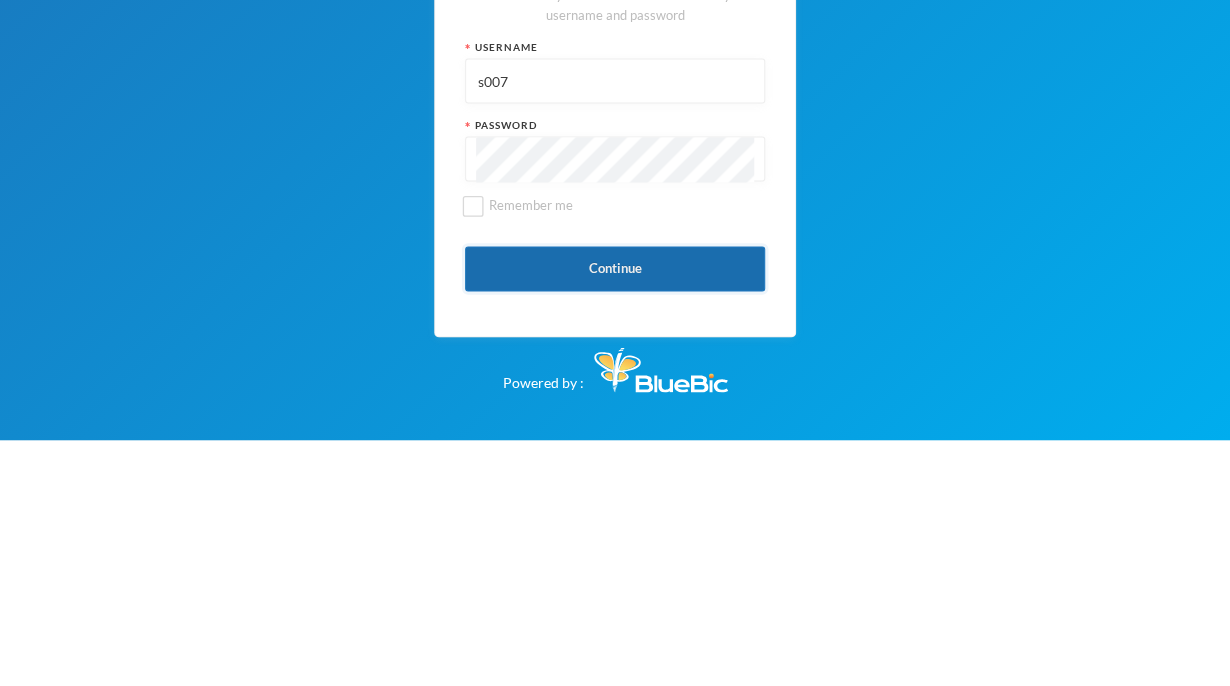 click on "Continue" at bounding box center (615, 514) 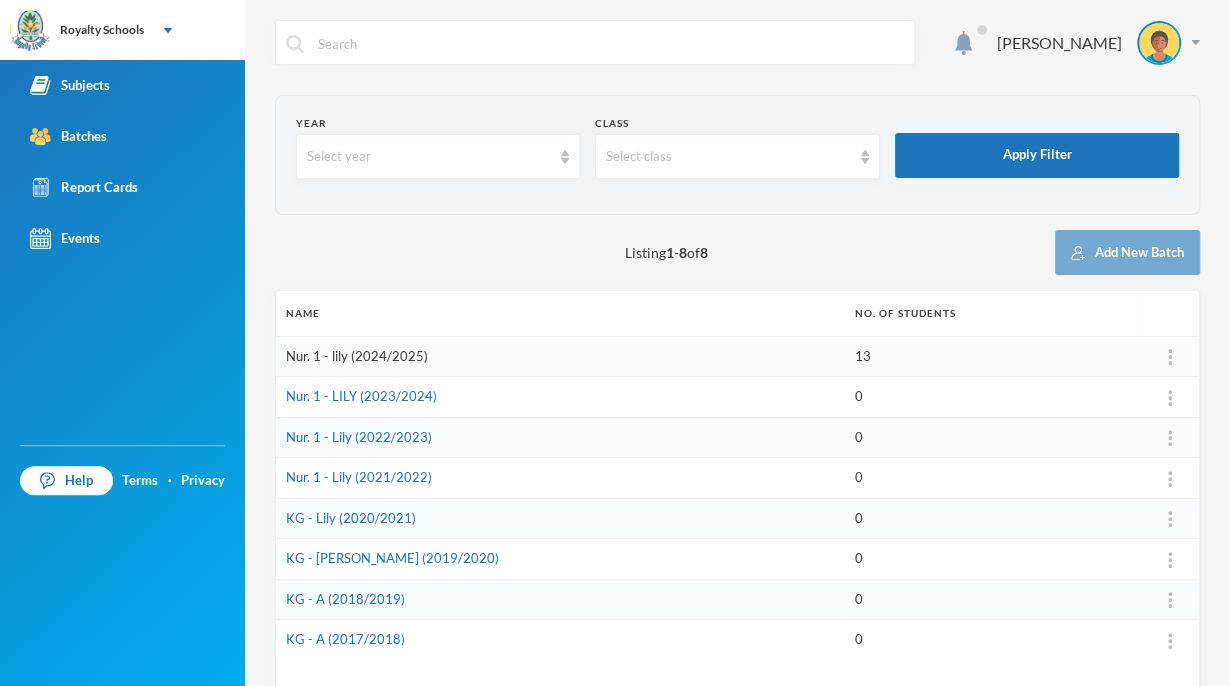 click on "Nur. 1 - lily (2024/2025)" at bounding box center (357, 356) 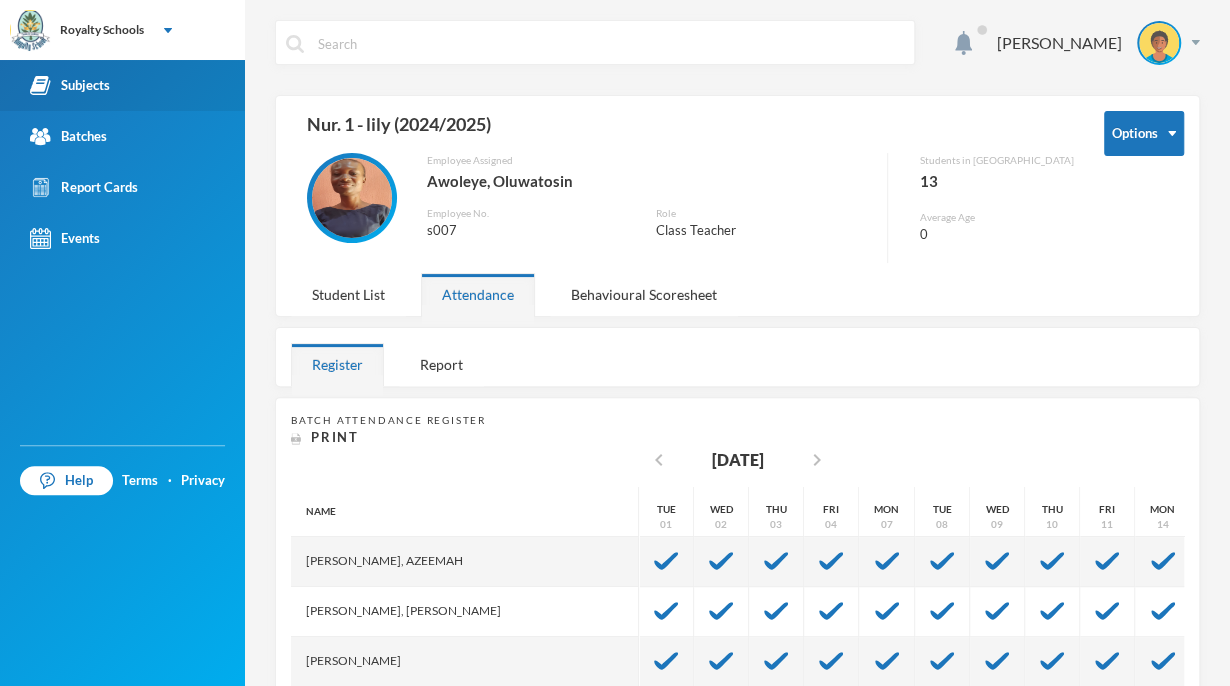 click on "Subjects" at bounding box center [70, 85] 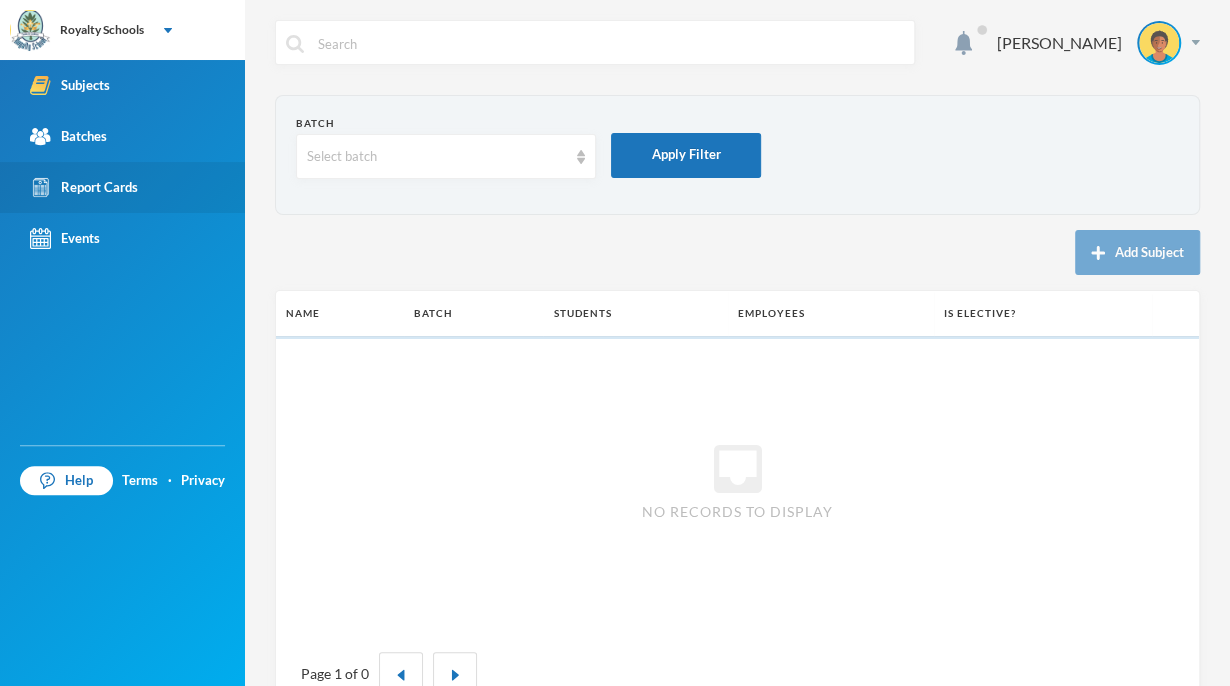 click on "Report Cards" at bounding box center [84, 187] 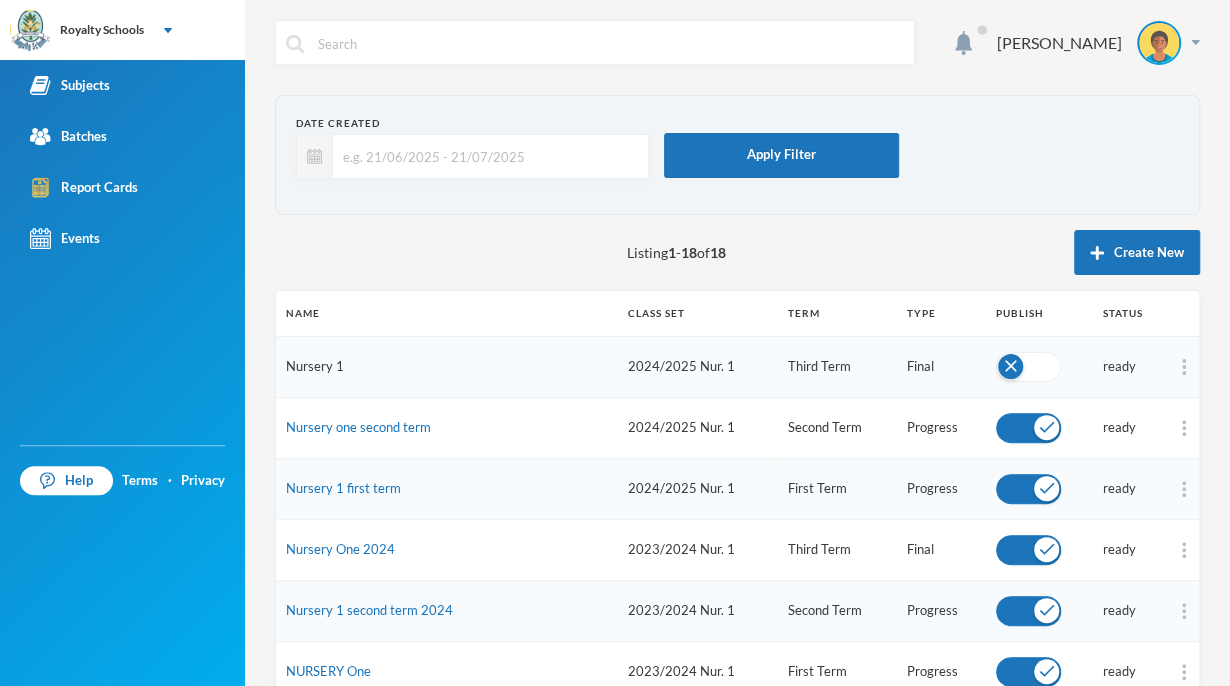 click on "Nursery 1" at bounding box center (315, 366) 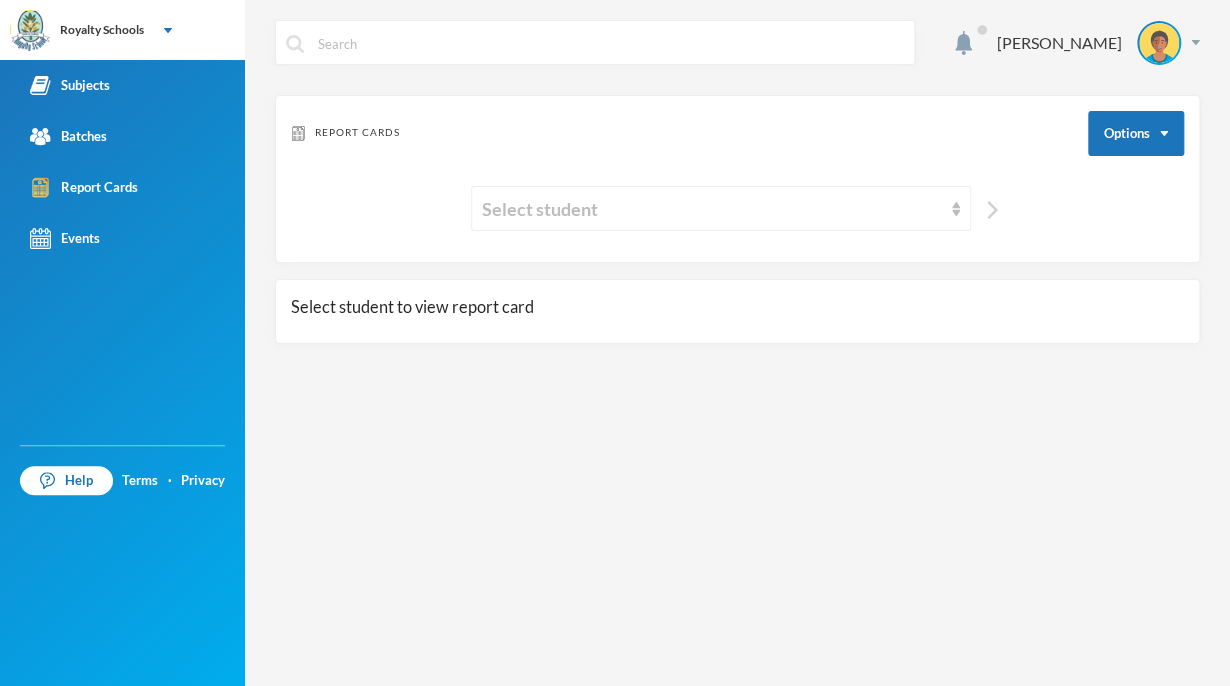 click at bounding box center [992, 210] 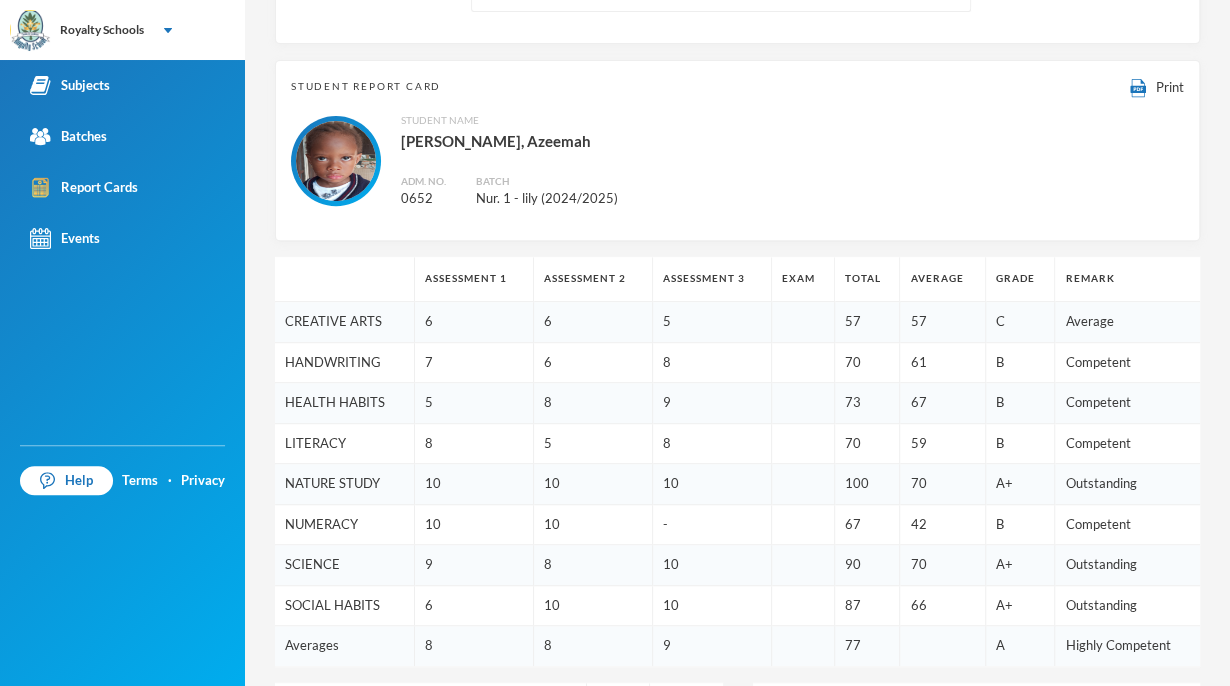 scroll, scrollTop: 0, scrollLeft: 0, axis: both 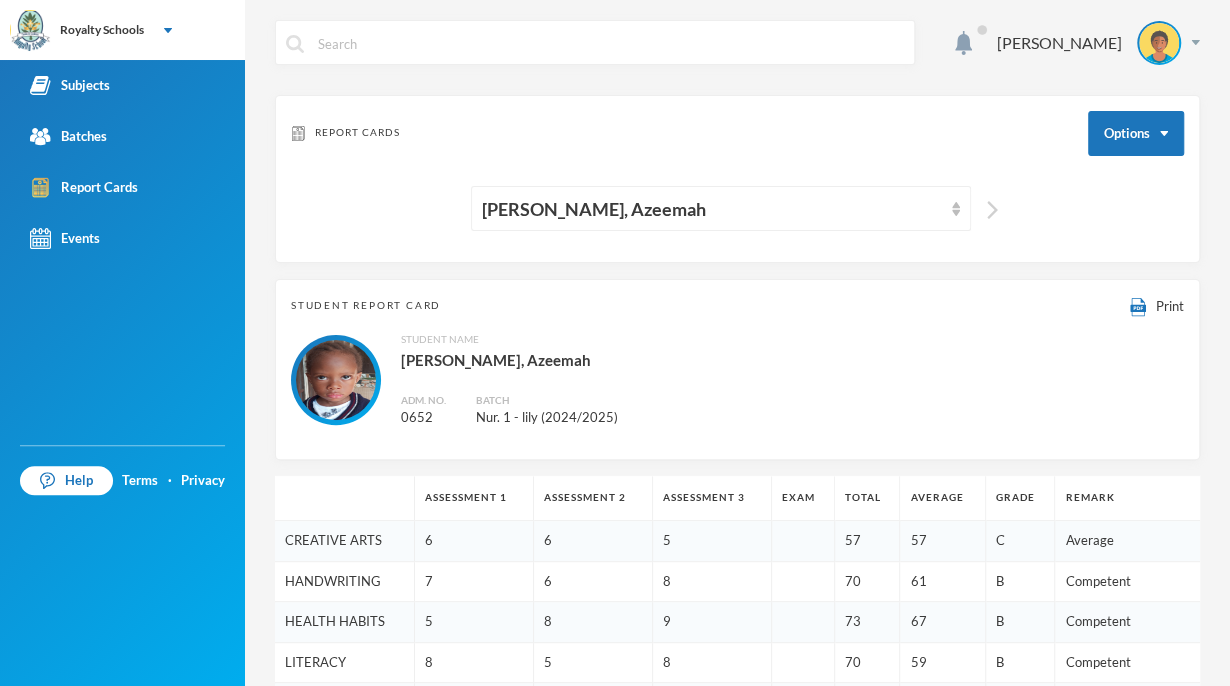 click at bounding box center [992, 210] 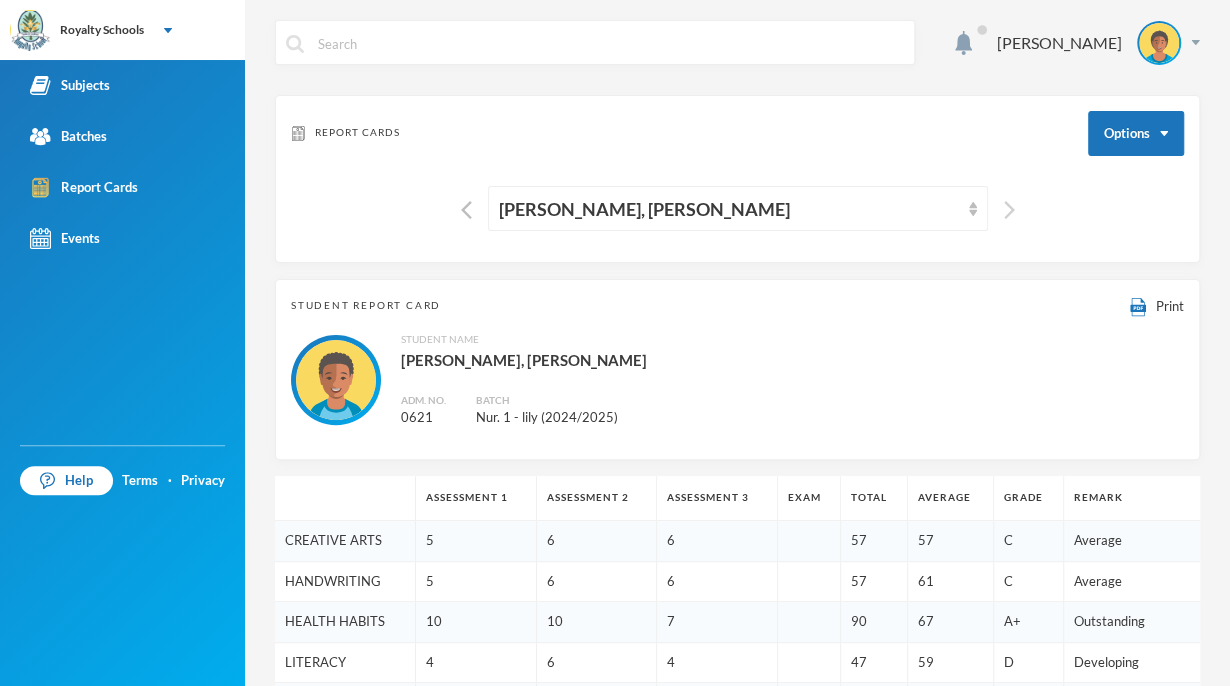 click at bounding box center (1009, 210) 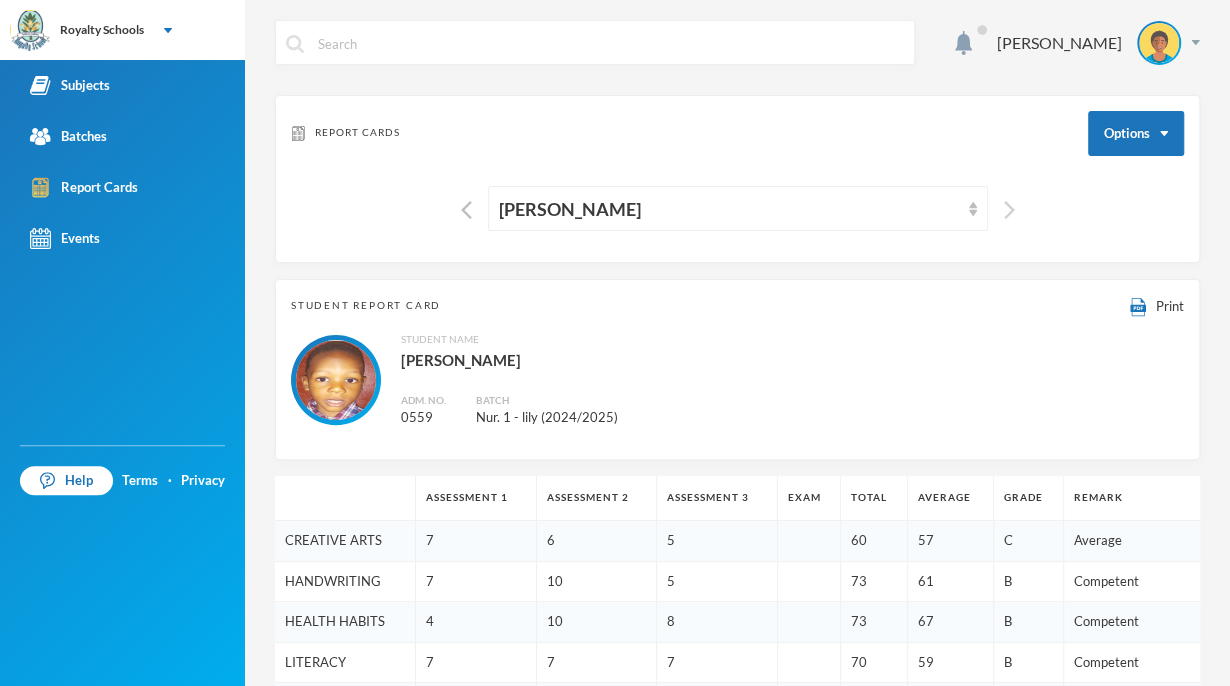 click at bounding box center (1009, 210) 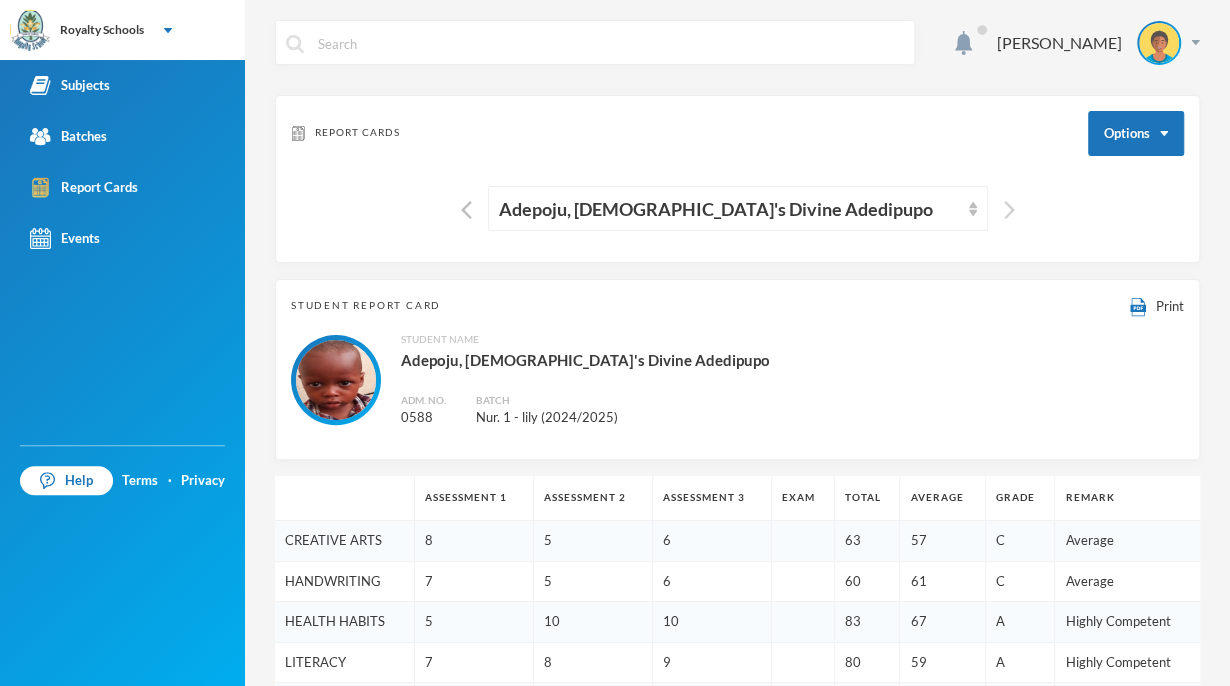 click at bounding box center (1009, 210) 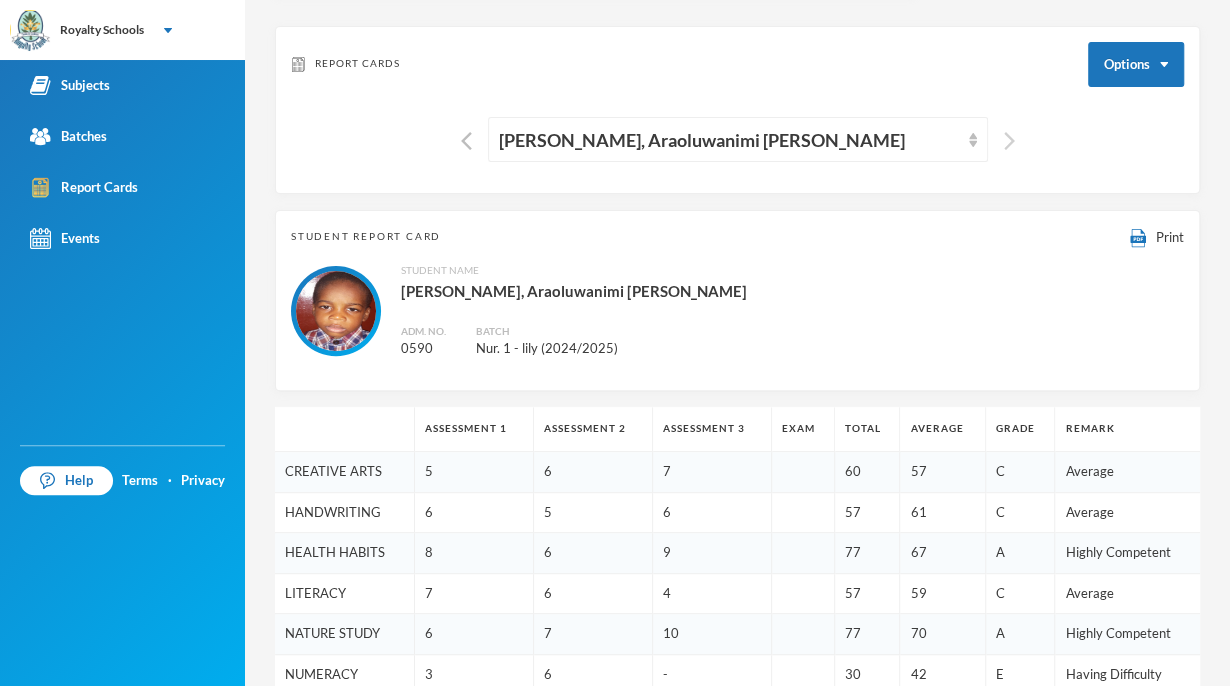 scroll, scrollTop: 0, scrollLeft: 0, axis: both 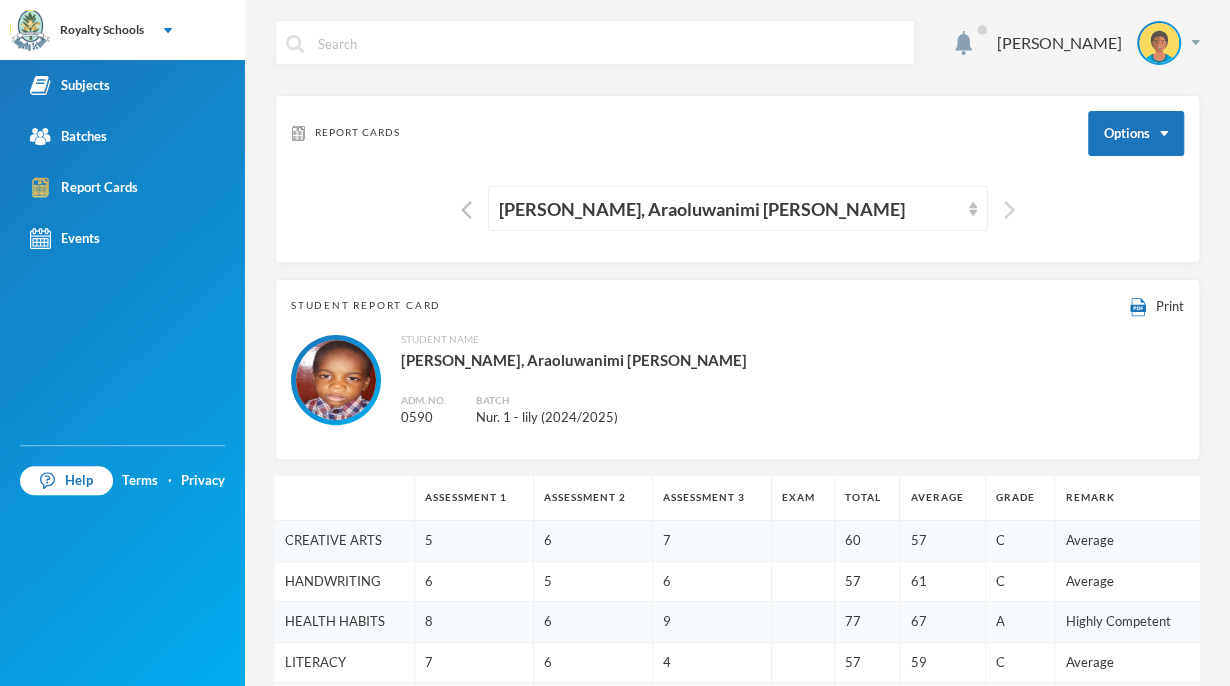 click at bounding box center (1009, 210) 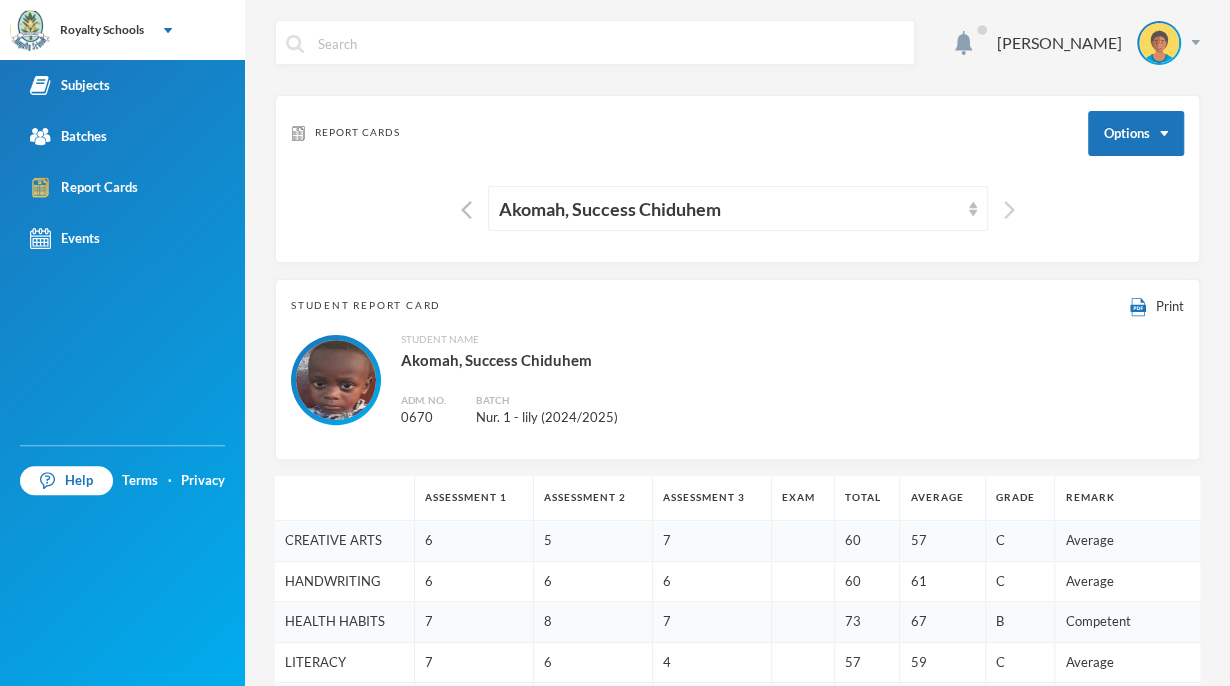 click at bounding box center [1009, 210] 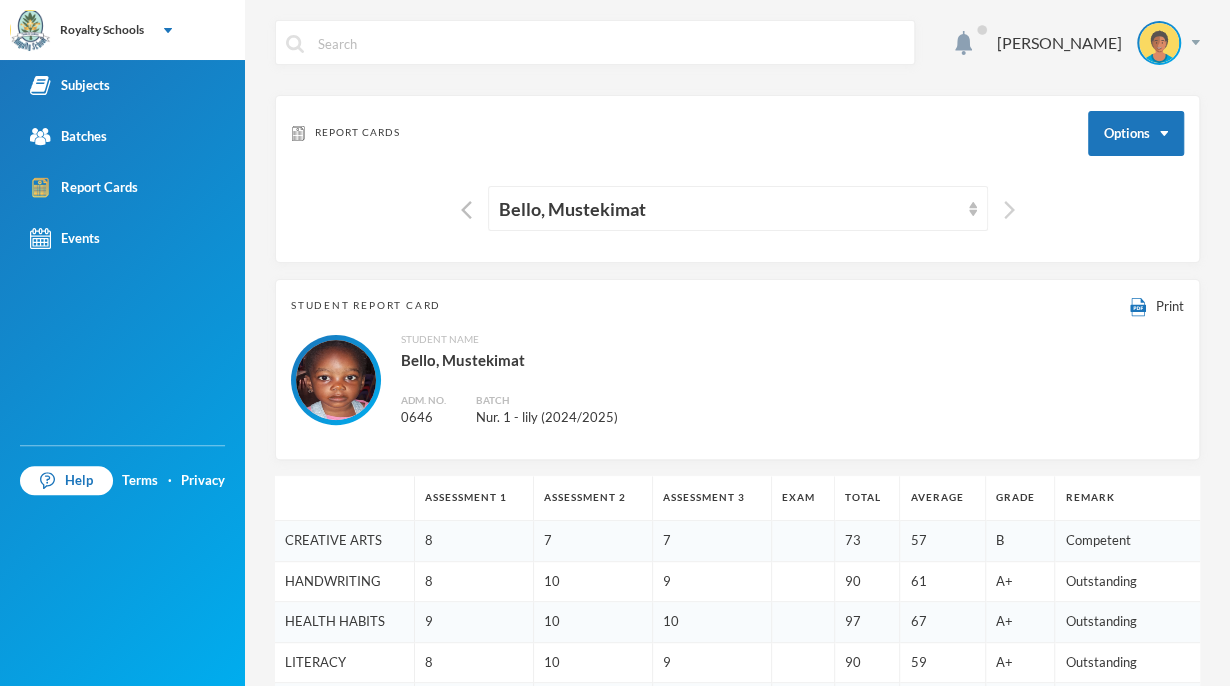 click at bounding box center (1009, 210) 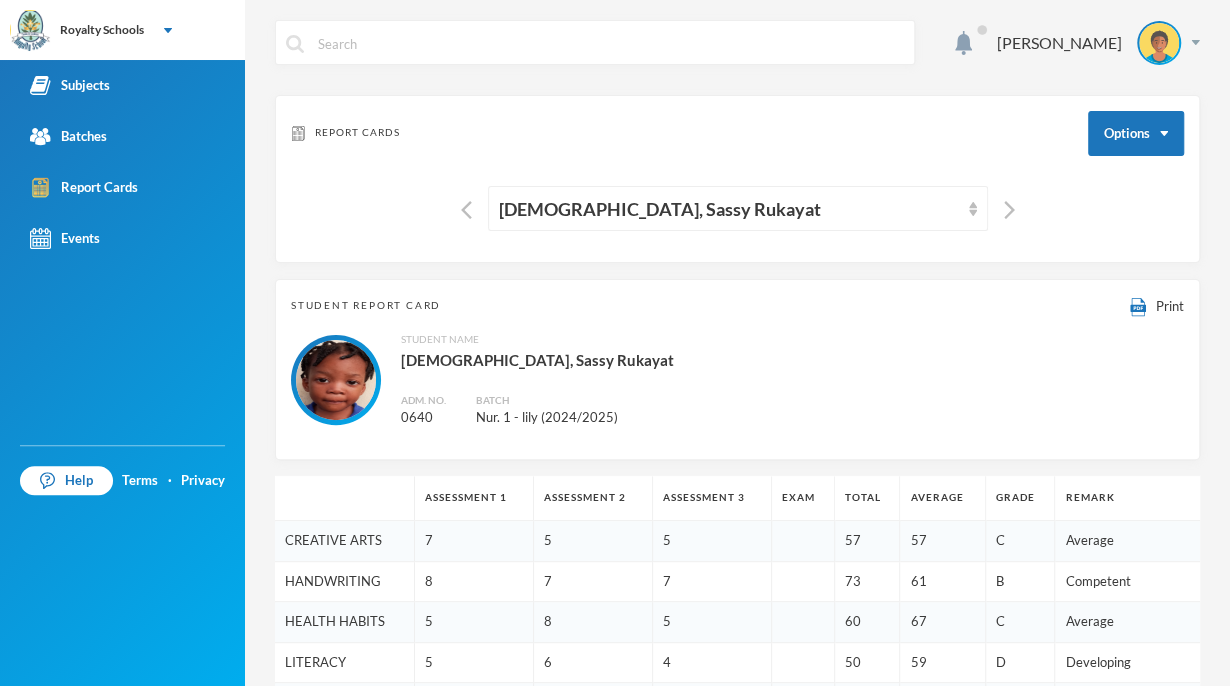 click at bounding box center [1004, 208] 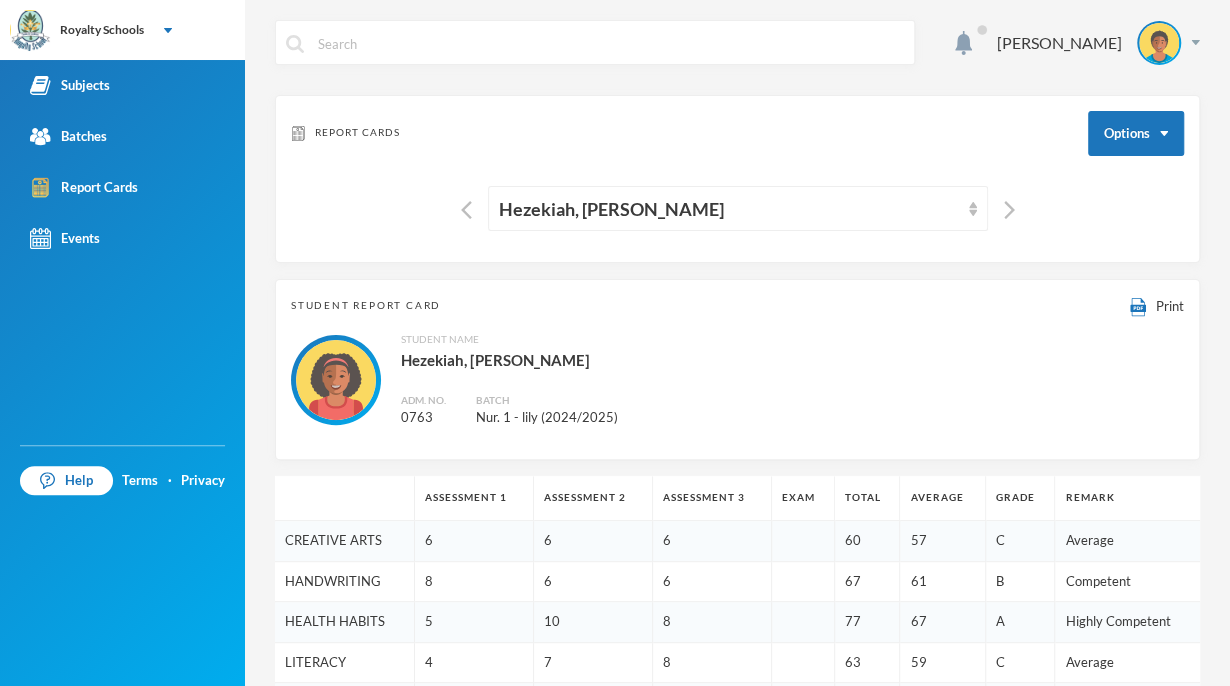 click at bounding box center [1009, 210] 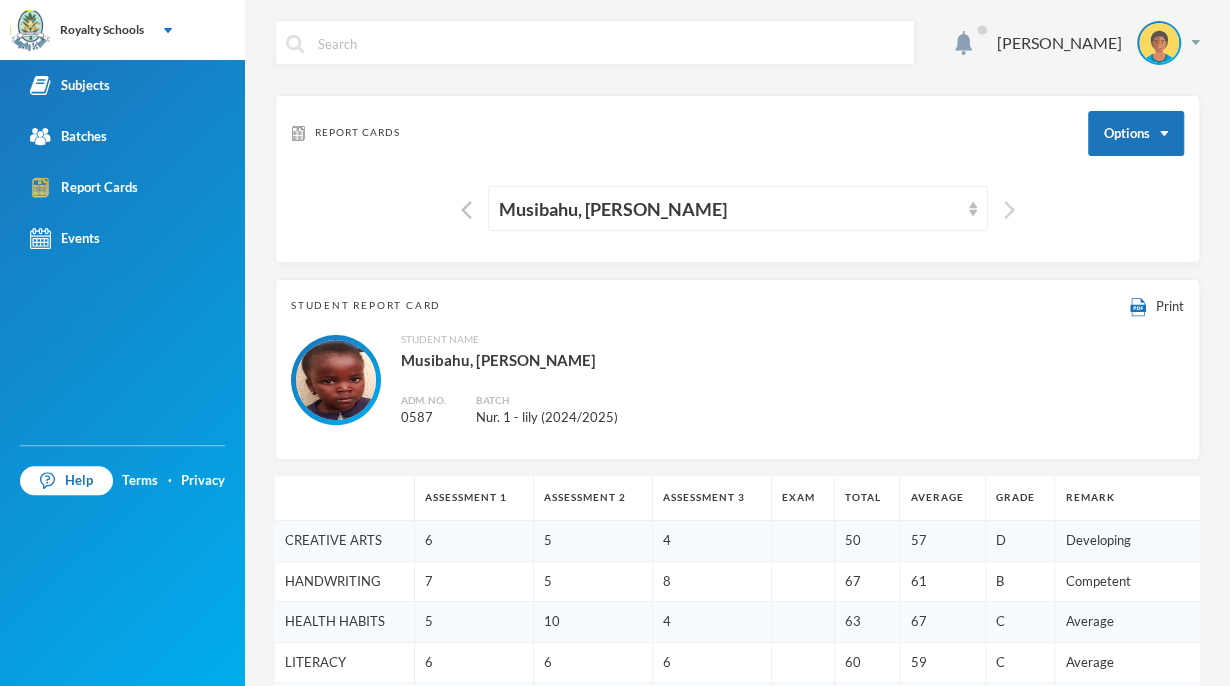 click at bounding box center (1009, 210) 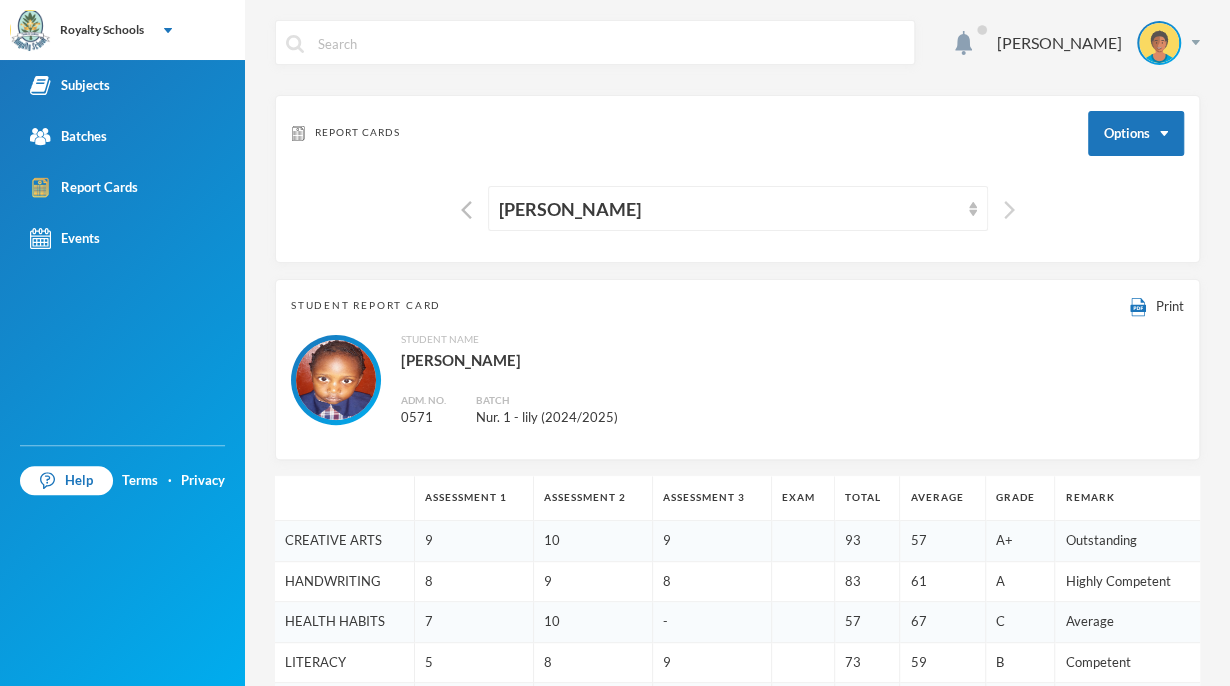 click at bounding box center (1009, 210) 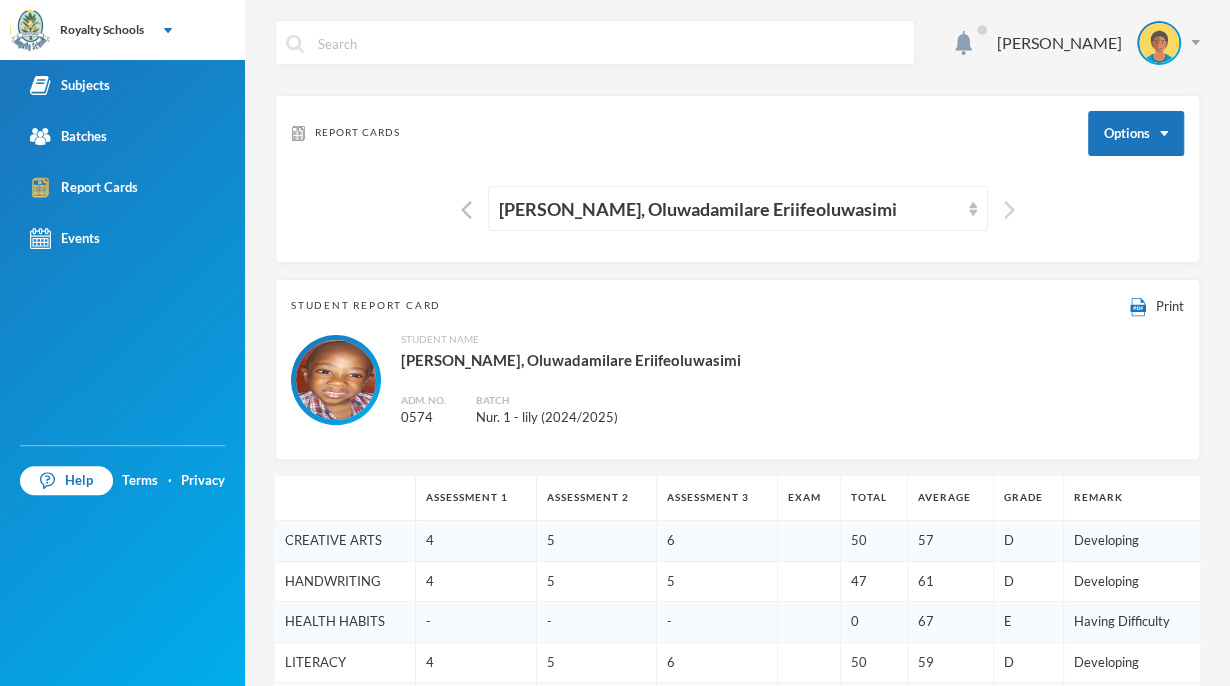 click at bounding box center (1009, 210) 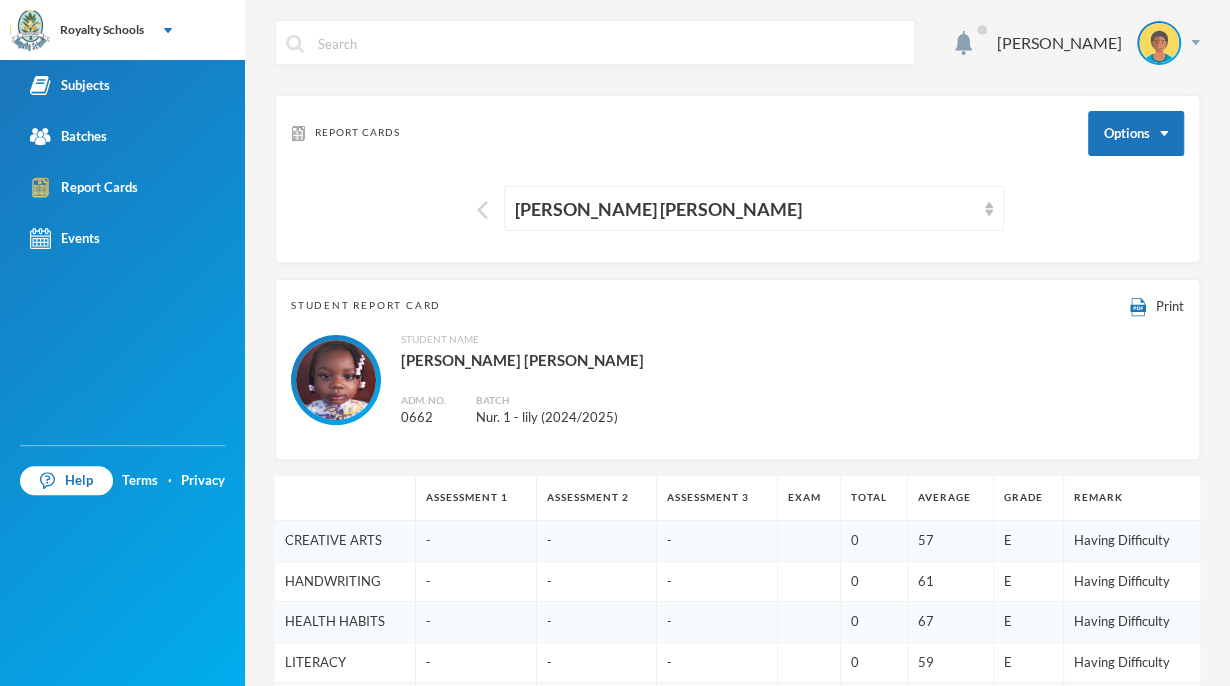 click at bounding box center [482, 210] 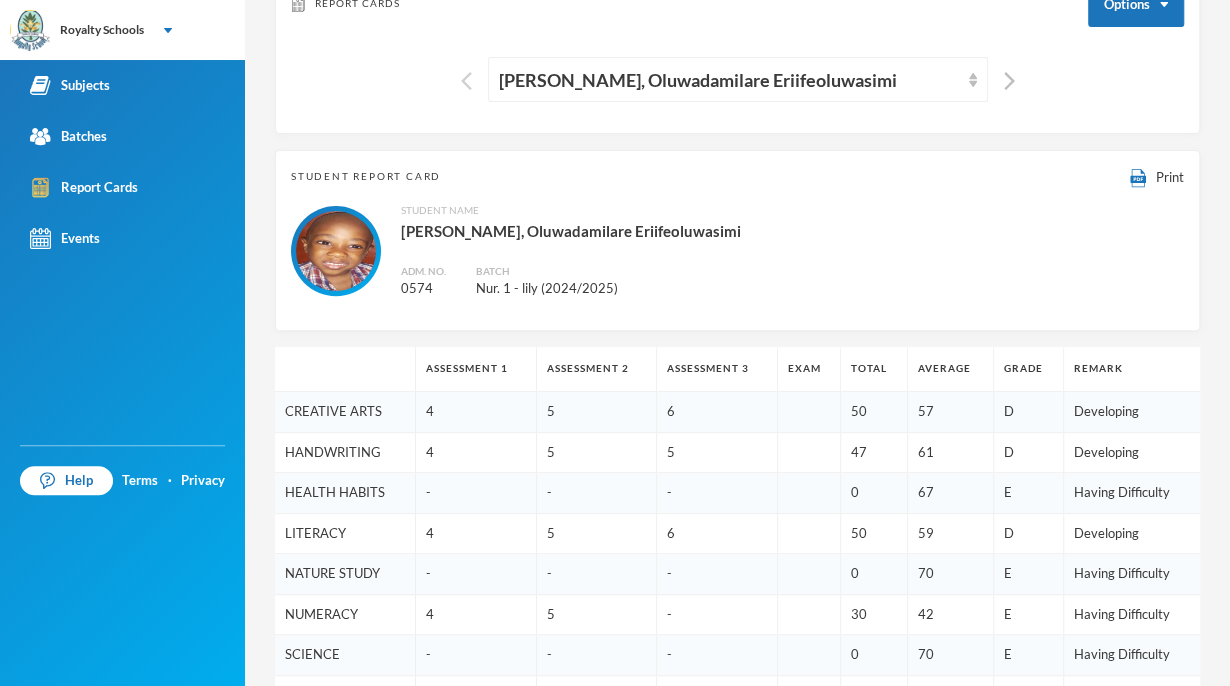 scroll, scrollTop: 0, scrollLeft: 0, axis: both 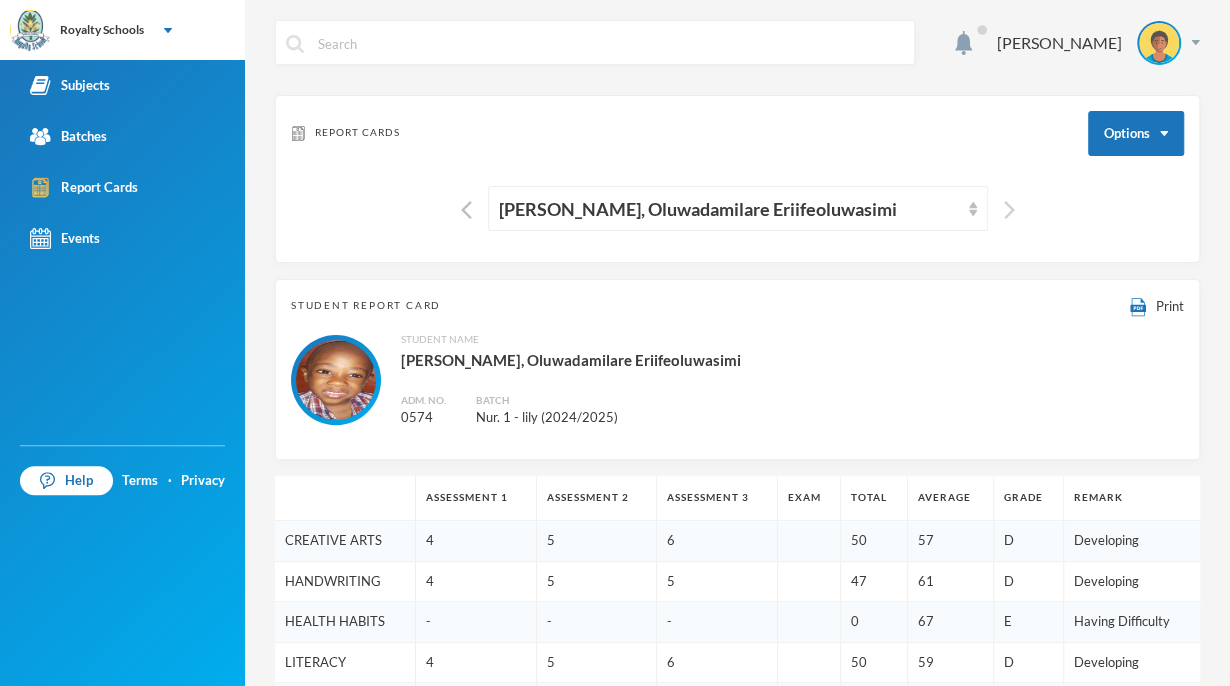 click at bounding box center (1009, 210) 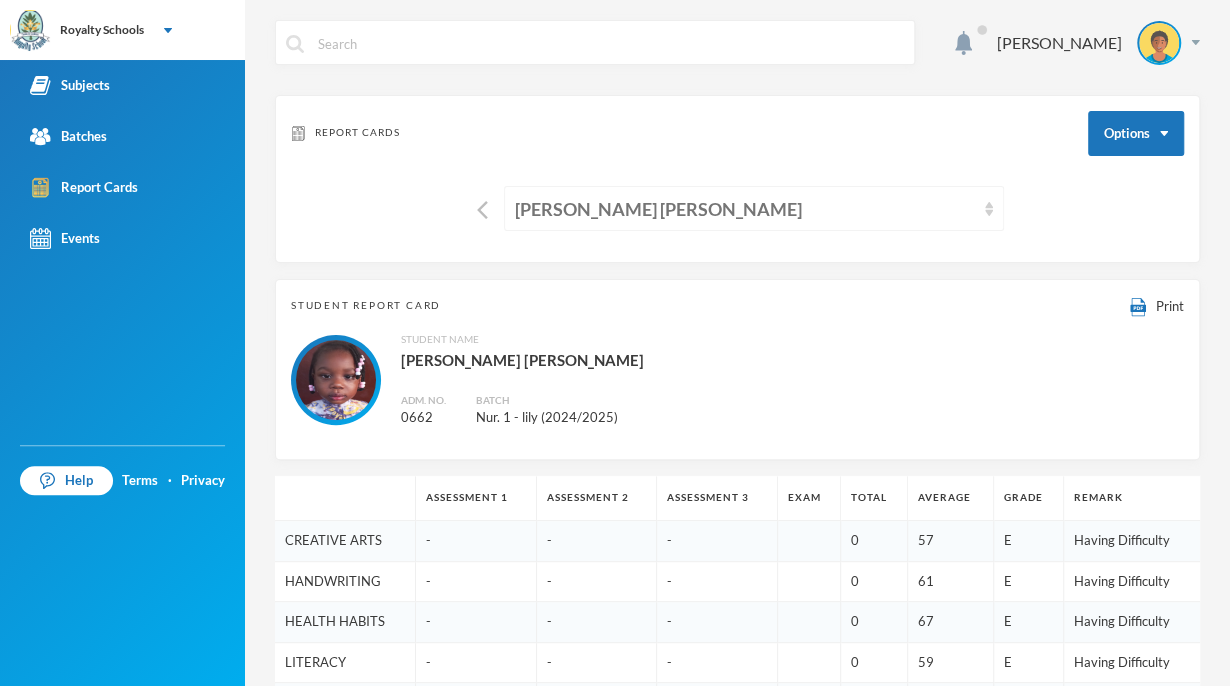 click on "[PERSON_NAME] [PERSON_NAME]" at bounding box center [754, 208] 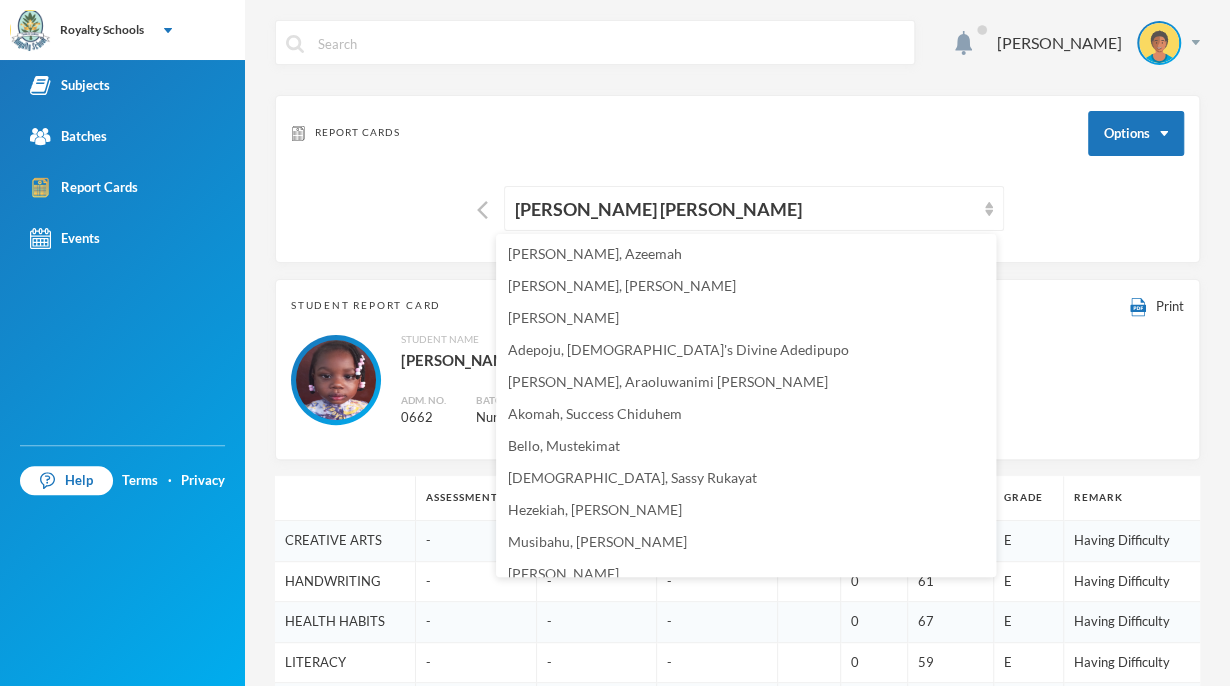 click on "[PERSON_NAME] [PERSON_NAME]" at bounding box center (737, 208) 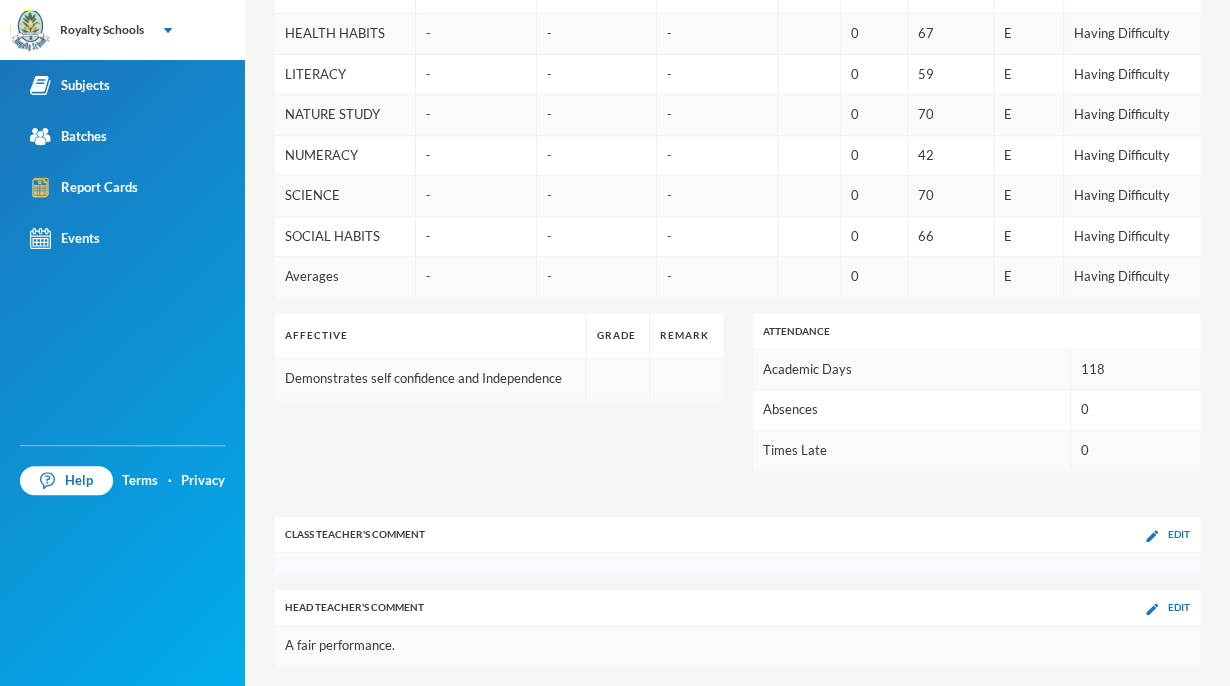scroll, scrollTop: 598, scrollLeft: 0, axis: vertical 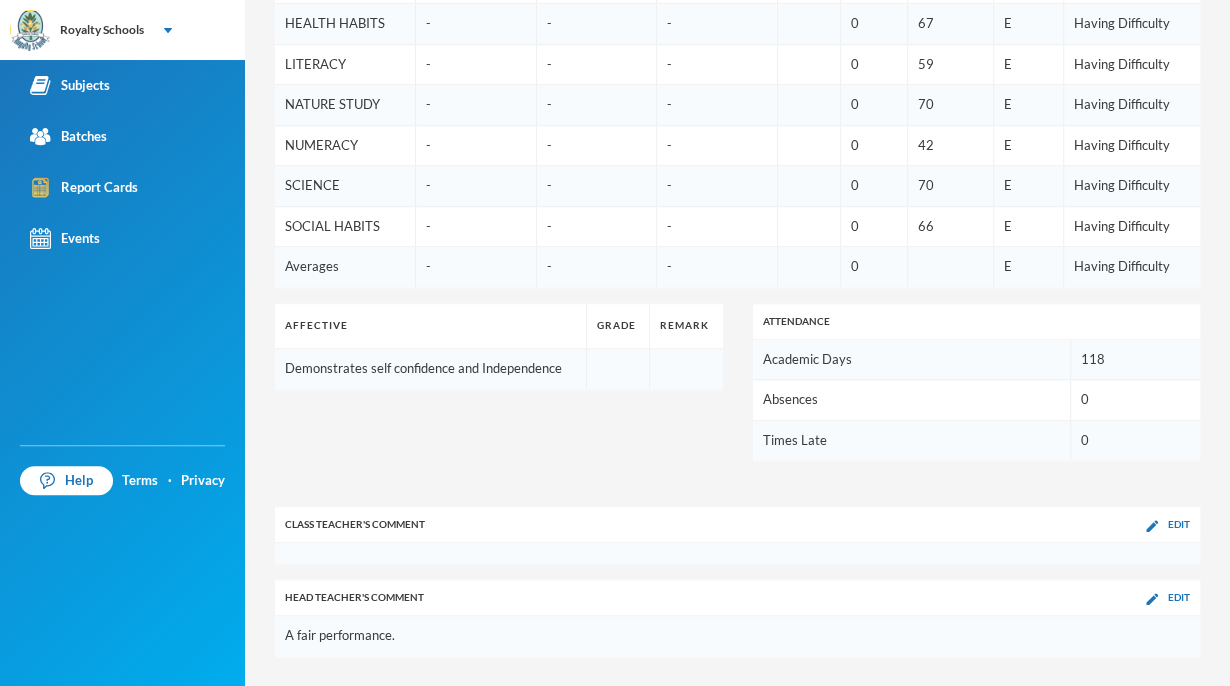 click at bounding box center (618, 369) 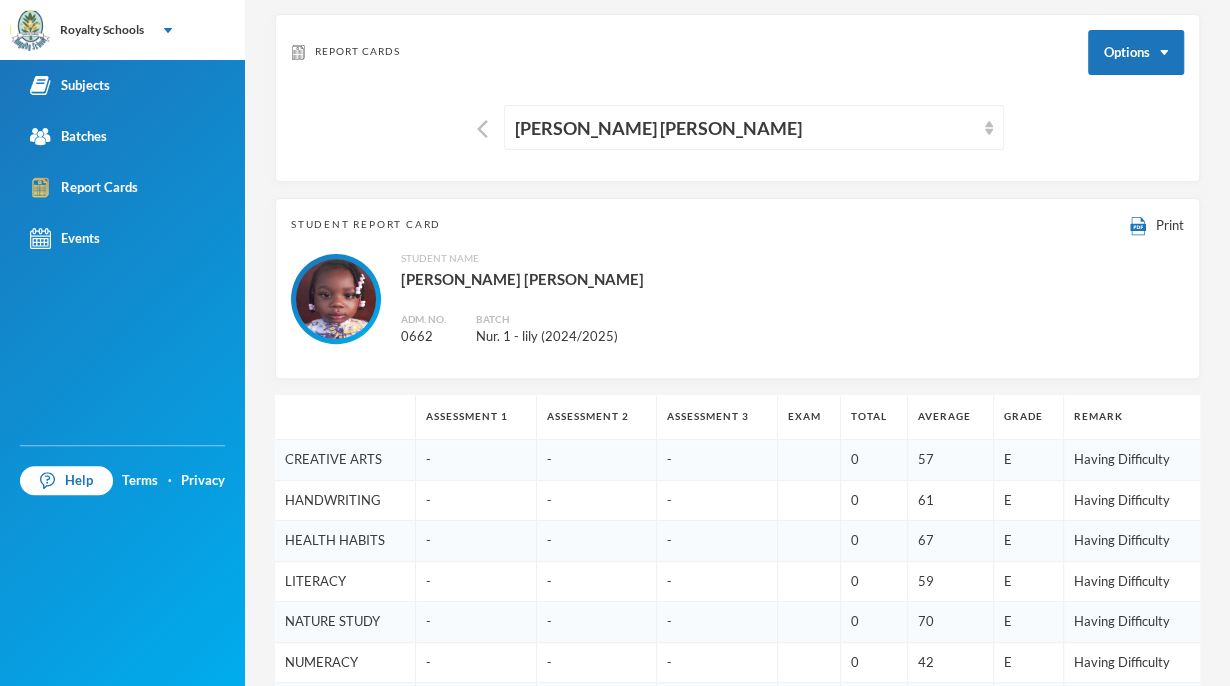 scroll, scrollTop: 0, scrollLeft: 0, axis: both 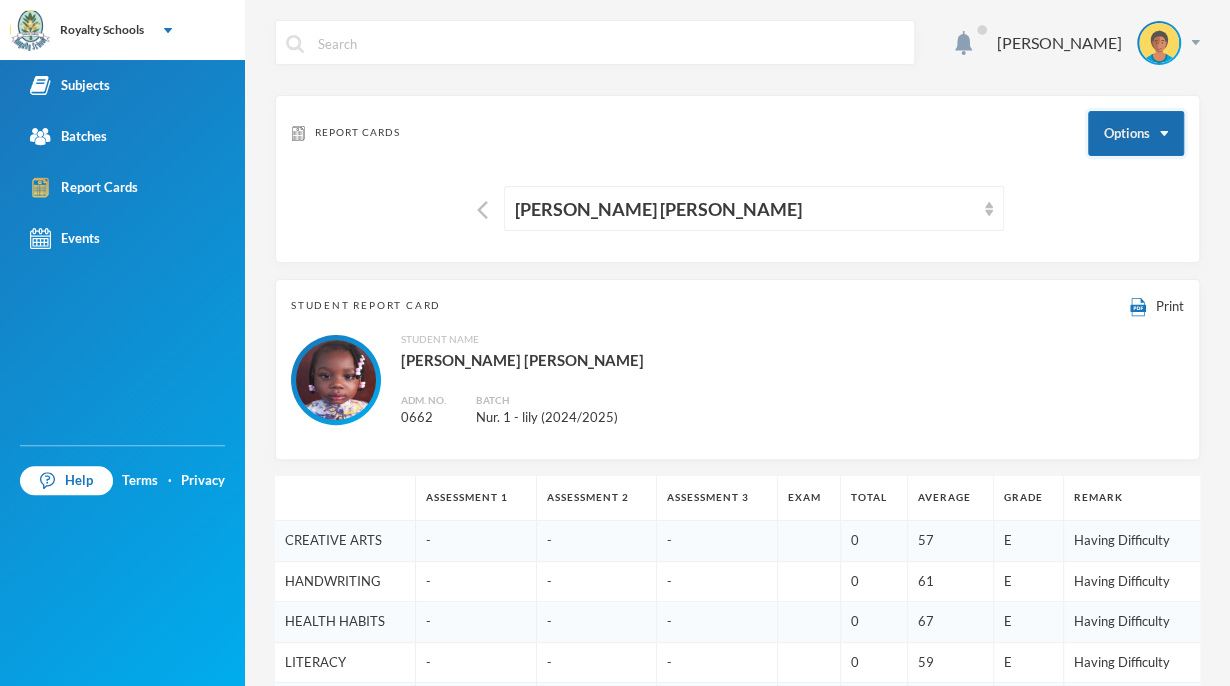 click on "Options" at bounding box center [1136, 133] 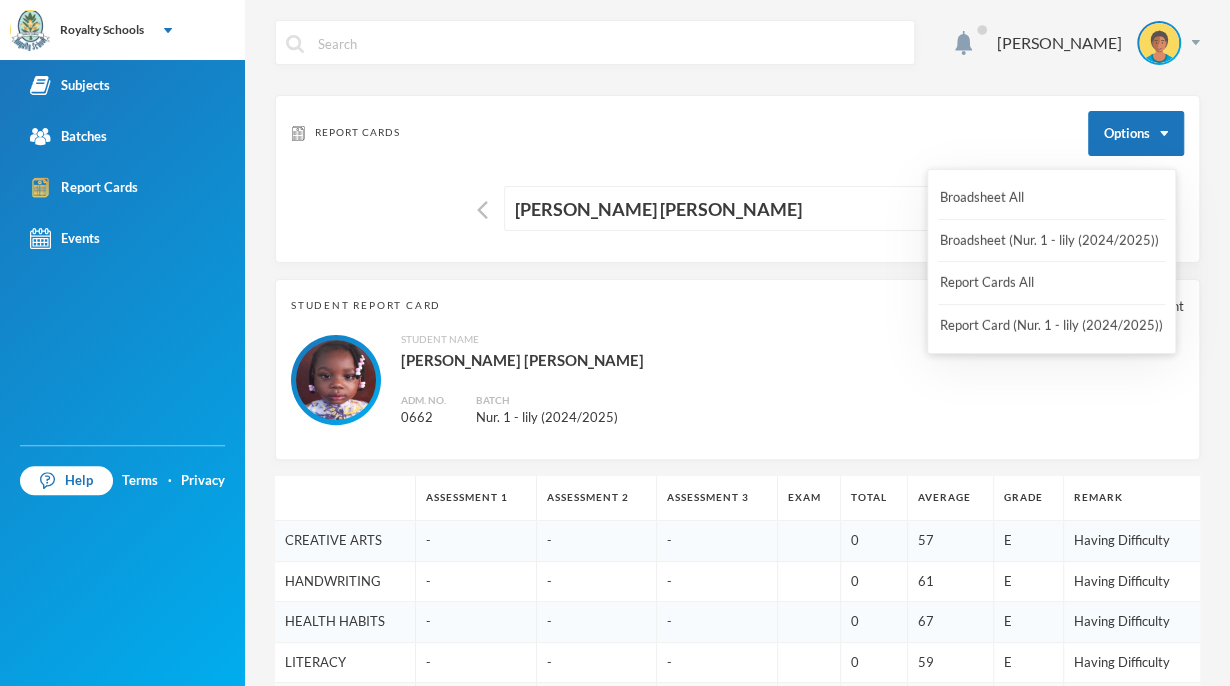 click on "Student Report Card Print Student Name [PERSON_NAME] [PERSON_NAME] Adm. No. 0662 Batch Nur. 1 - lily (2024/2025)" at bounding box center [737, 369] 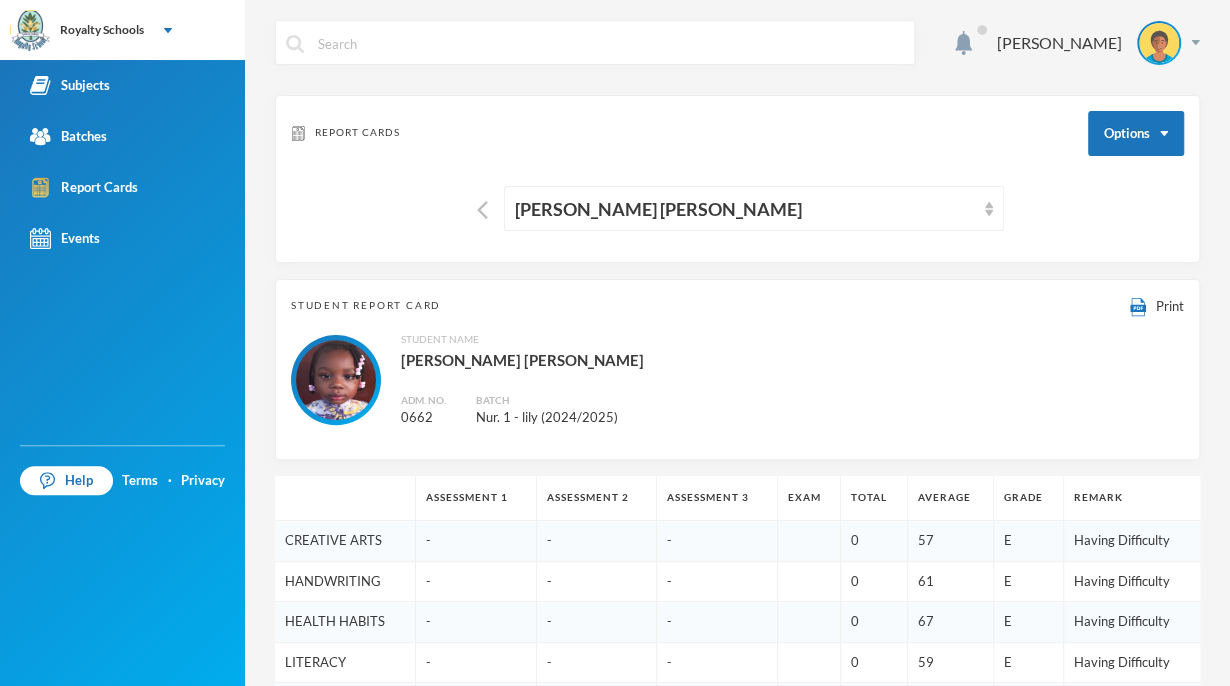 click at bounding box center [1159, 43] 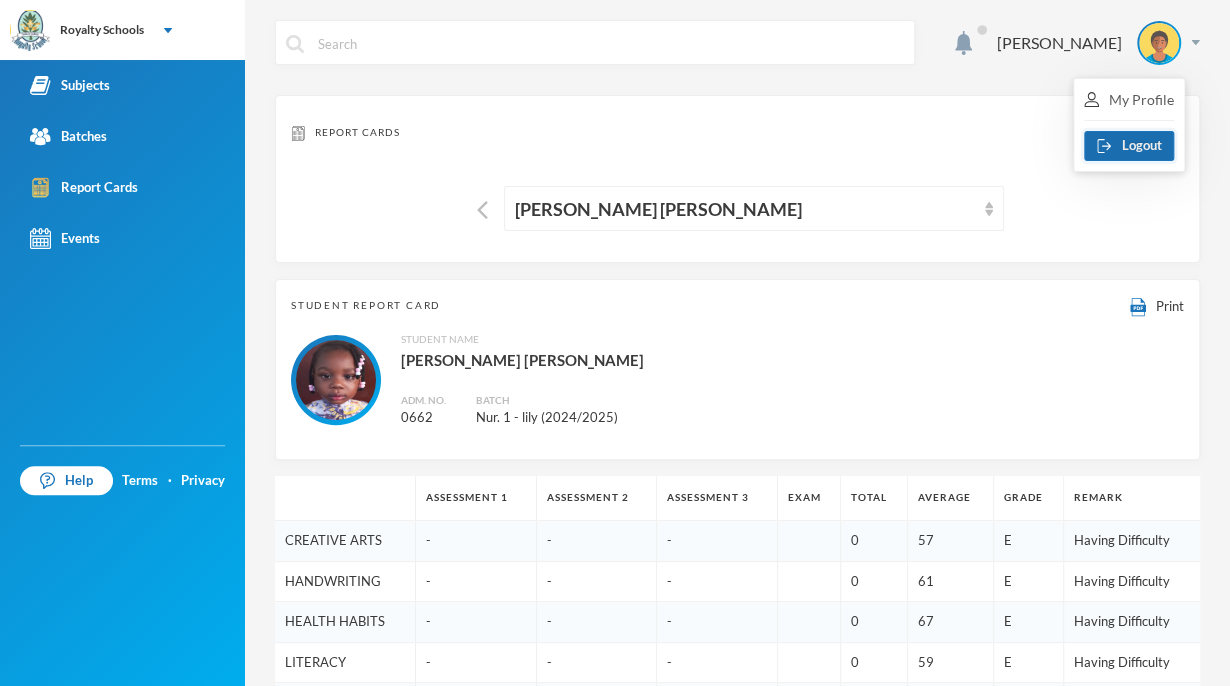 click on "Logout" at bounding box center (1129, 146) 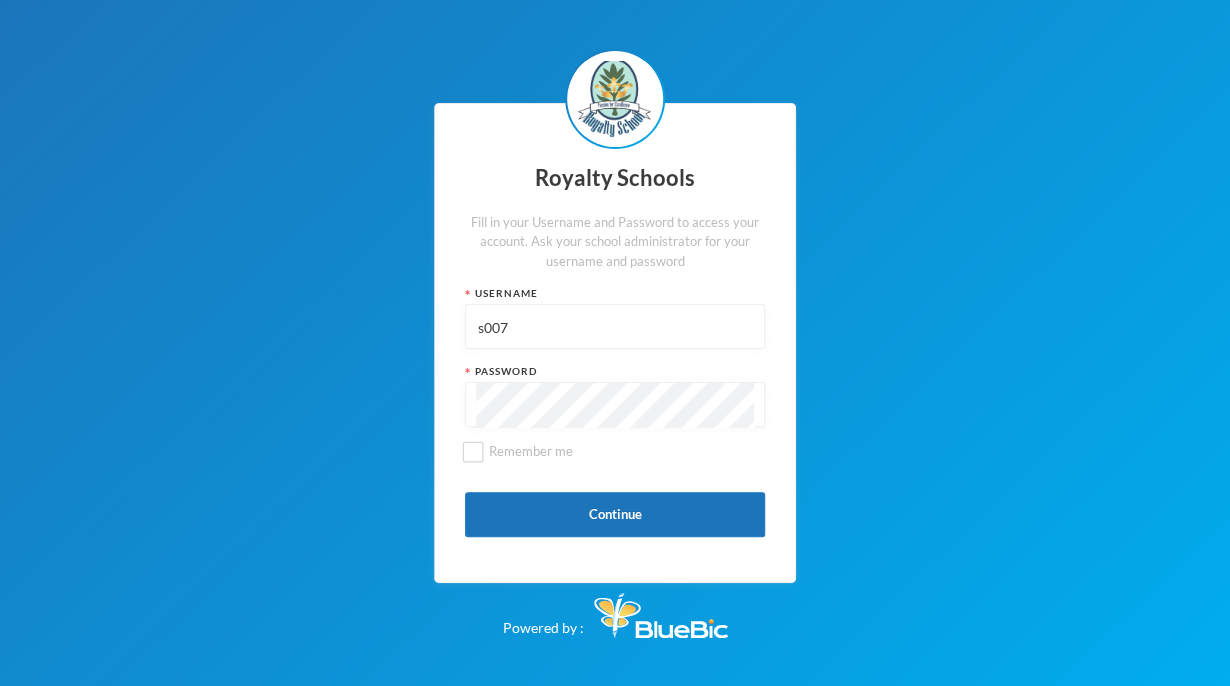 click on "s007" at bounding box center (615, 327) 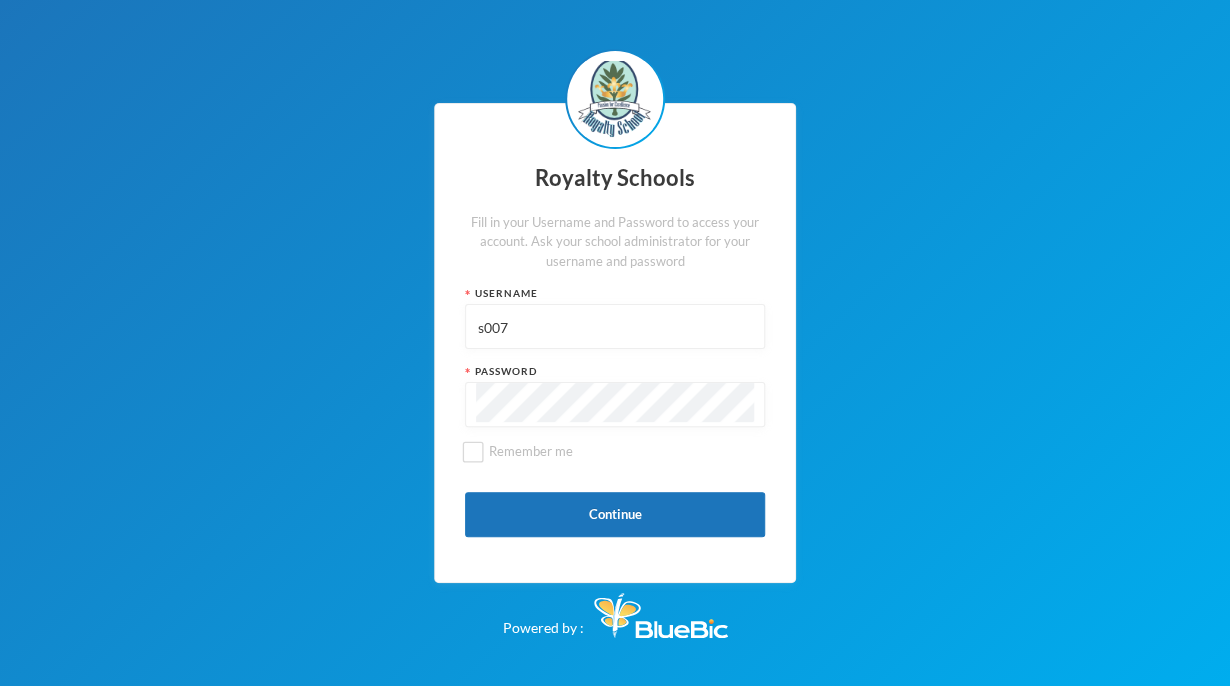 type on "admin" 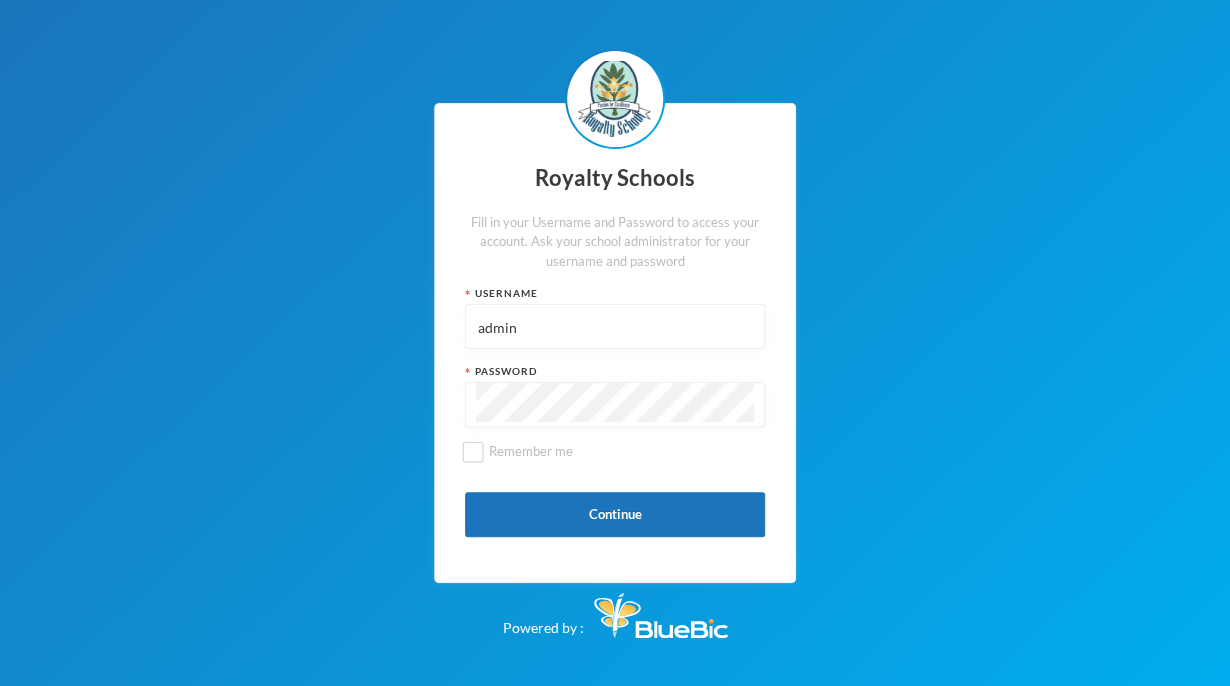 click on "Royalty Schools Fill in your Username and Password to access your account. Ask your school administrator for your username and password Username admin Password Remember me Continue Powered by :" at bounding box center [615, 343] 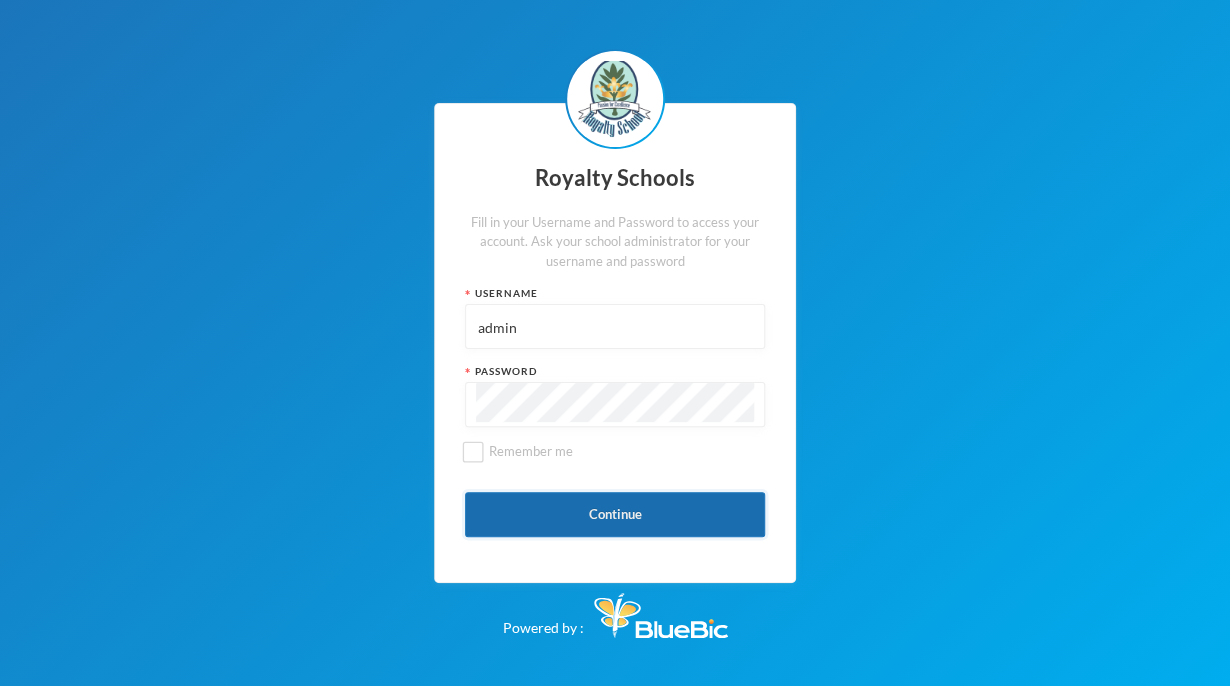 click on "Continue" at bounding box center (615, 514) 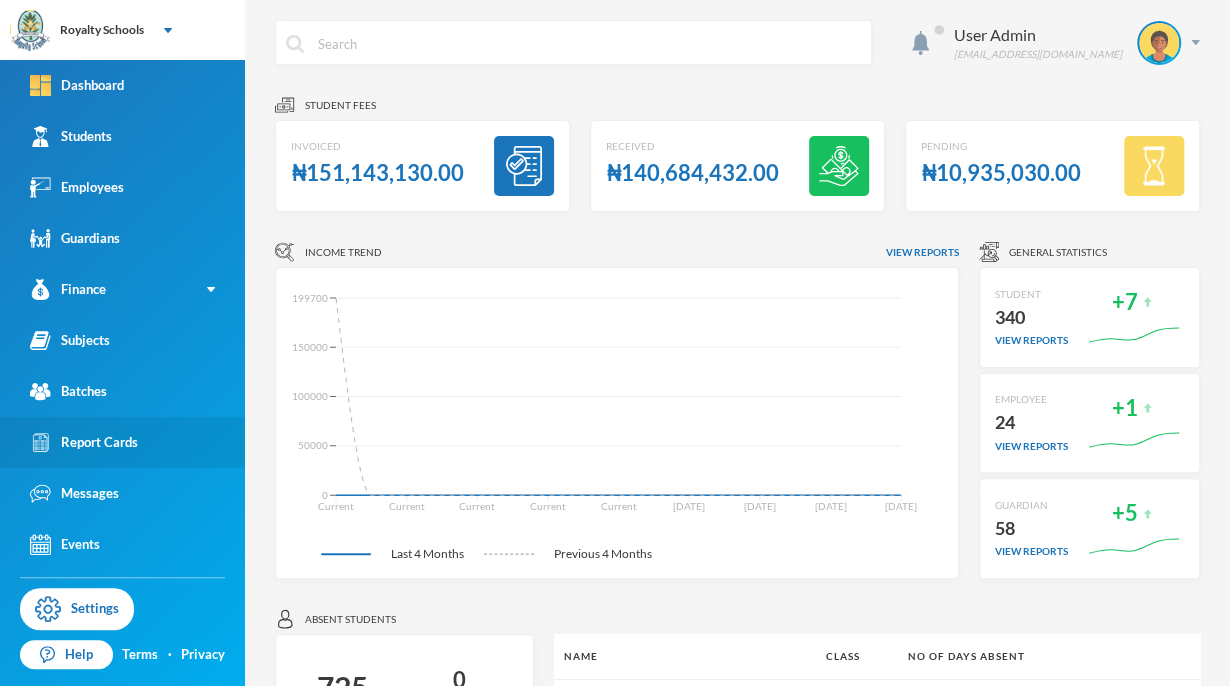 click on "Report Cards" at bounding box center [122, 442] 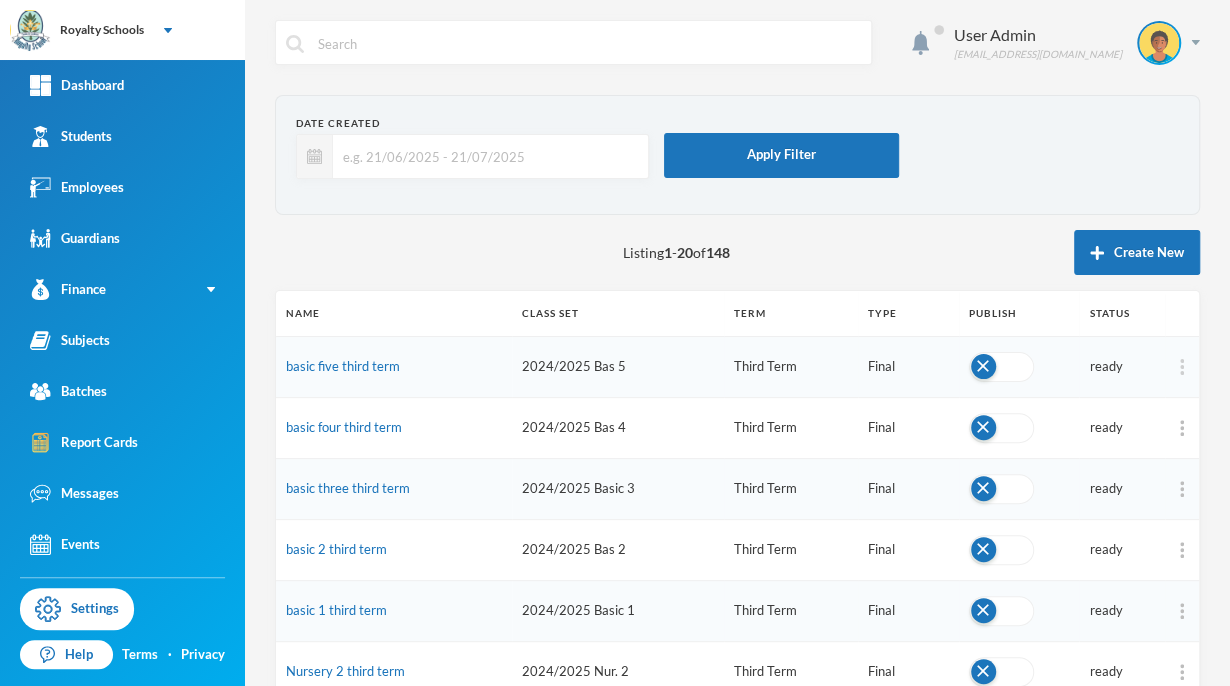 click at bounding box center [1182, 367] 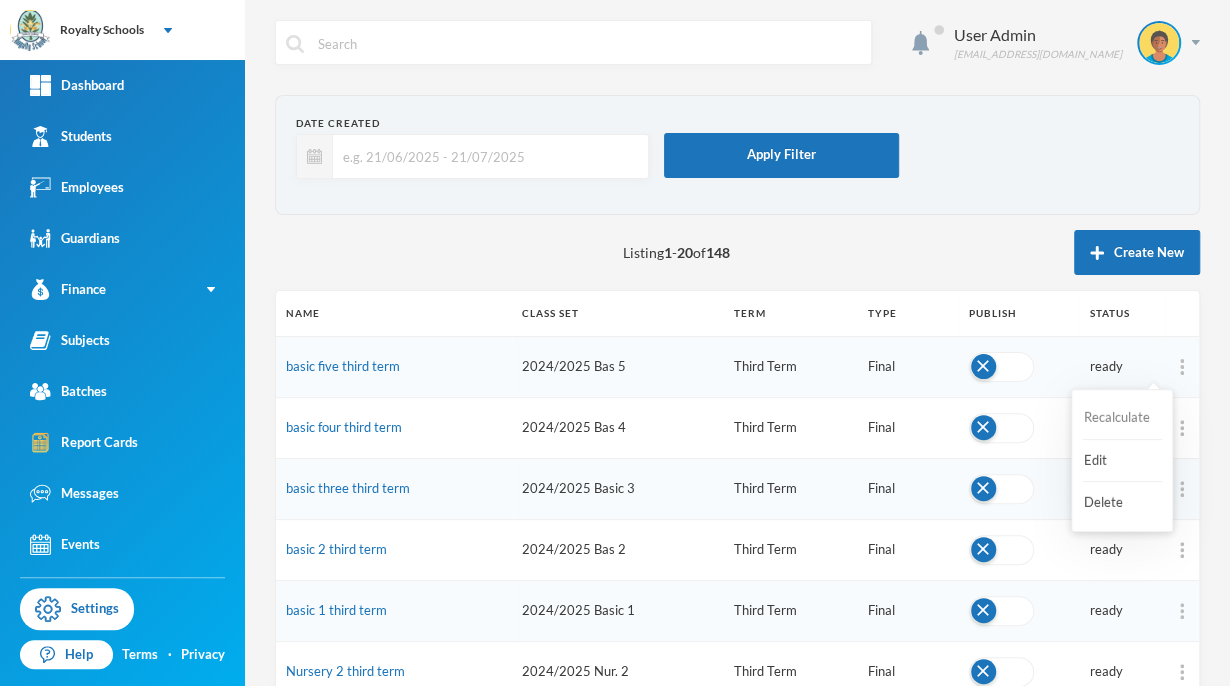 click on "Recalculate" at bounding box center [1122, 418] 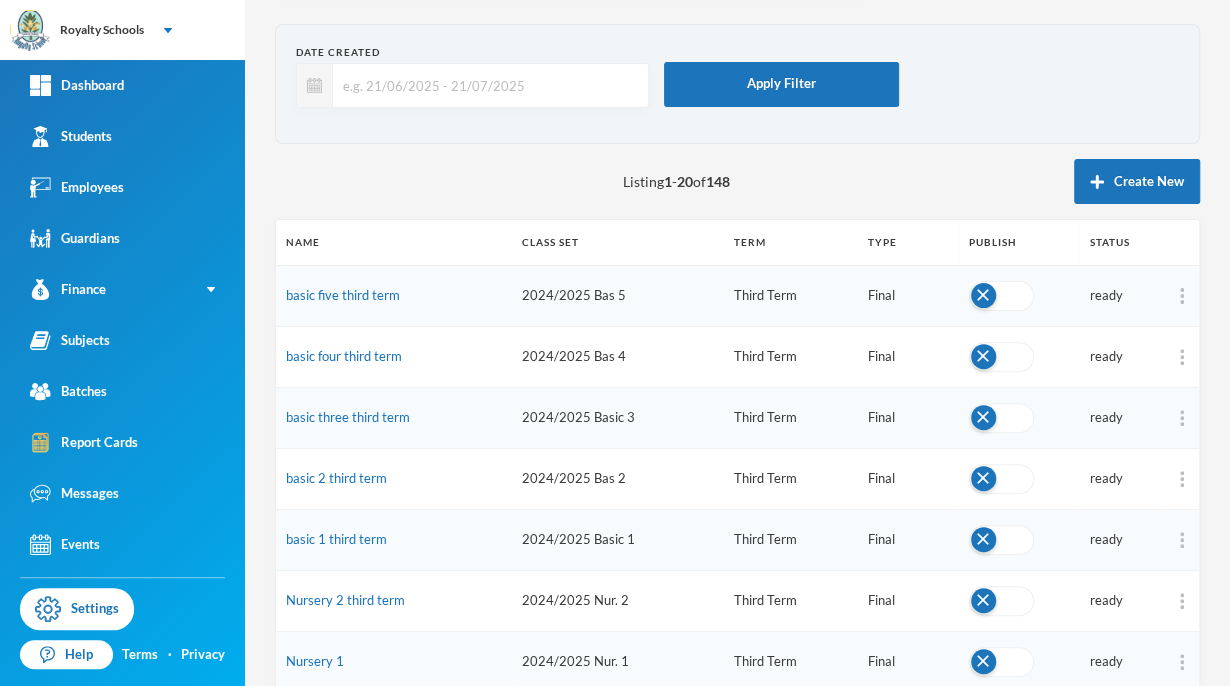 scroll, scrollTop: 83, scrollLeft: 0, axis: vertical 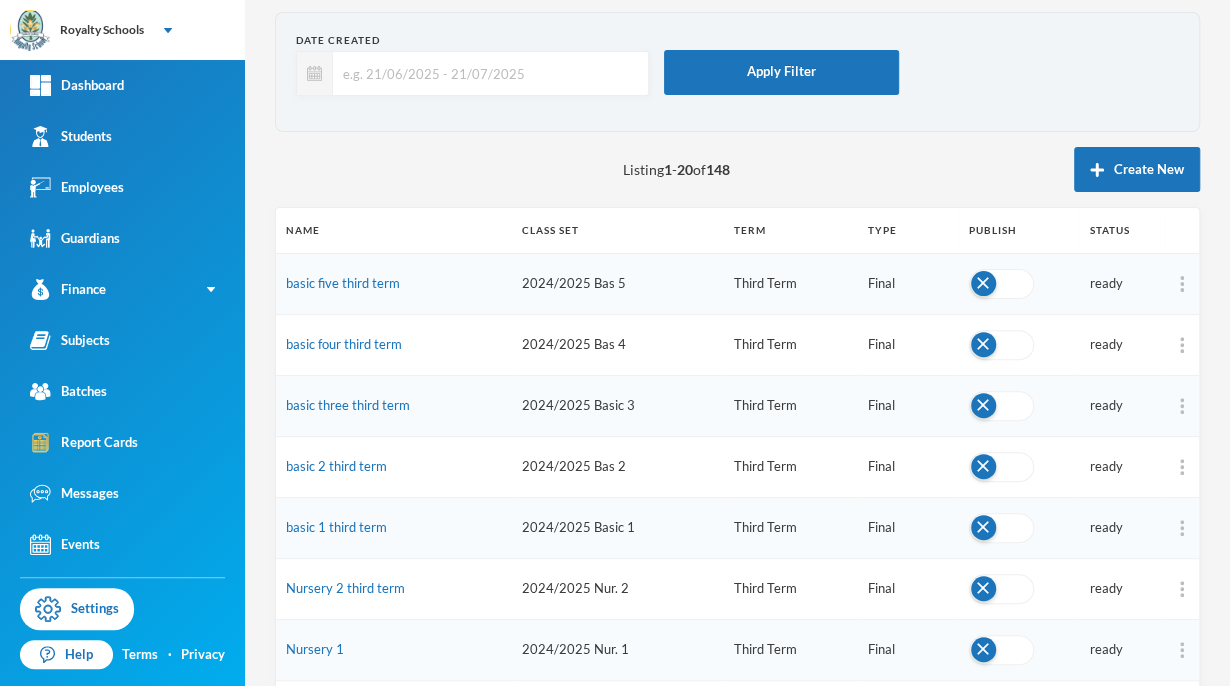 click at bounding box center (1182, 345) 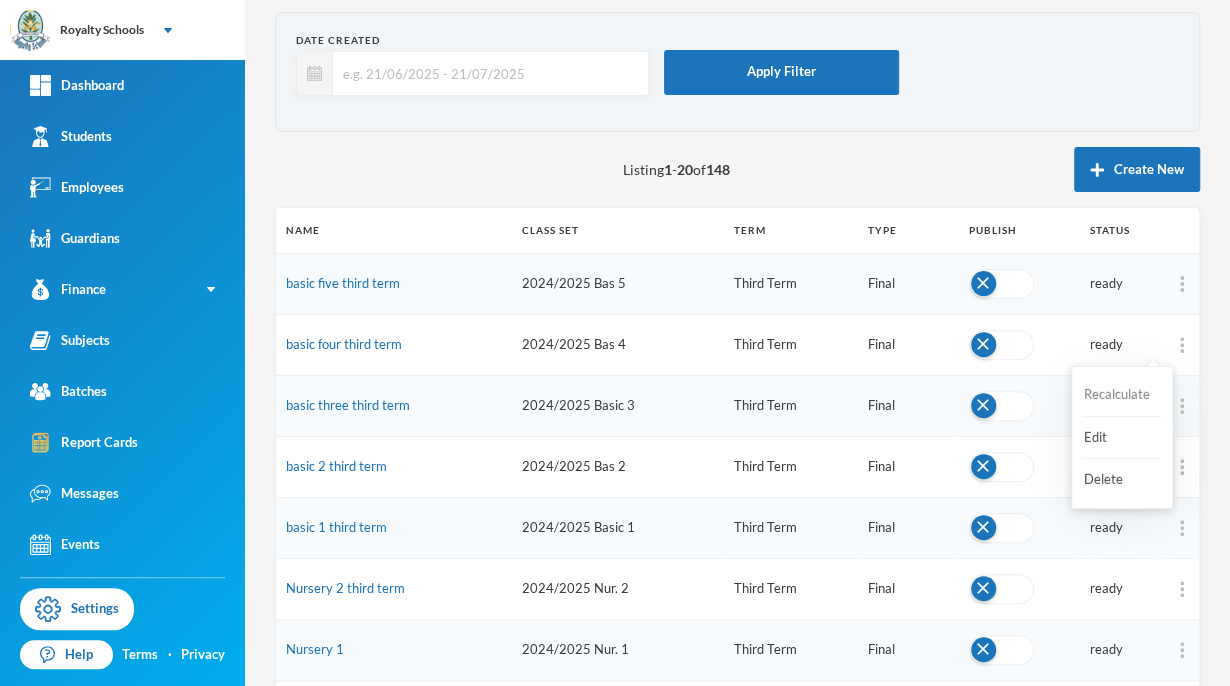 click on "Recalculate" at bounding box center (1122, 395) 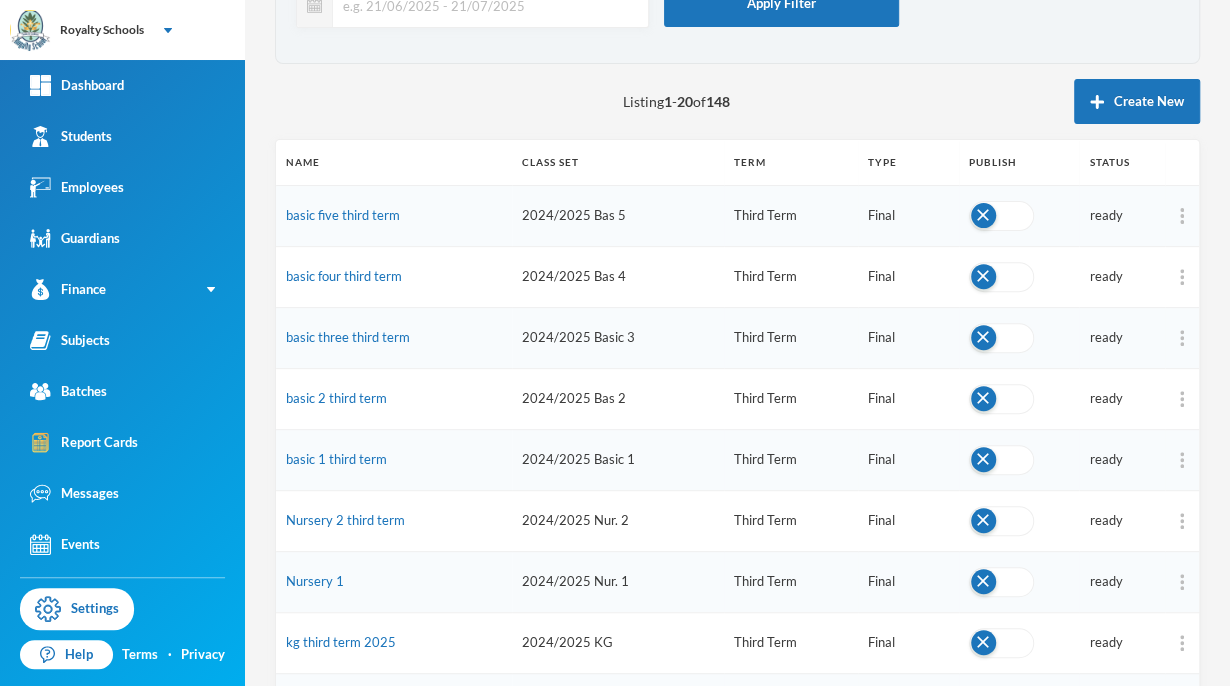 scroll, scrollTop: 156, scrollLeft: 0, axis: vertical 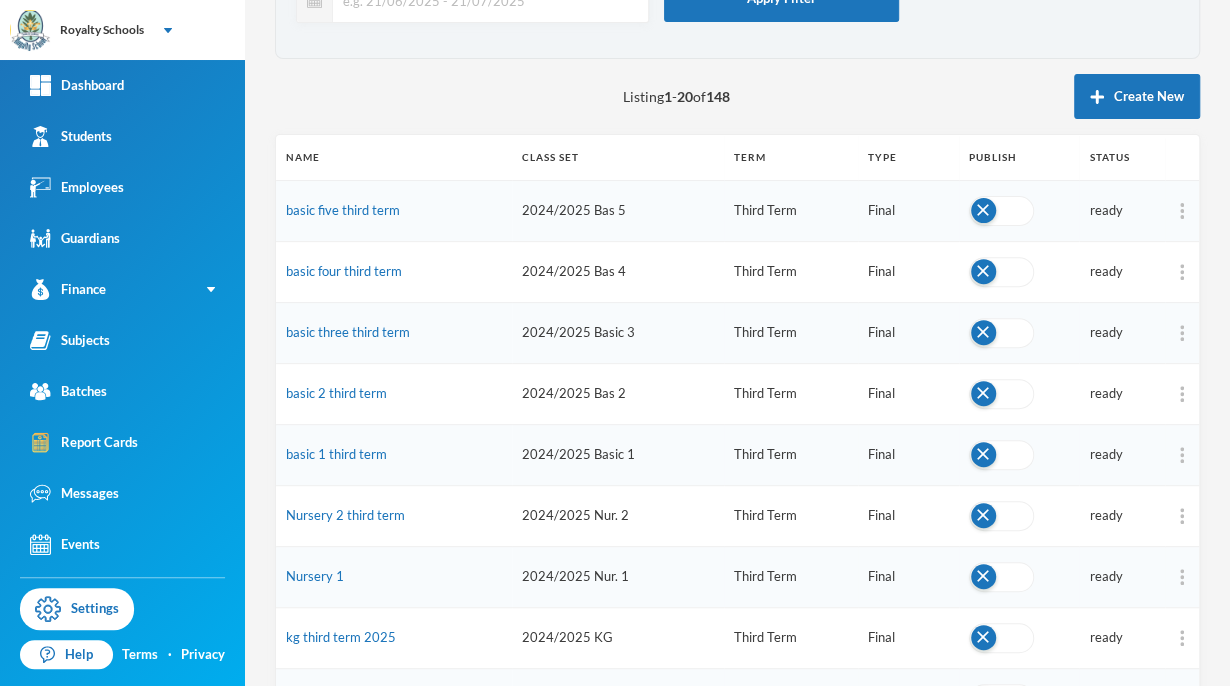 click at bounding box center (1182, 272) 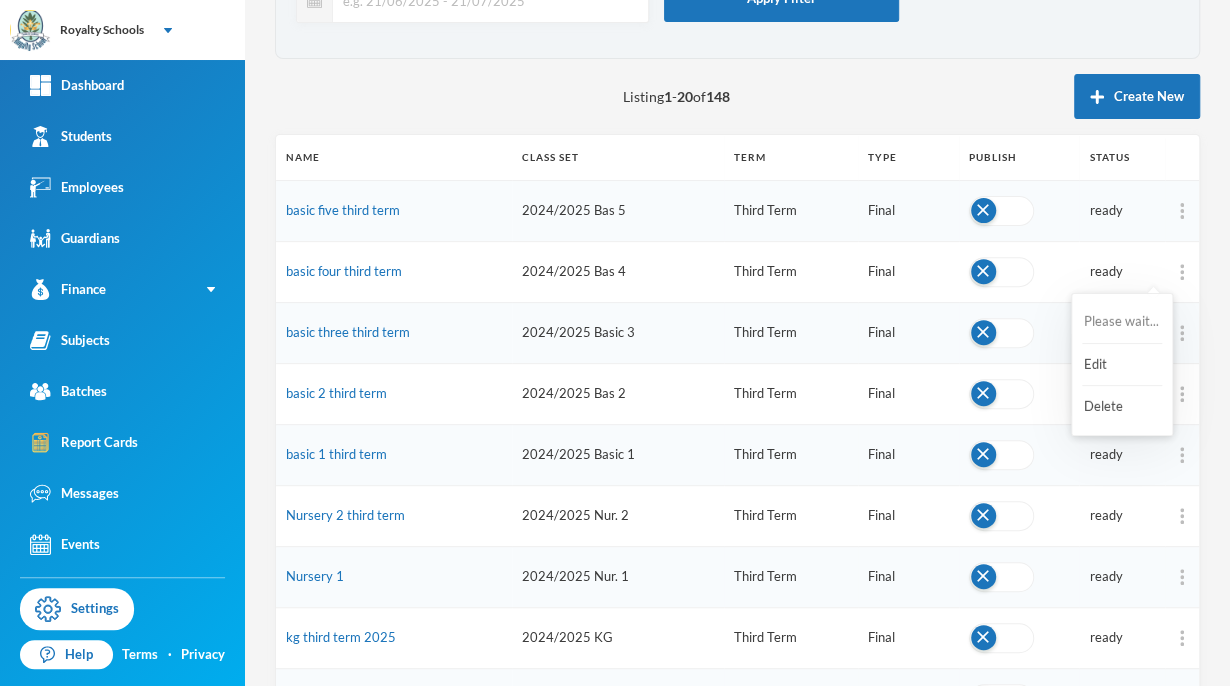 click on "Please wait..." at bounding box center (1122, 322) 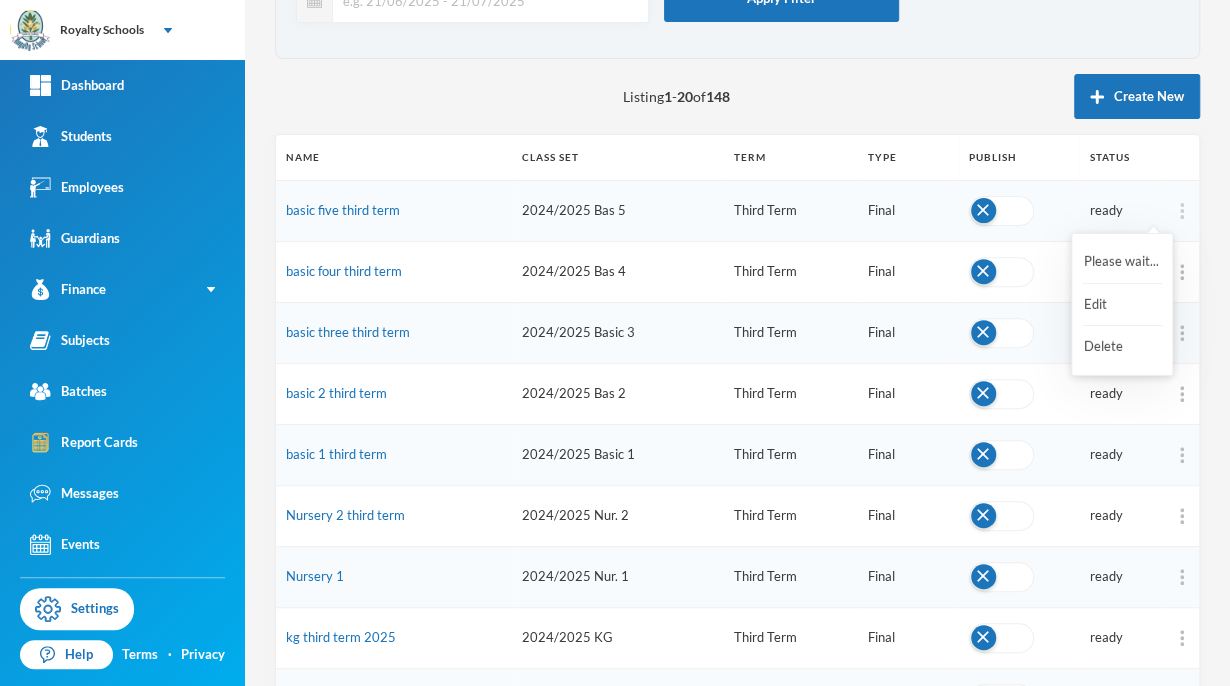 click at bounding box center [1182, 211] 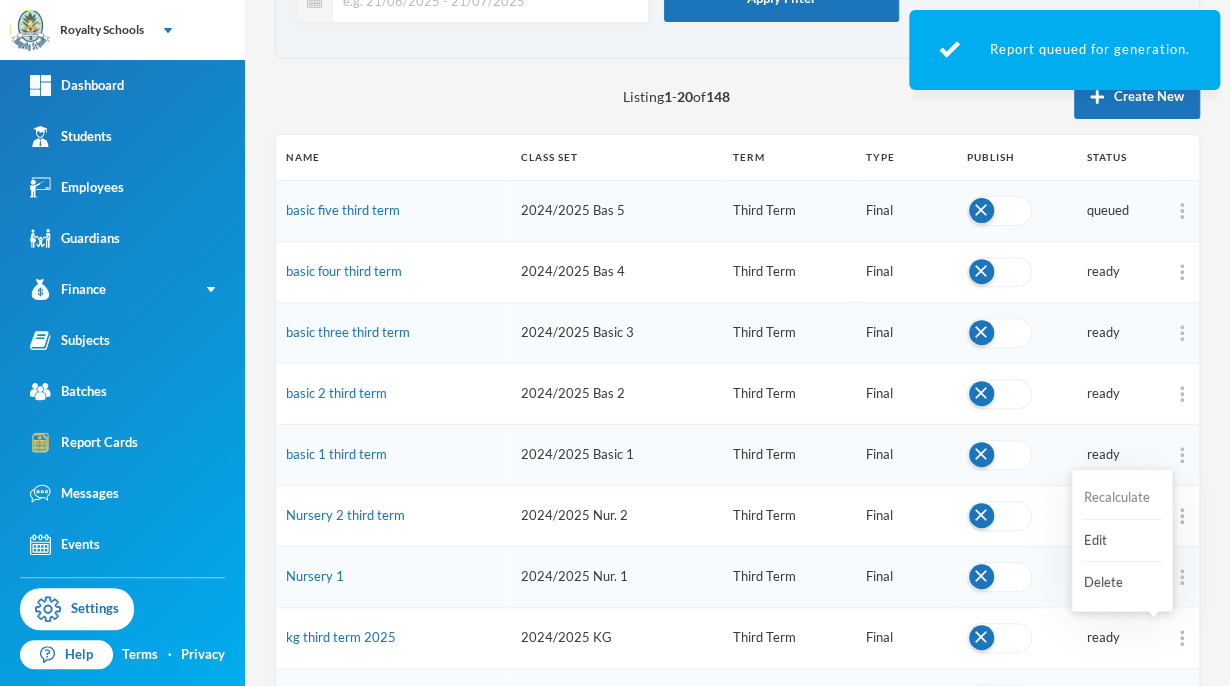 click on "Recalculate" at bounding box center (1122, 498) 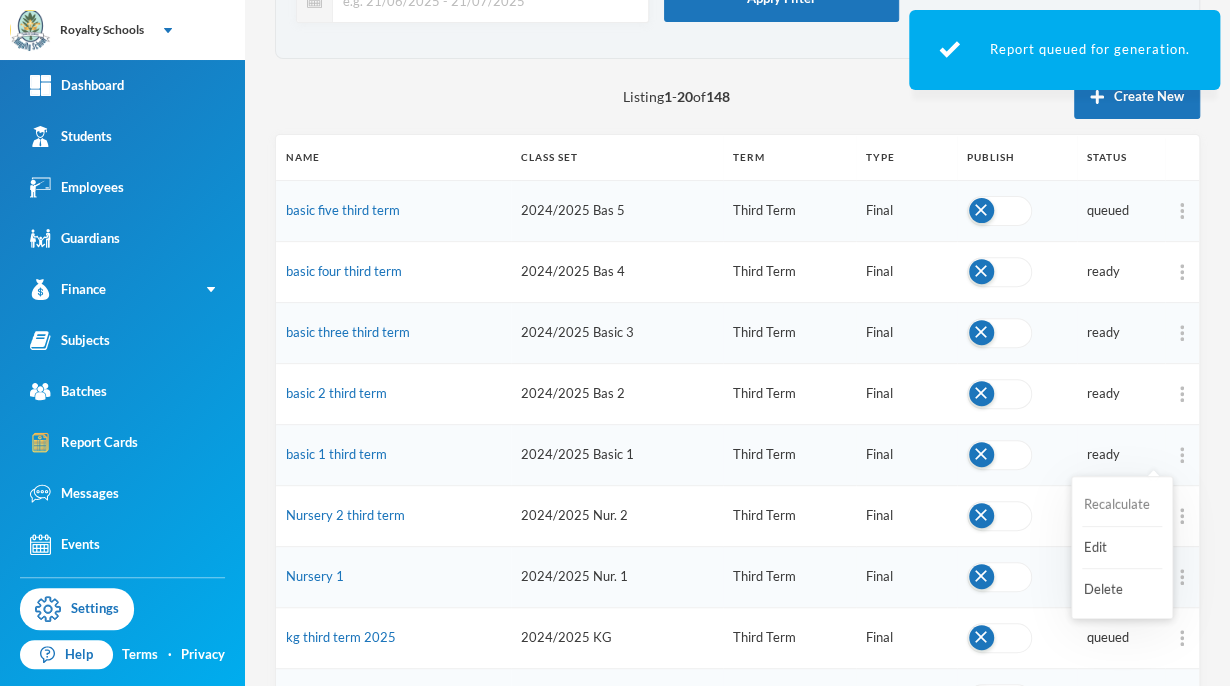 click on "Recalculate" at bounding box center (1122, 505) 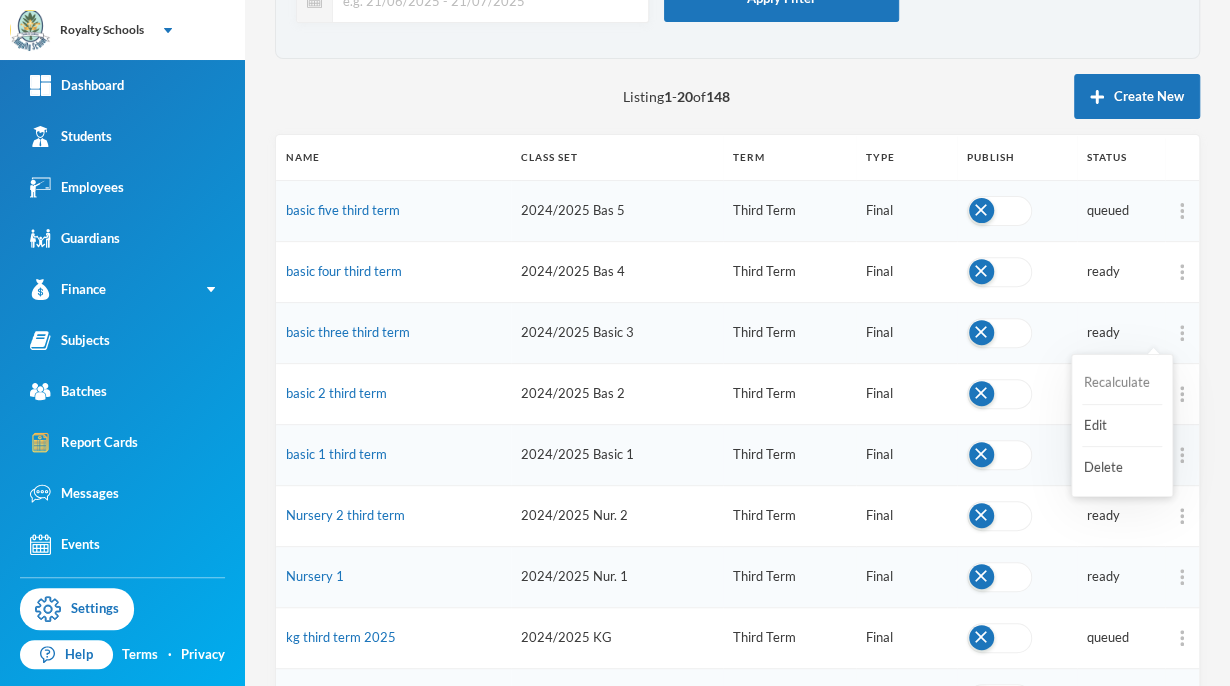 click on "Recalculate" at bounding box center [1122, 383] 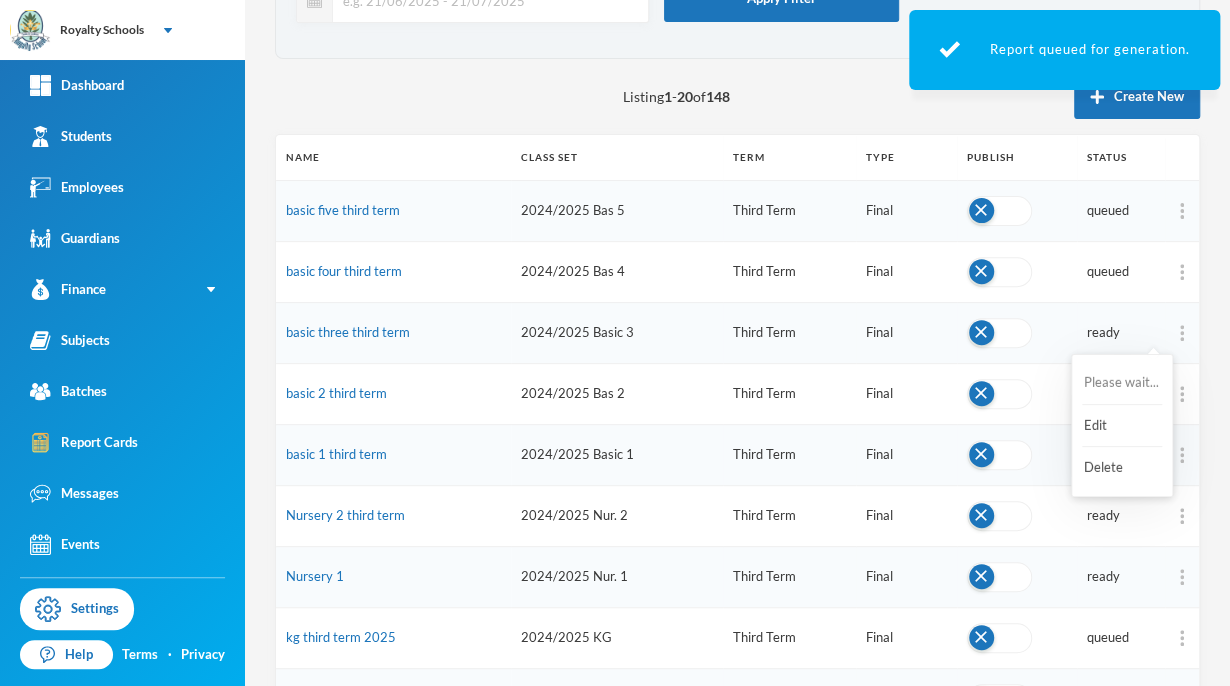 click on "Please wait..." at bounding box center [1122, 383] 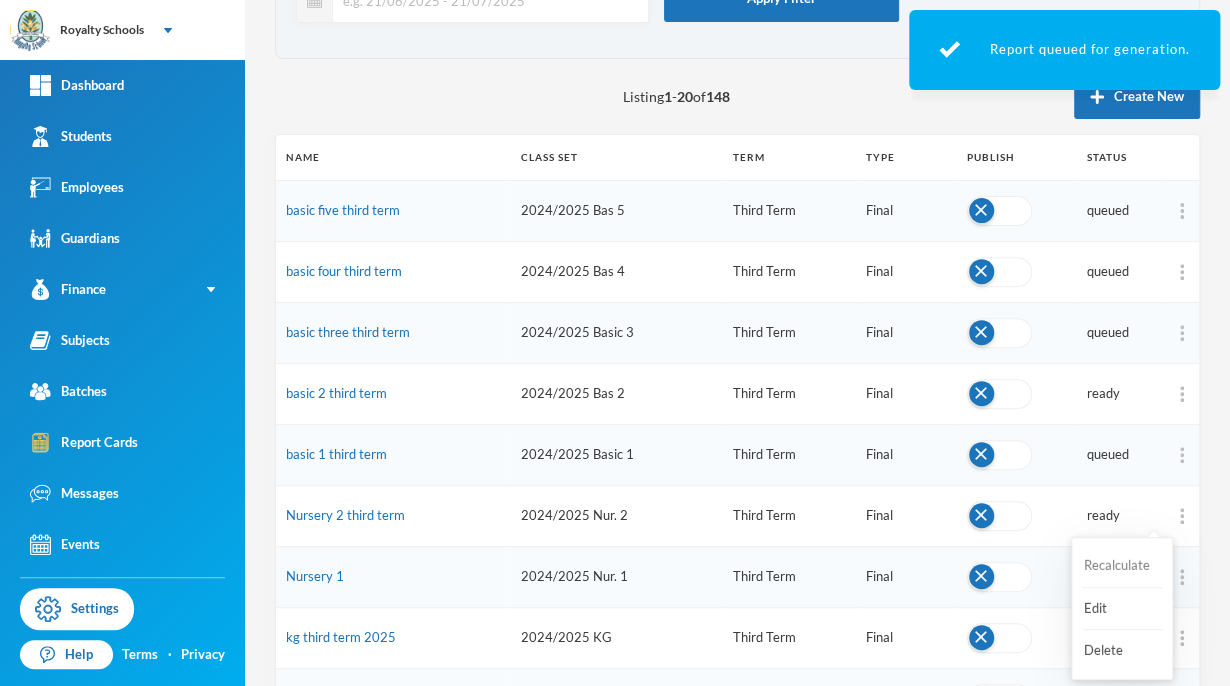 click on "Recalculate" at bounding box center [1122, 566] 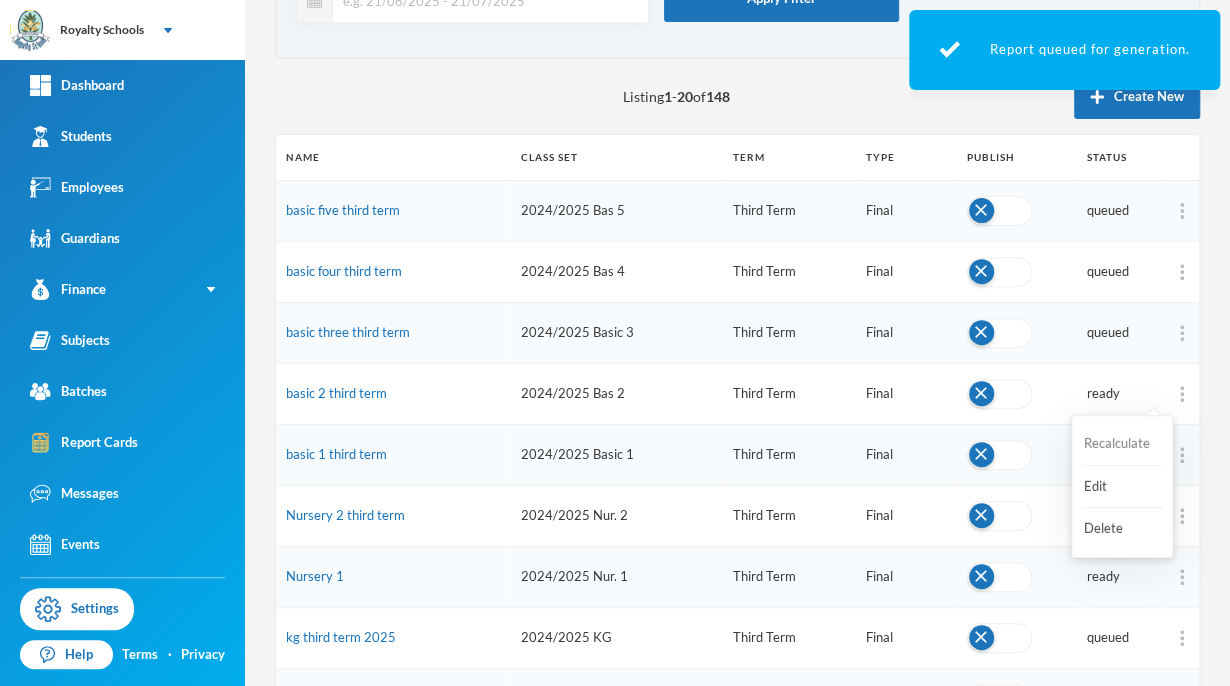 click on "Recalculate" at bounding box center (1122, 444) 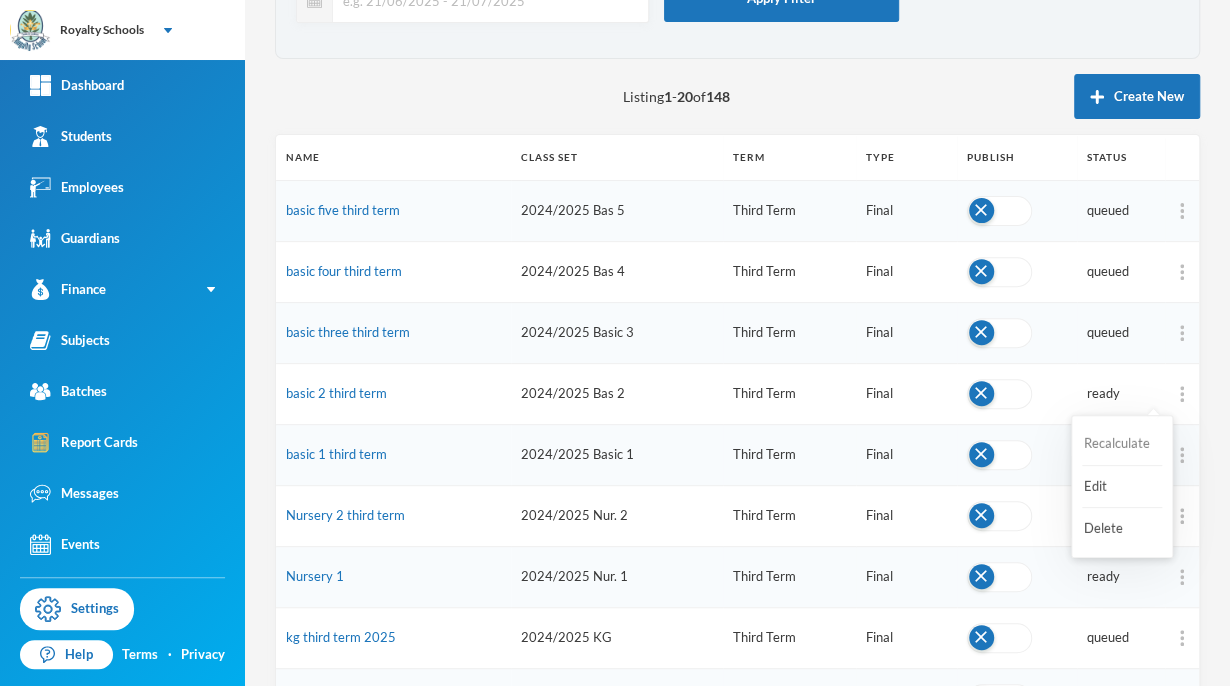 click on "Recalculate" at bounding box center [1122, 444] 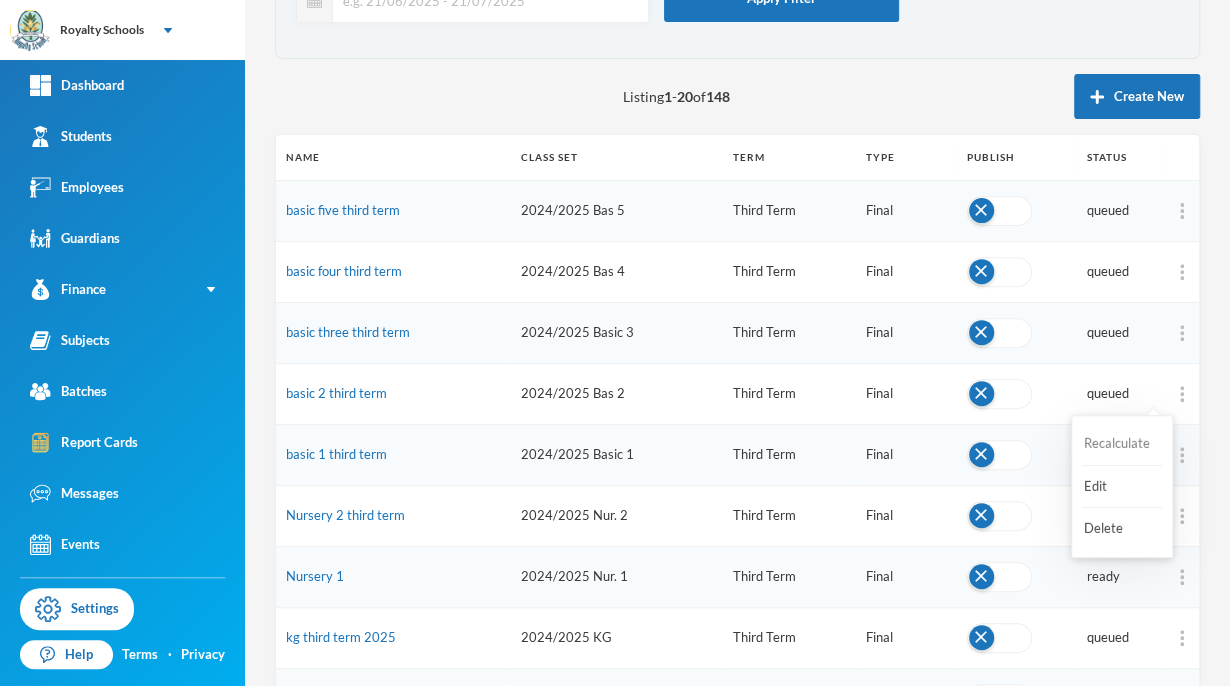 click on "Recalculate" at bounding box center [1122, 444] 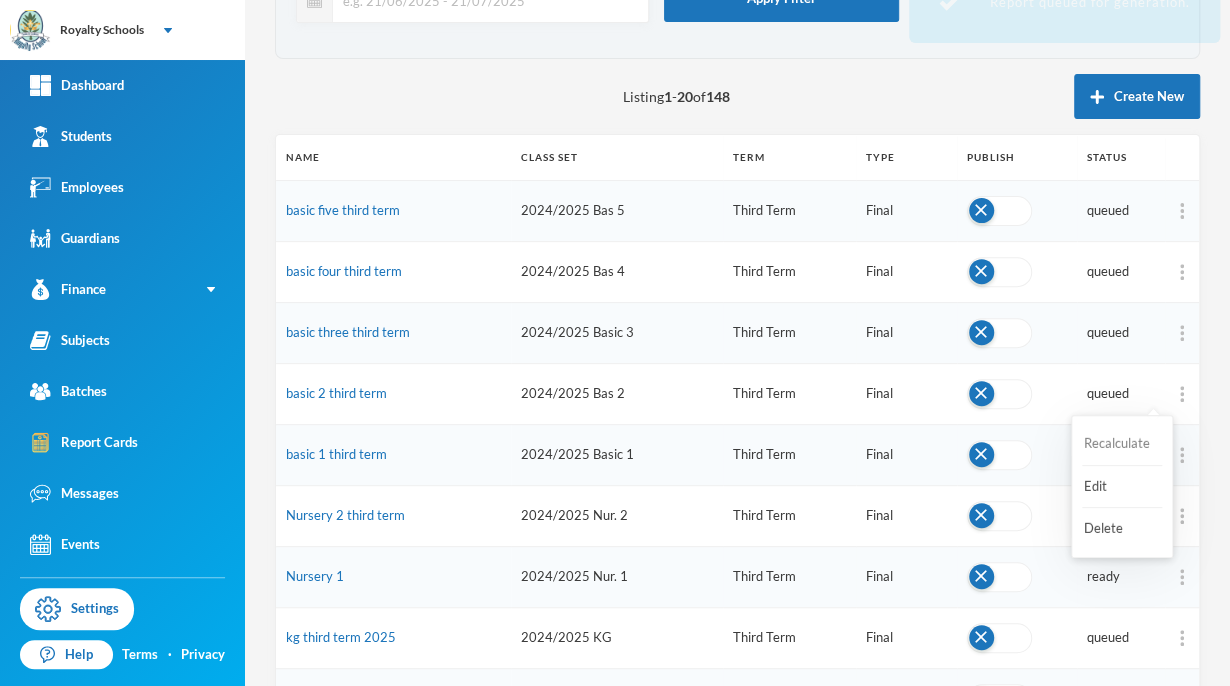 click on "Recalculate" at bounding box center [1122, 444] 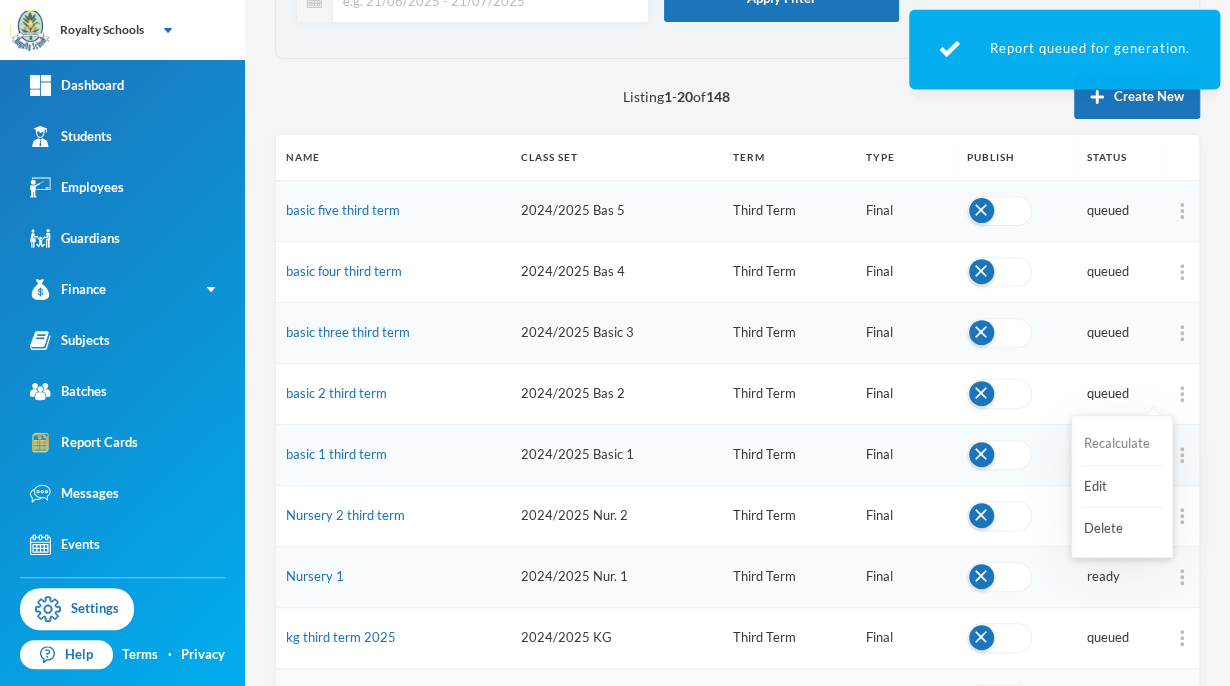 click on "Recalculate" at bounding box center [1122, 444] 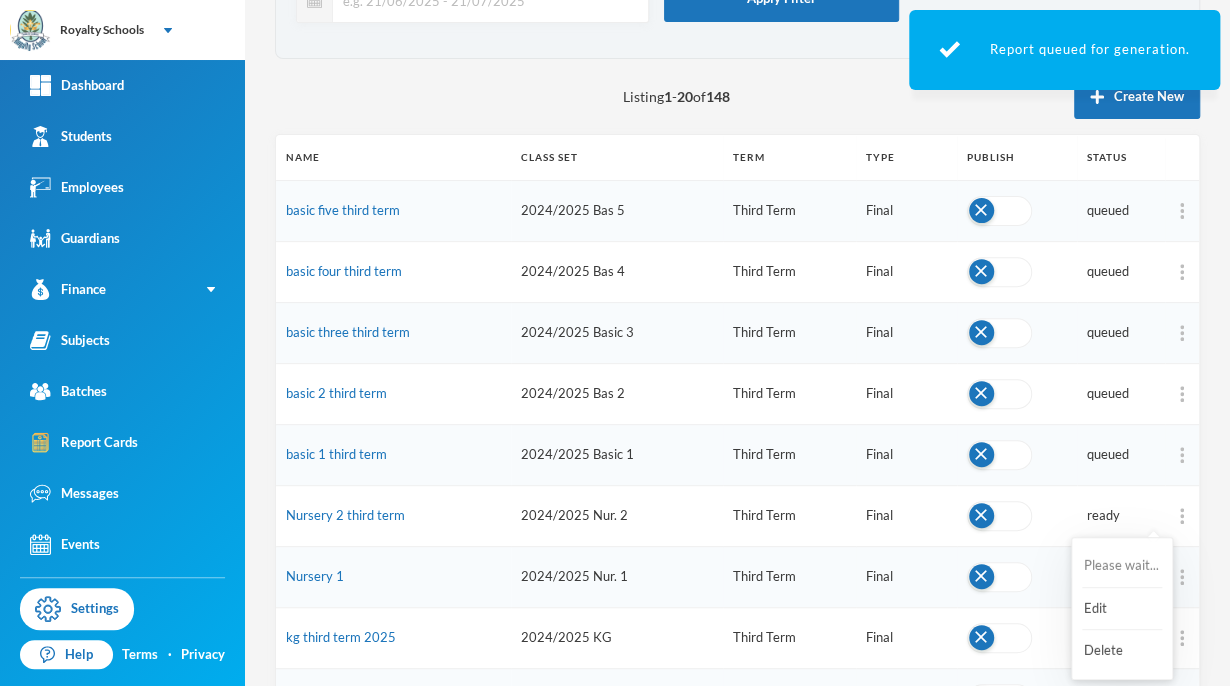 click on "Please wait..." at bounding box center (1122, 566) 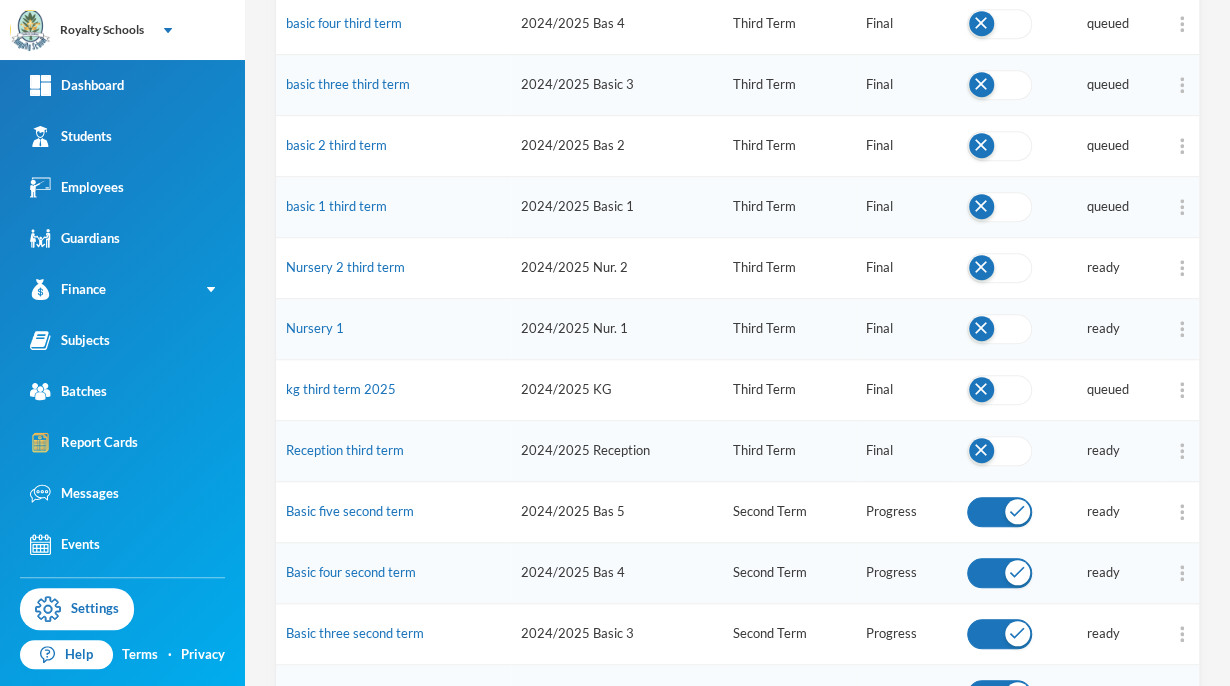 scroll, scrollTop: 406, scrollLeft: 0, axis: vertical 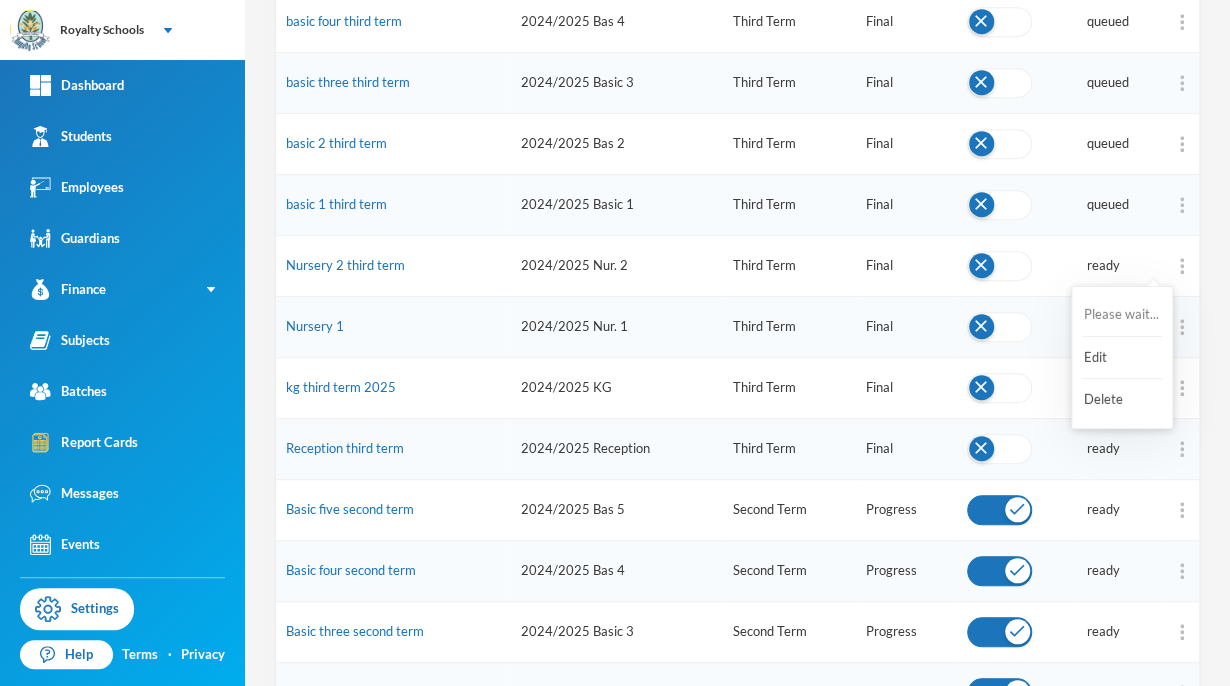 click on "Please wait..." at bounding box center (1122, 315) 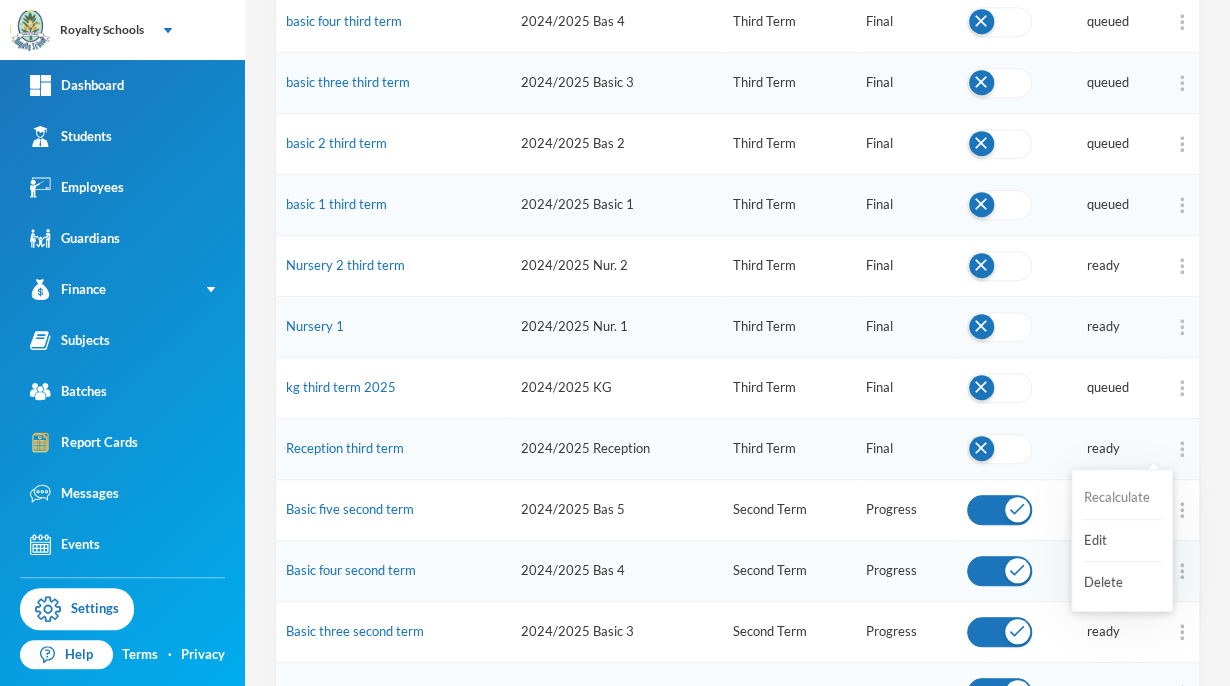 click on "Recalculate" at bounding box center [1122, 498] 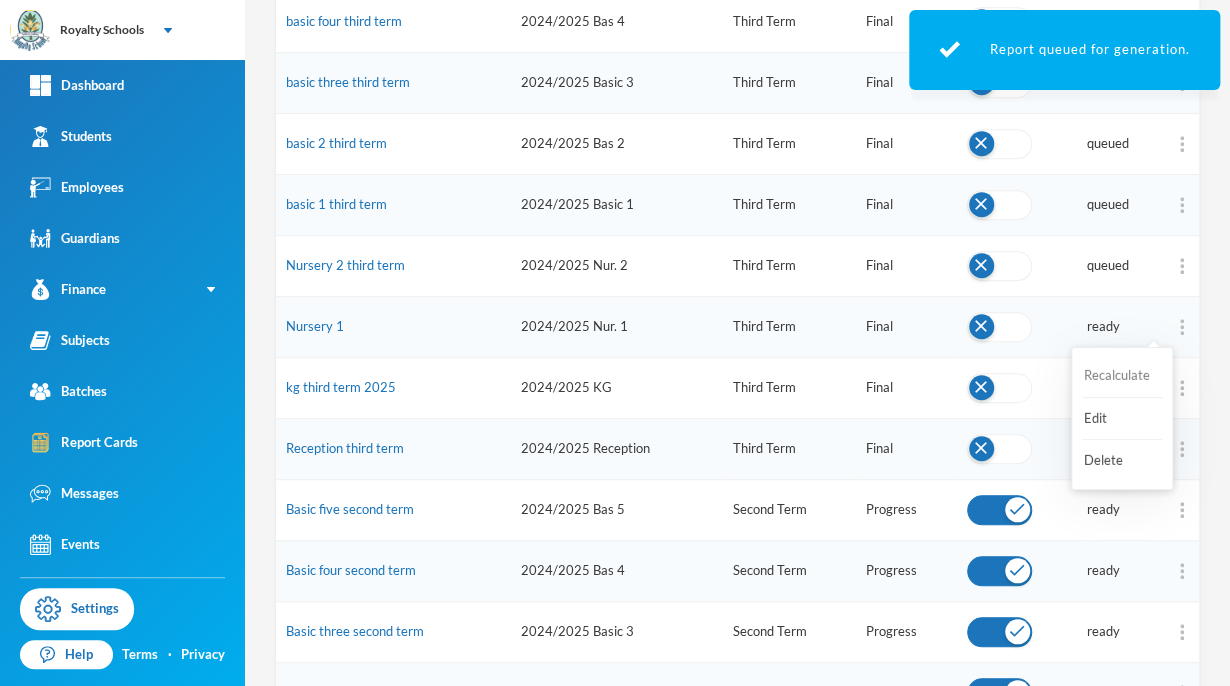 click on "Recalculate" at bounding box center [1122, 376] 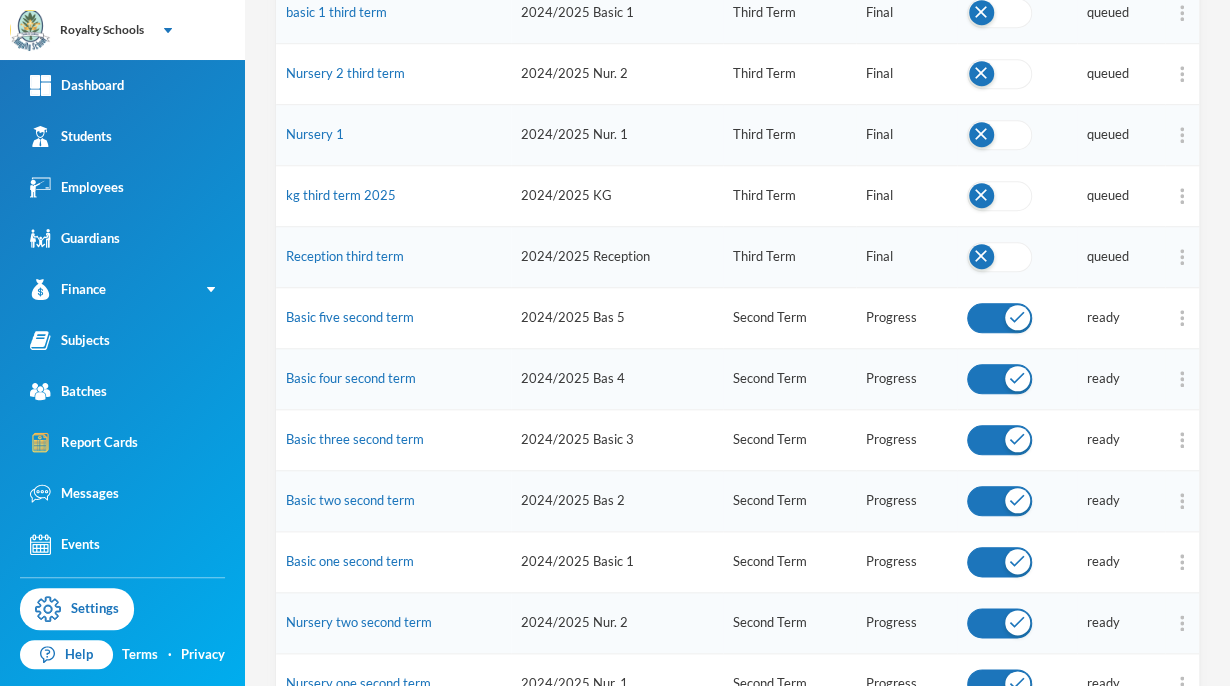 scroll, scrollTop: 605, scrollLeft: 0, axis: vertical 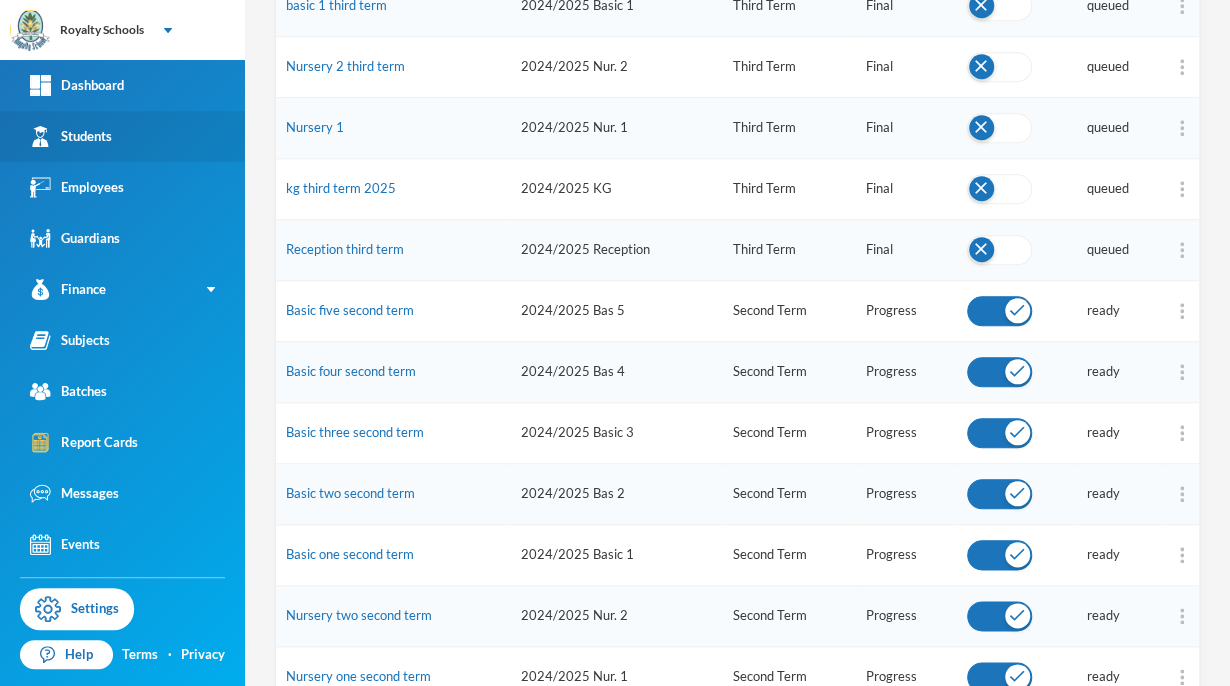 click on "Students" at bounding box center [122, 136] 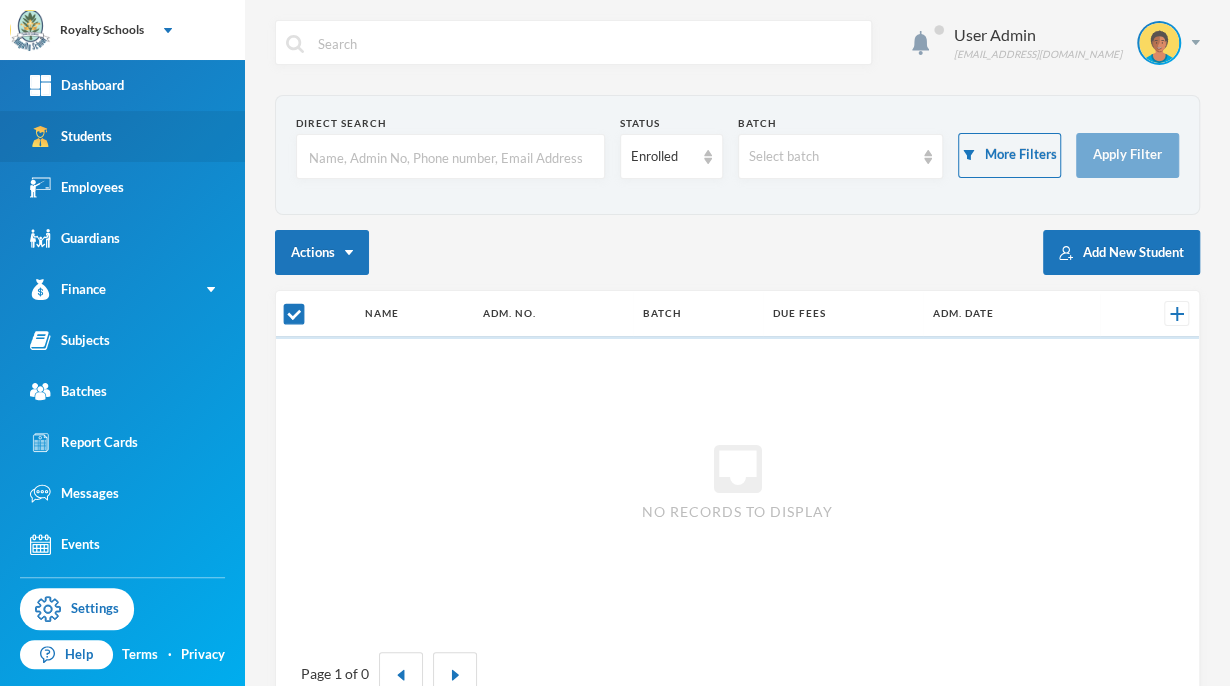 scroll, scrollTop: 4, scrollLeft: 0, axis: vertical 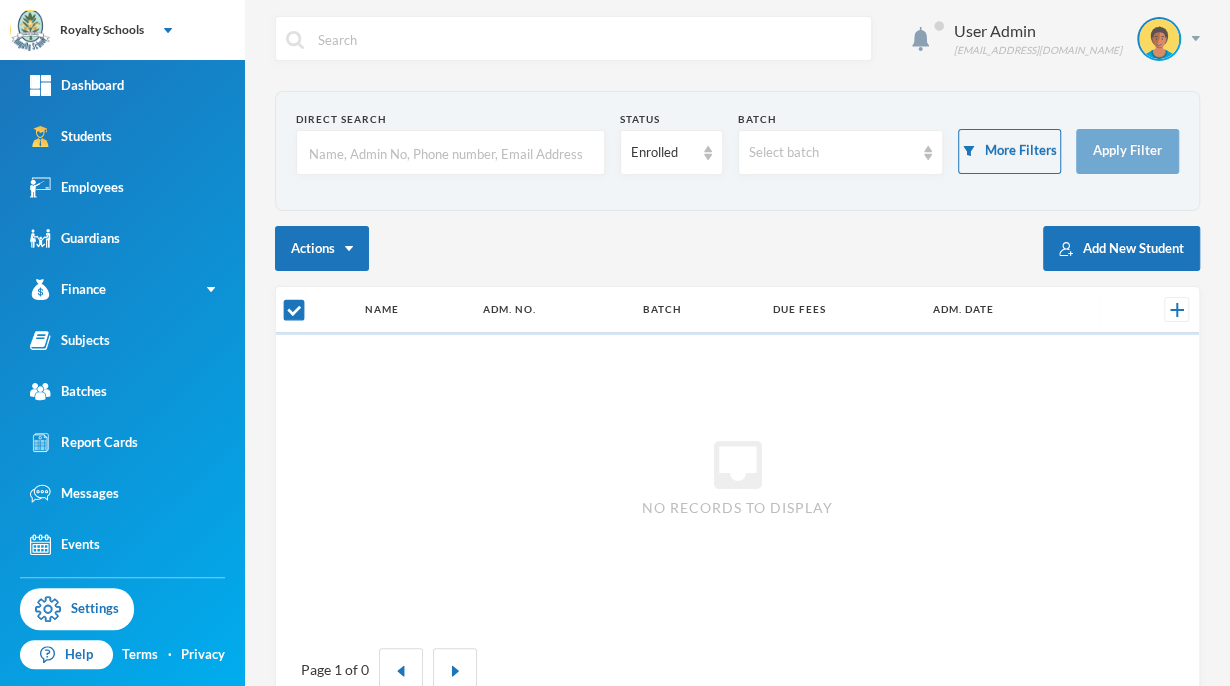 click on "Page 1 of 0" at bounding box center (737, 669) 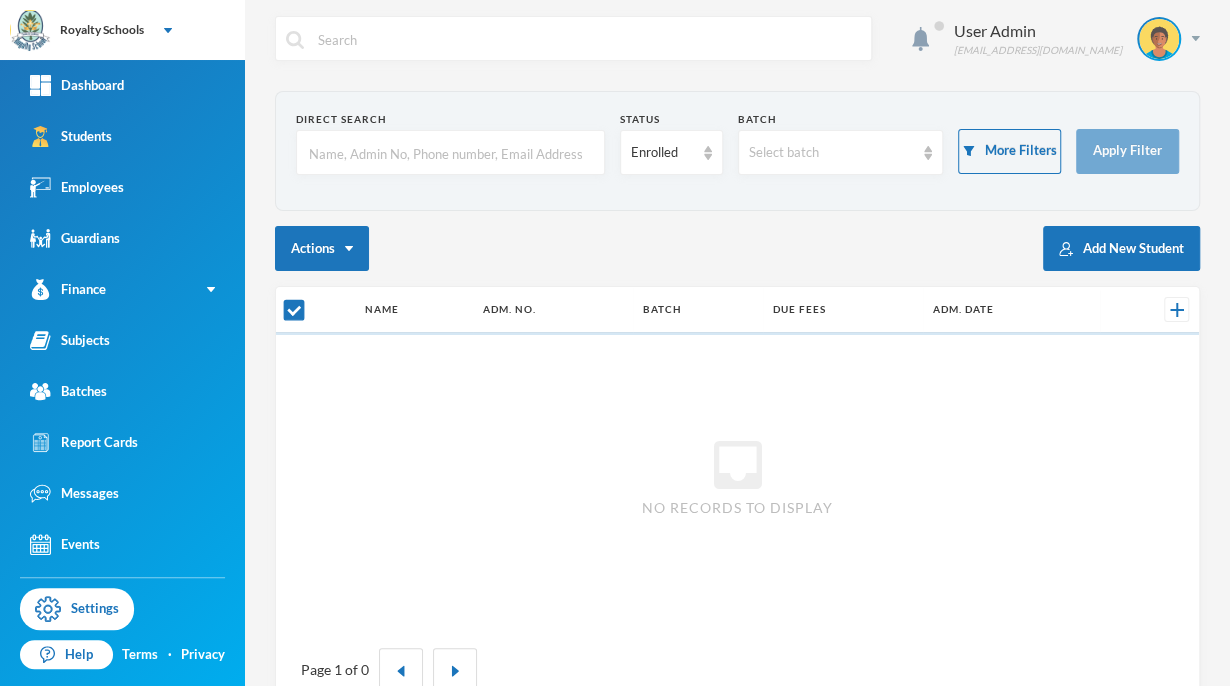 checkbox on "false" 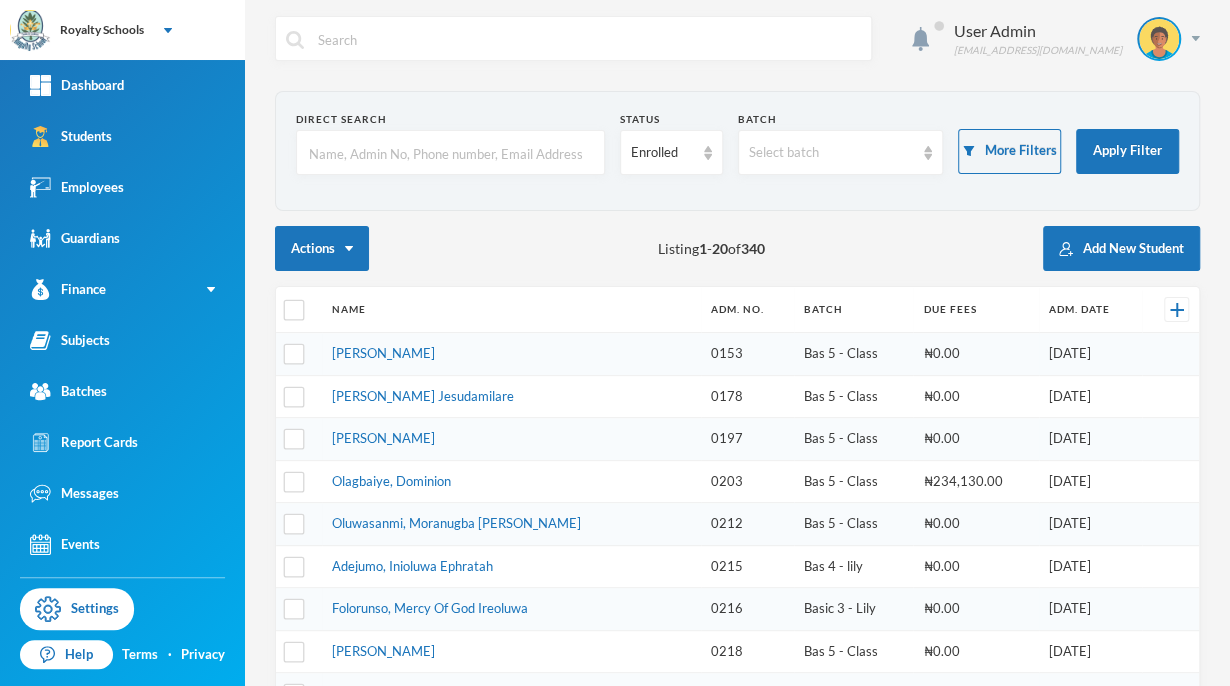 click at bounding box center [450, 153] 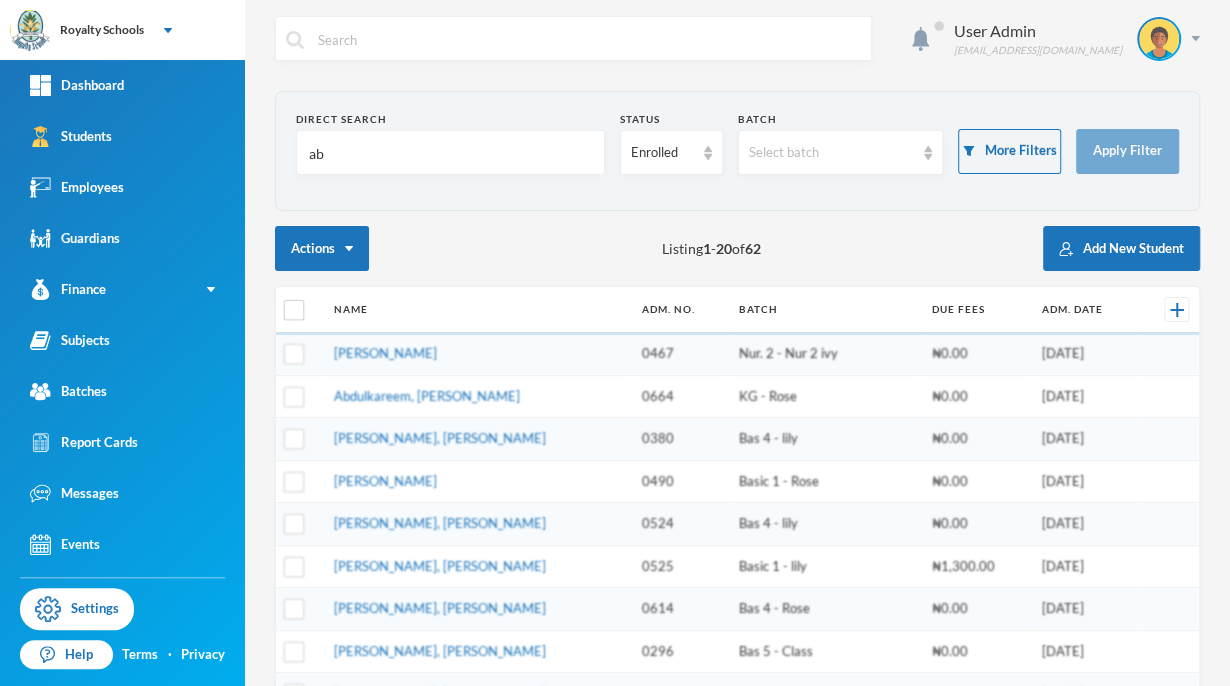 type on "a" 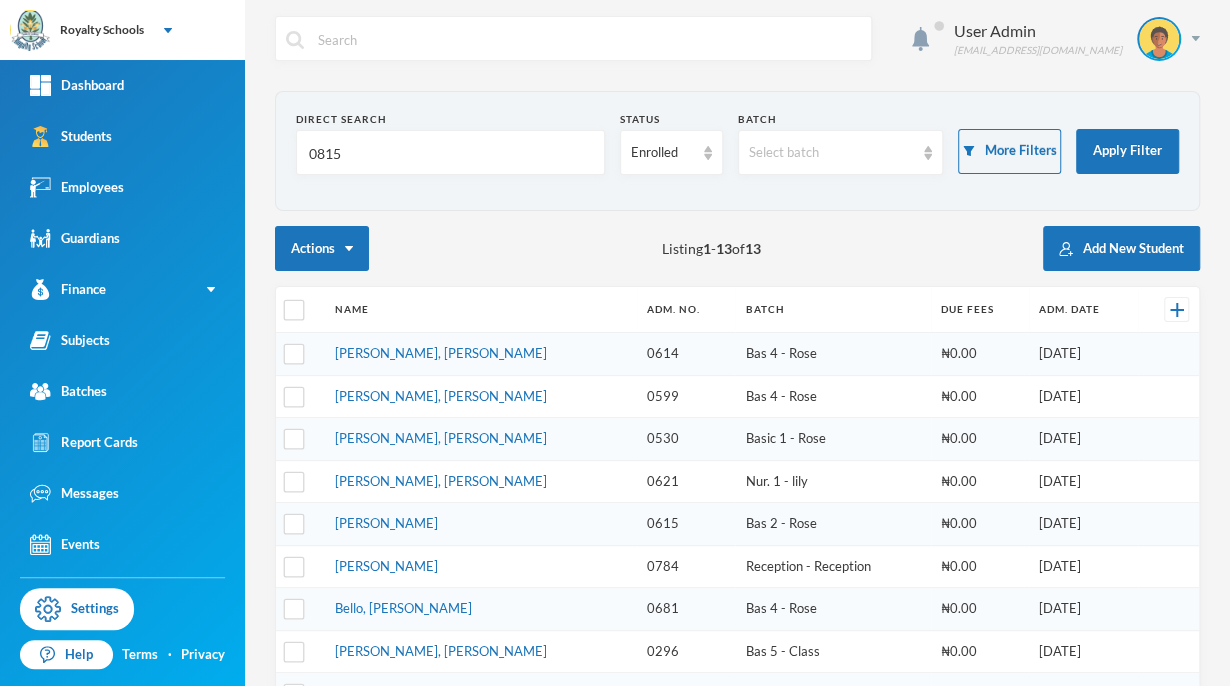 scroll, scrollTop: 44, scrollLeft: 0, axis: vertical 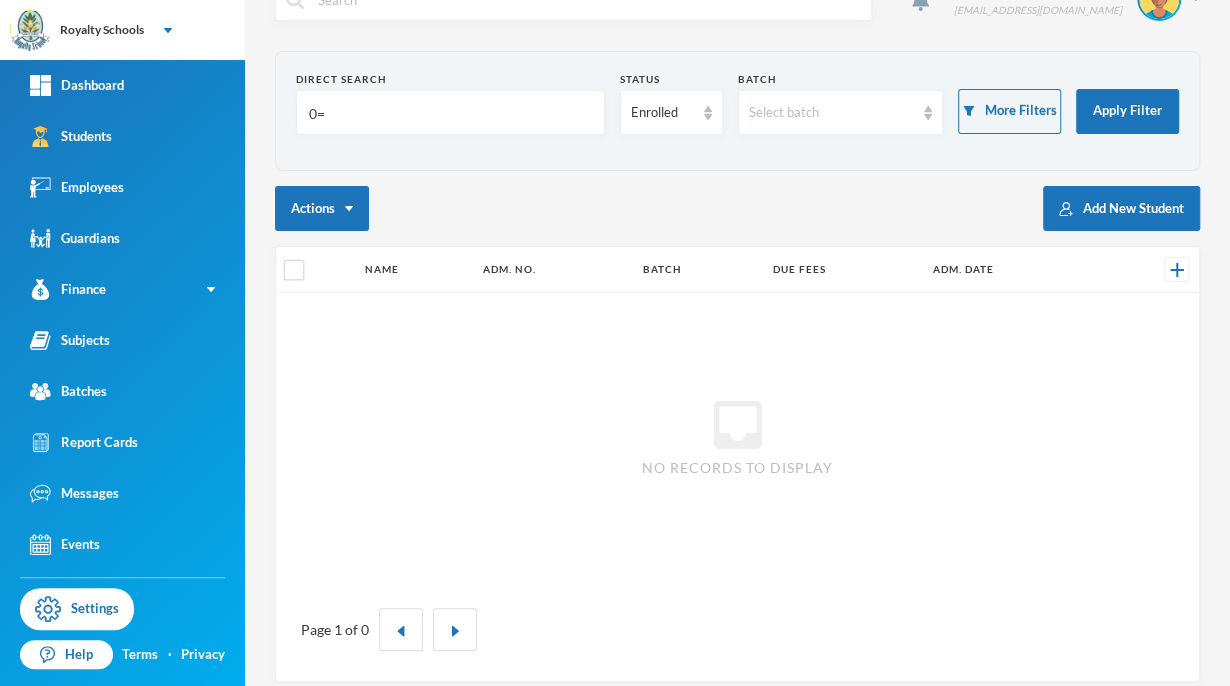 type on "0" 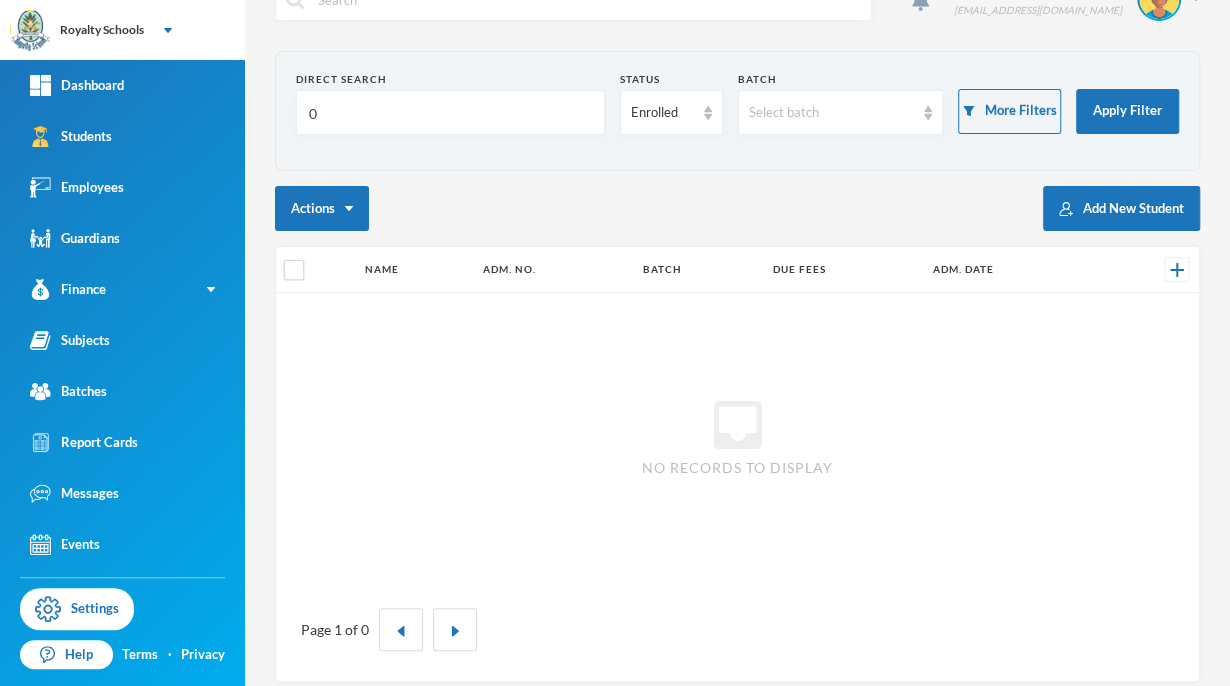 type 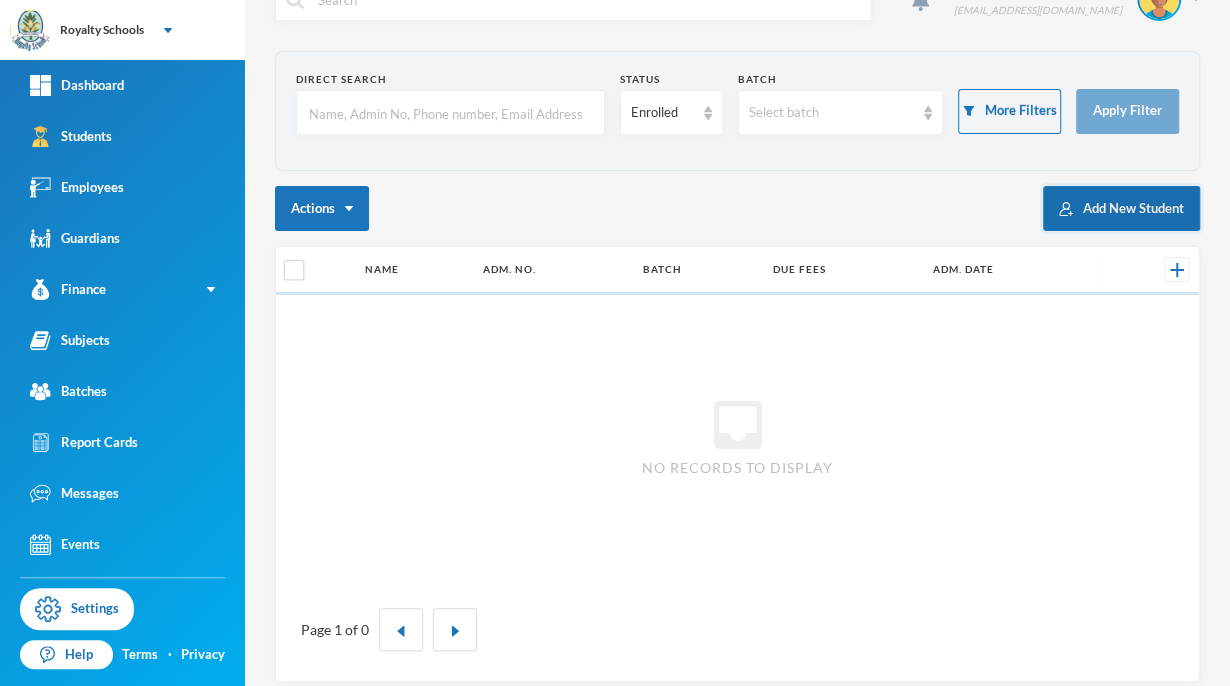 click on "Add New Student" at bounding box center [1121, 208] 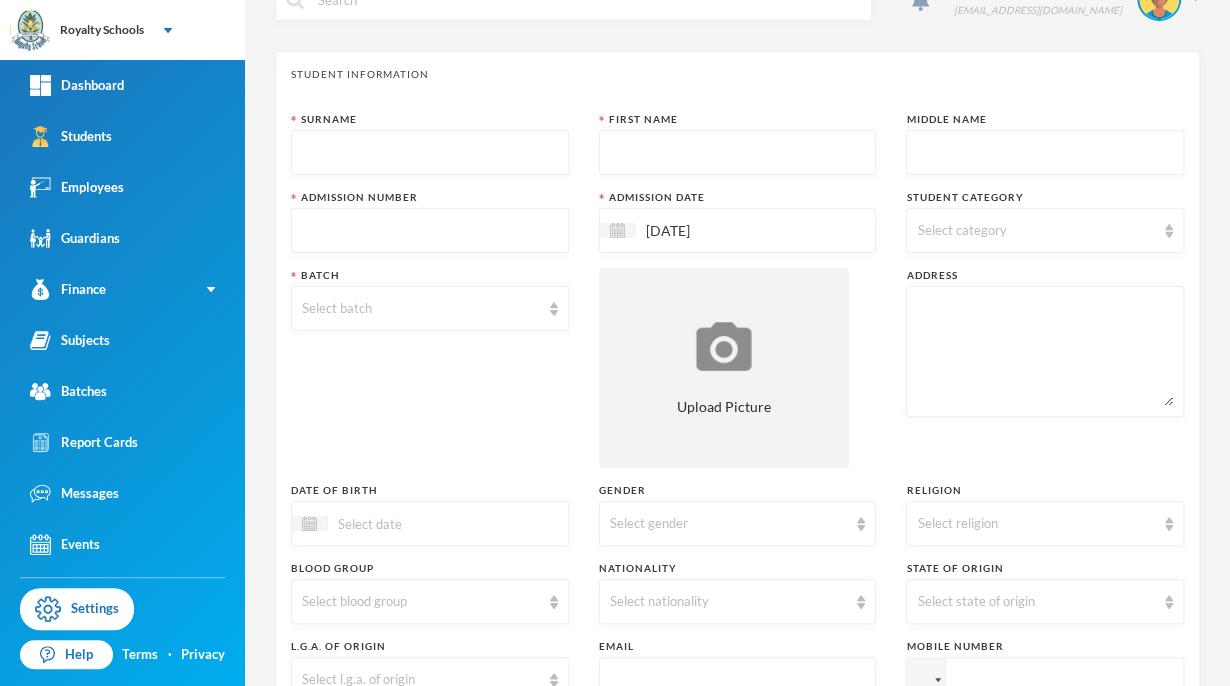 click on "Select category" at bounding box center [1045, 230] 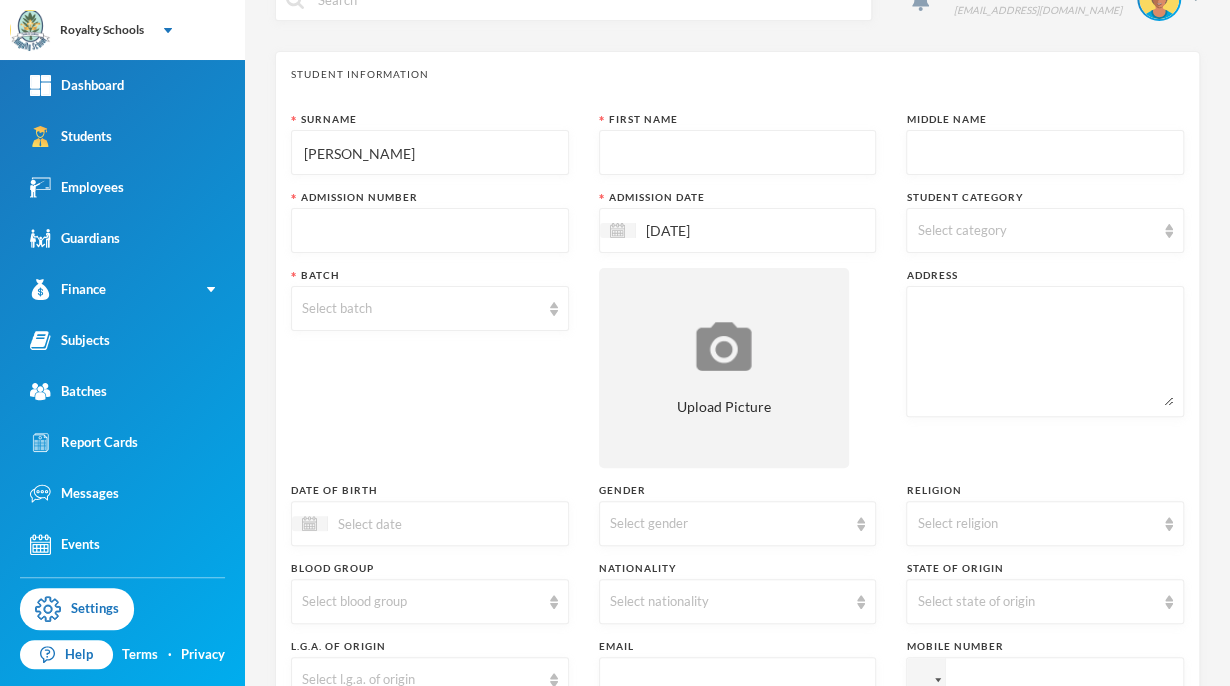 type on "[PERSON_NAME]" 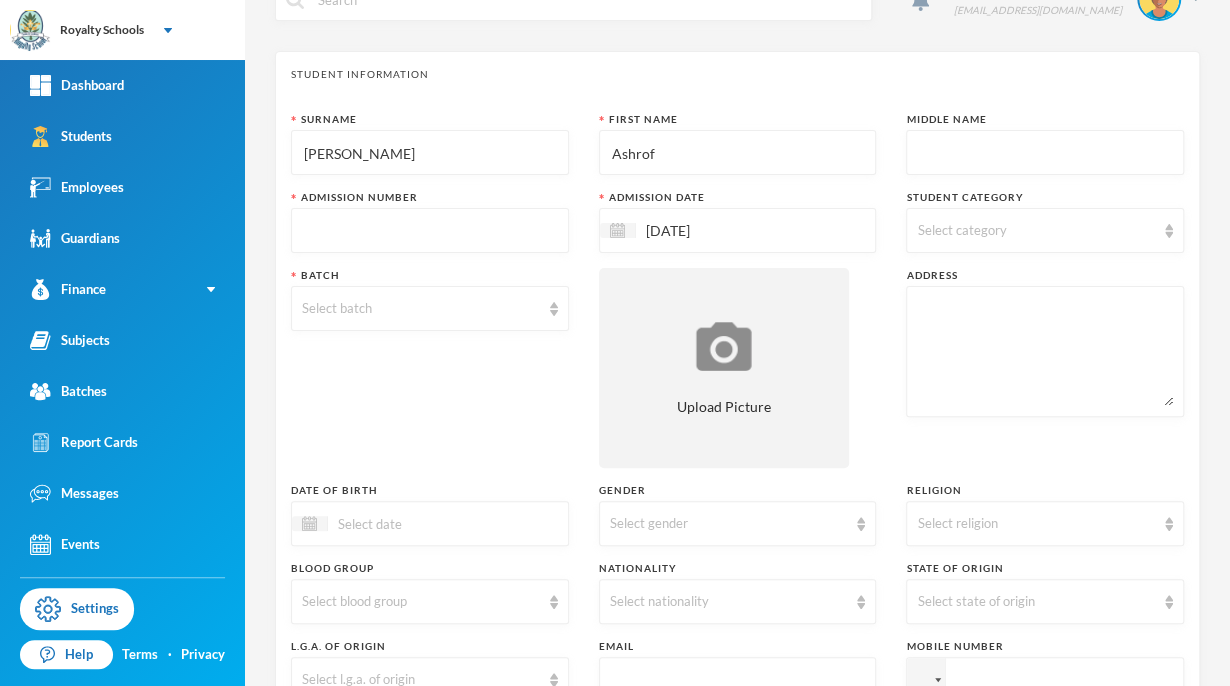 type on "Ashrof" 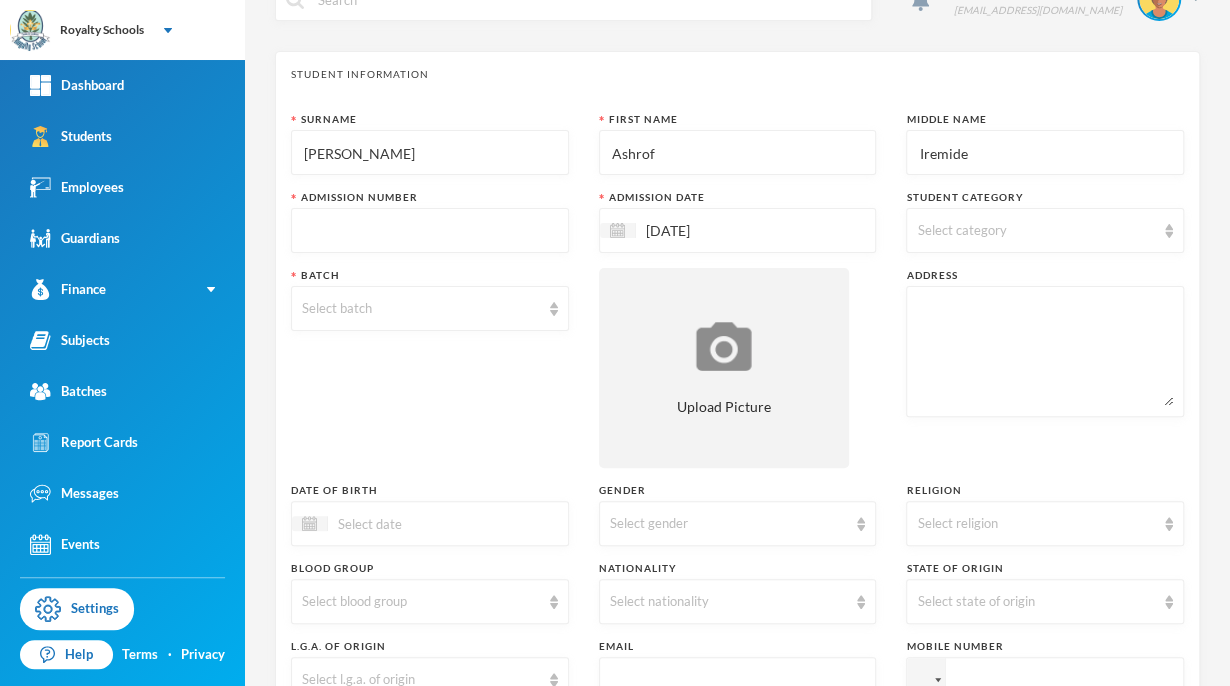 type on "Iremide" 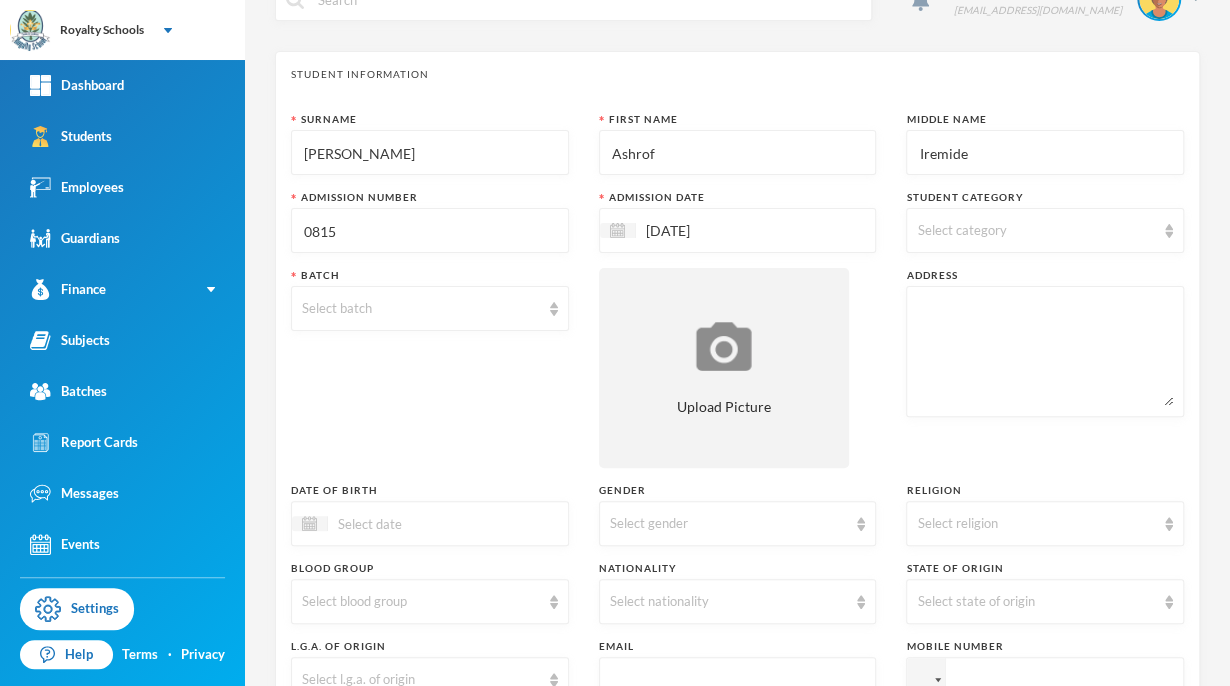 type on "0815" 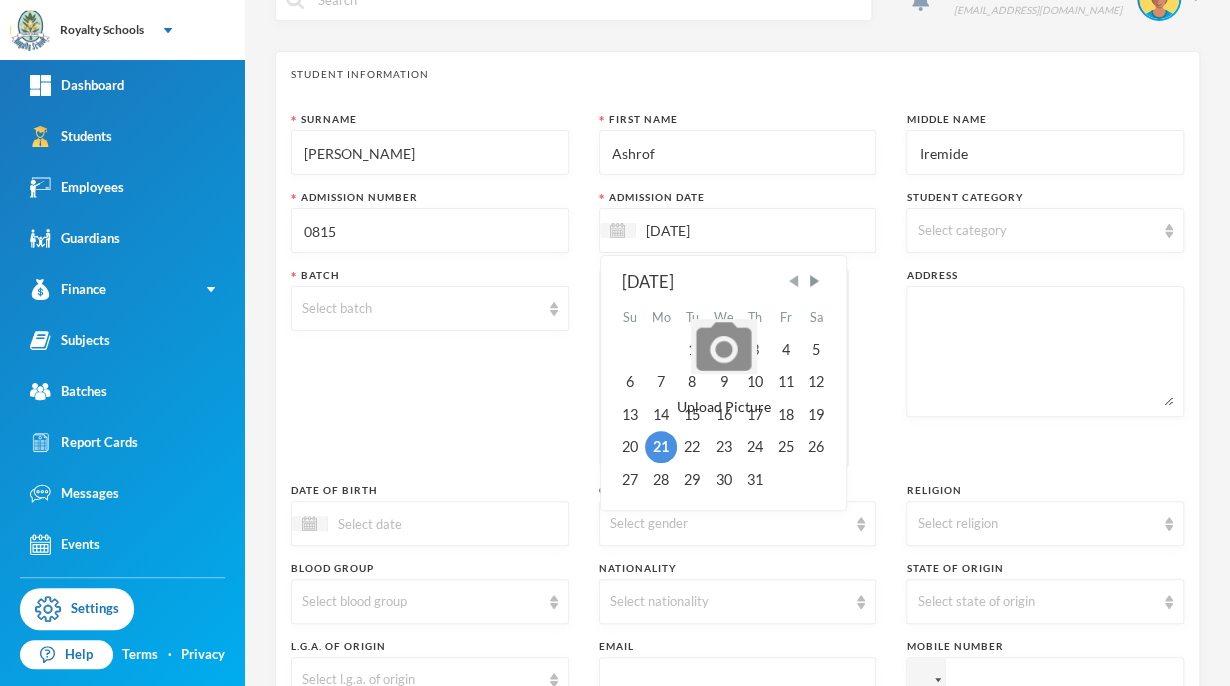 click at bounding box center (793, 281) 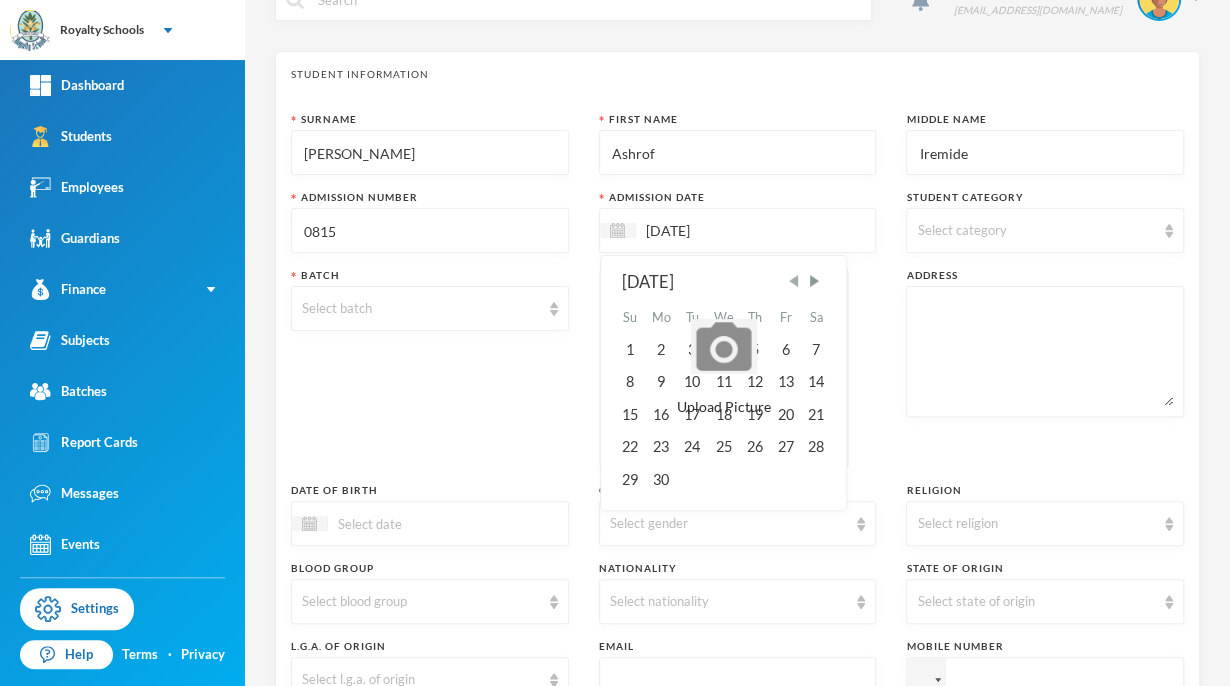 click at bounding box center [793, 281] 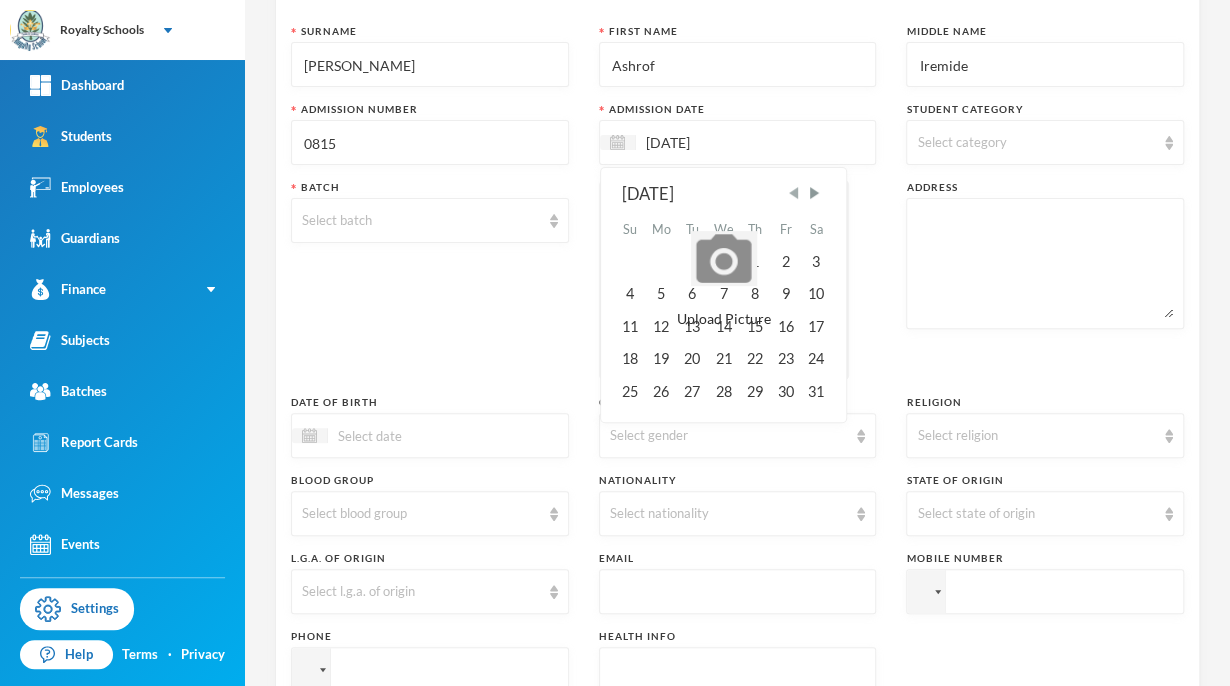 scroll, scrollTop: 134, scrollLeft: 0, axis: vertical 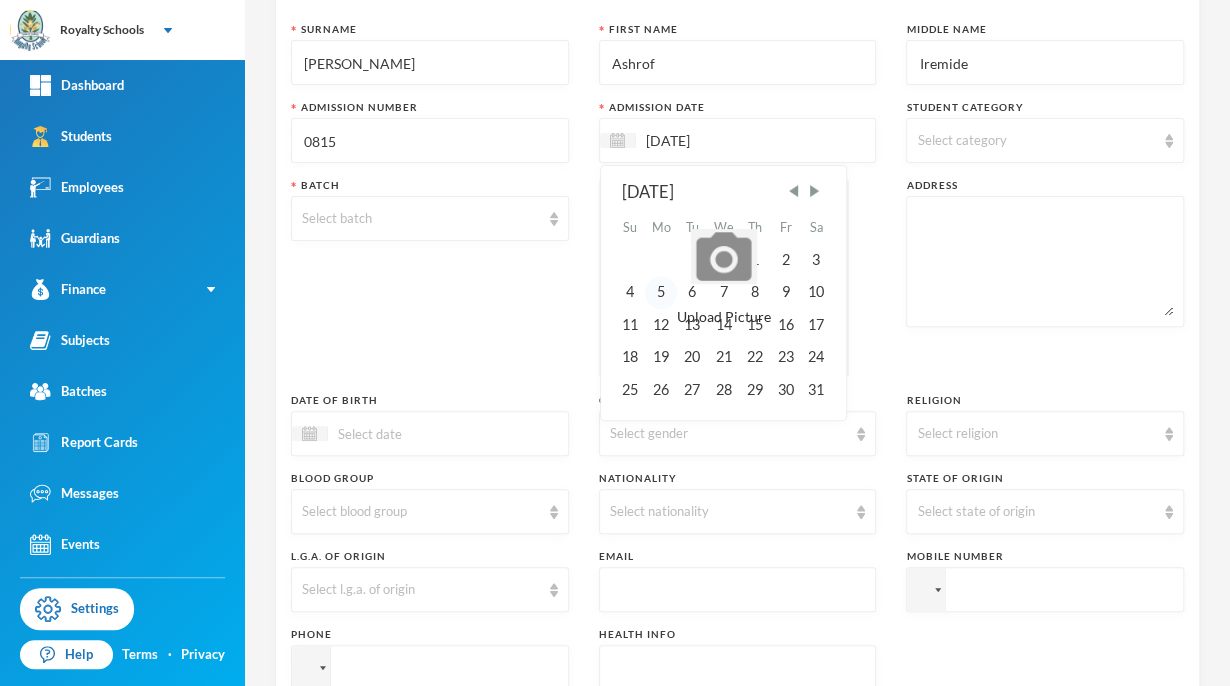 click on "5" at bounding box center (661, 292) 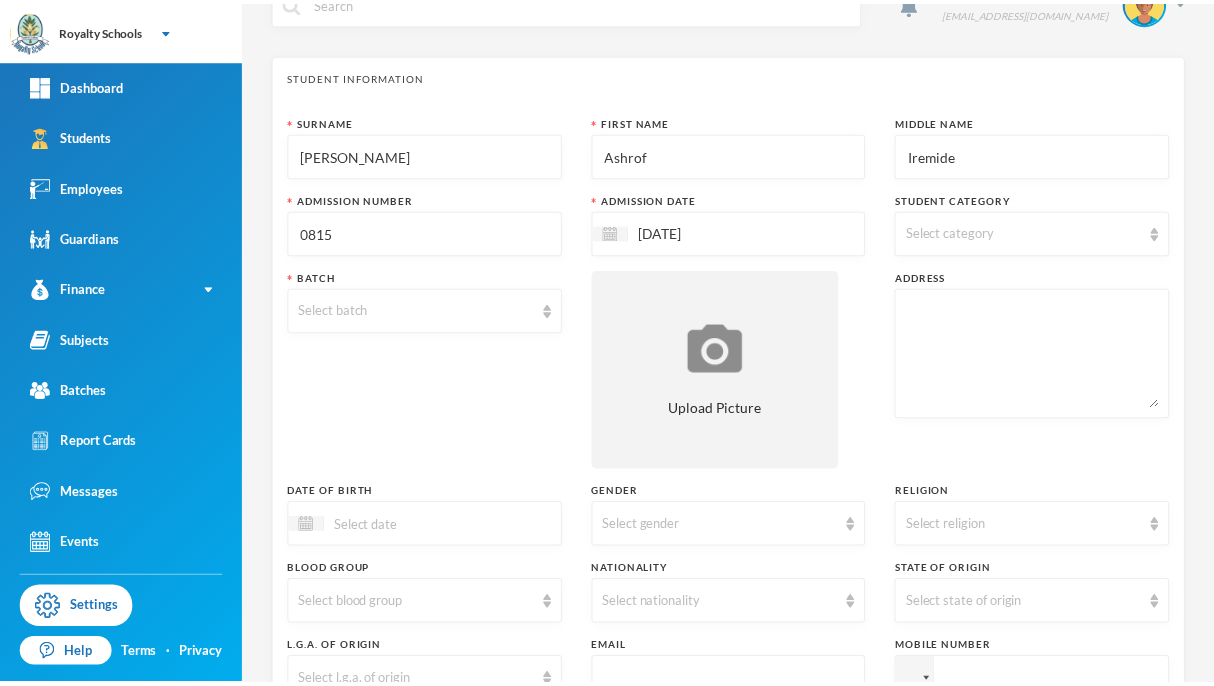 scroll, scrollTop: 41, scrollLeft: 0, axis: vertical 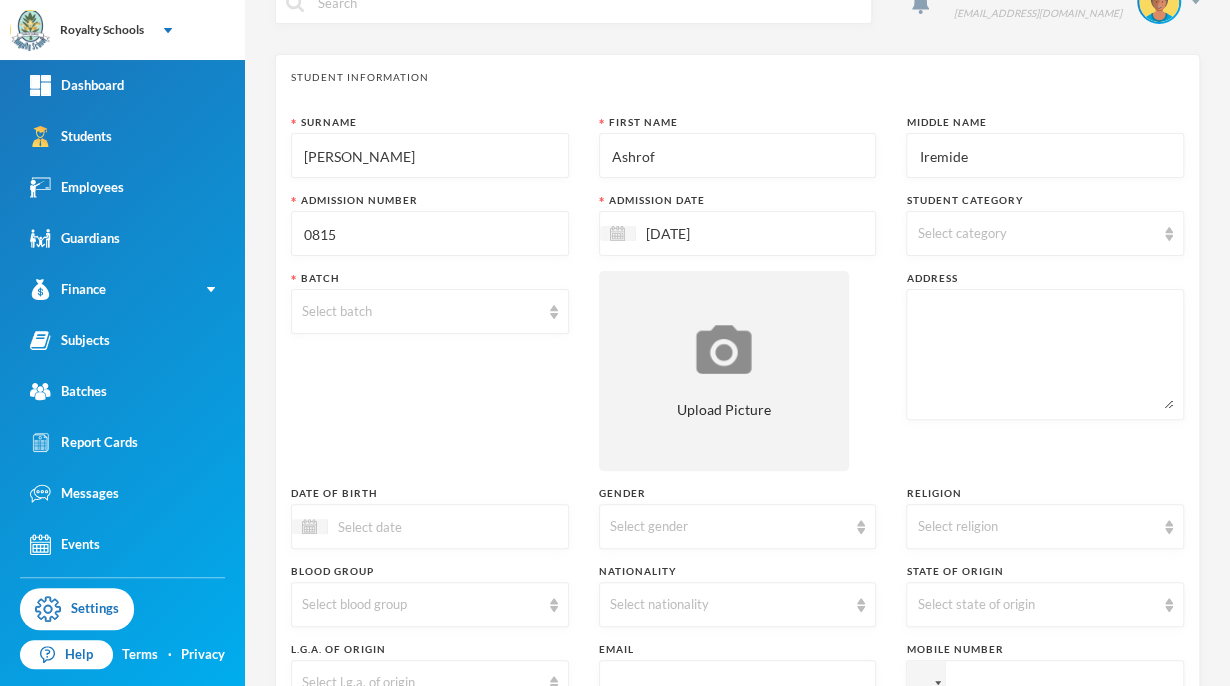 click on "Select category" at bounding box center (1036, 234) 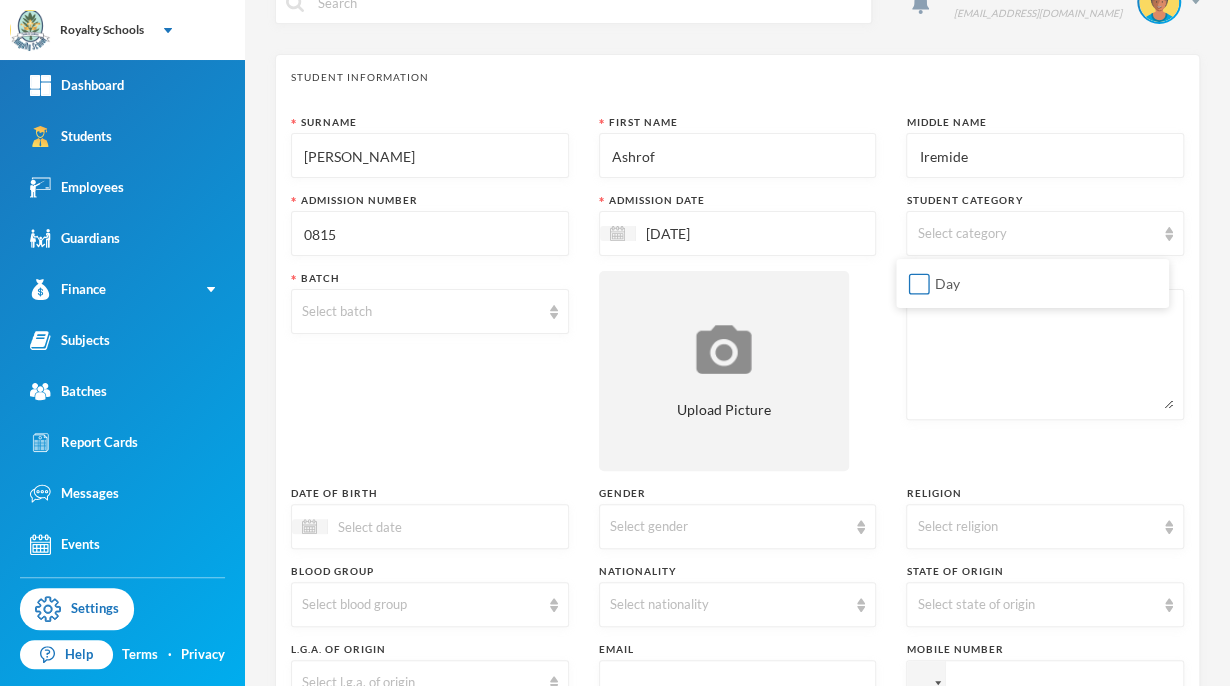 click on "Day" at bounding box center (919, 284) 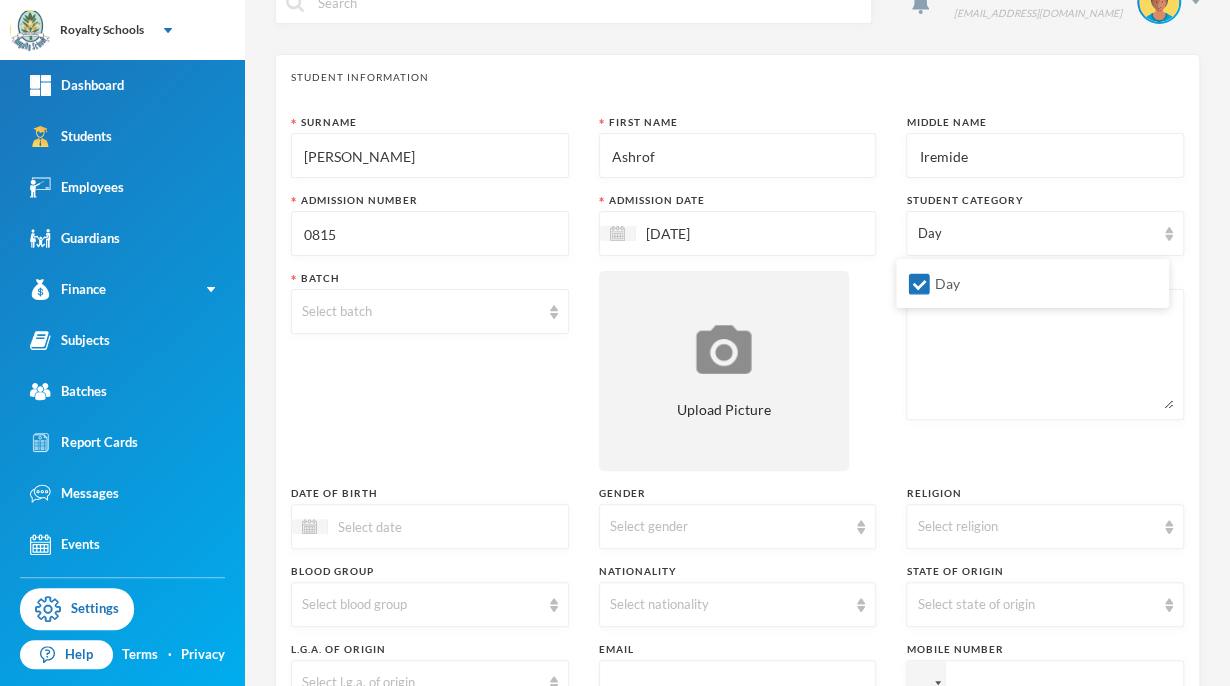 click on "Surname Abubakar First Name Ashrof Middle Name Iremide Admission Number 0815 Admission Date [DATE] Student Category Day Batch Select batch Upload Picture Address Date of Birth Gender Select gender Religion Select religion Blood Group Select blood group Nationality Select nationality State of Origin Select state of origin L.G.A. of Origin Select l.g.a. of origin Email Mobile Number Phone Health Info" at bounding box center (737, 499) 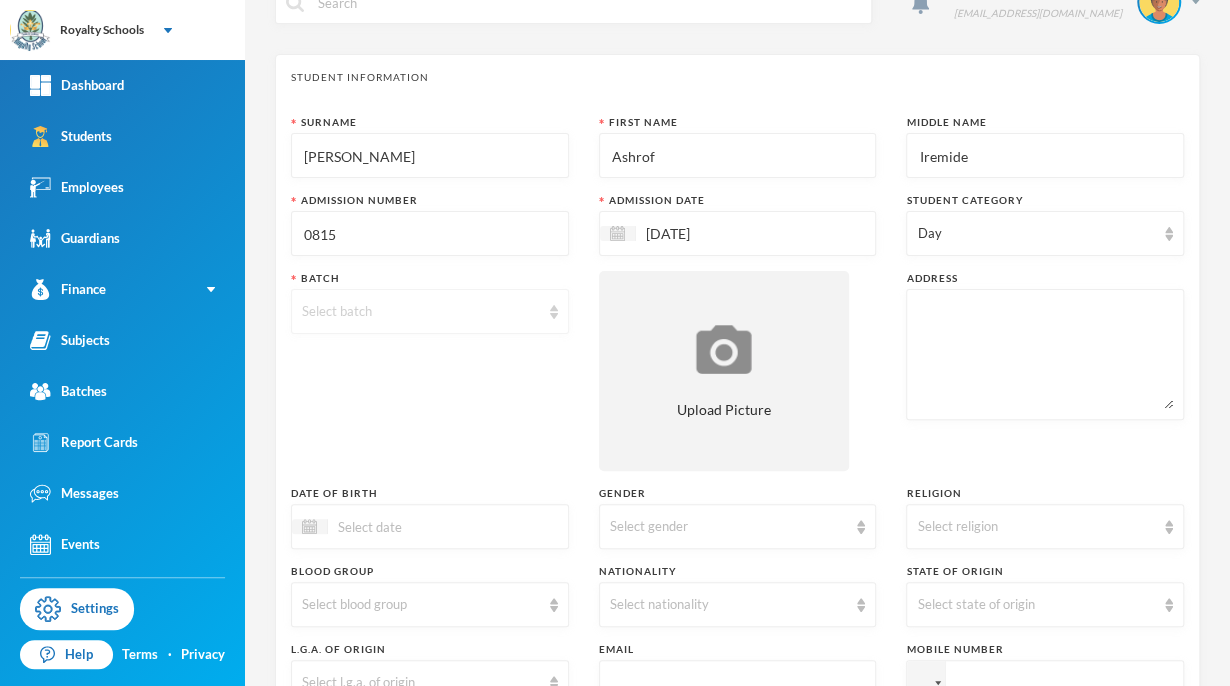 click at bounding box center [554, 312] 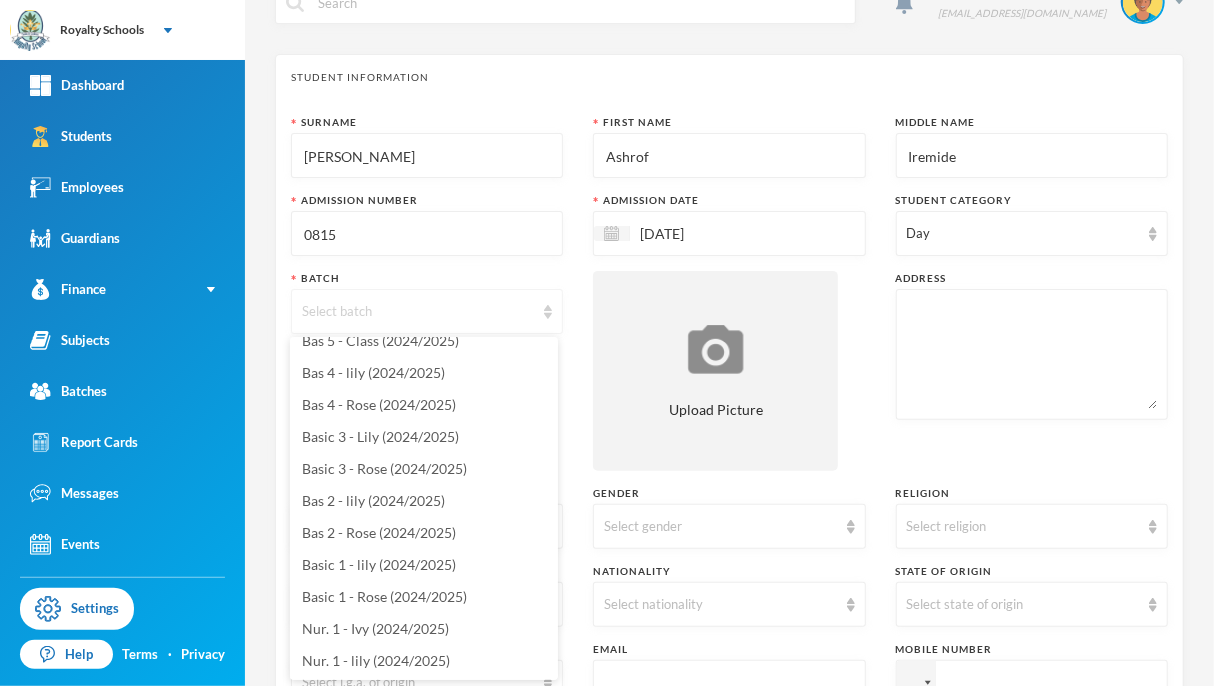 scroll, scrollTop: 272, scrollLeft: 0, axis: vertical 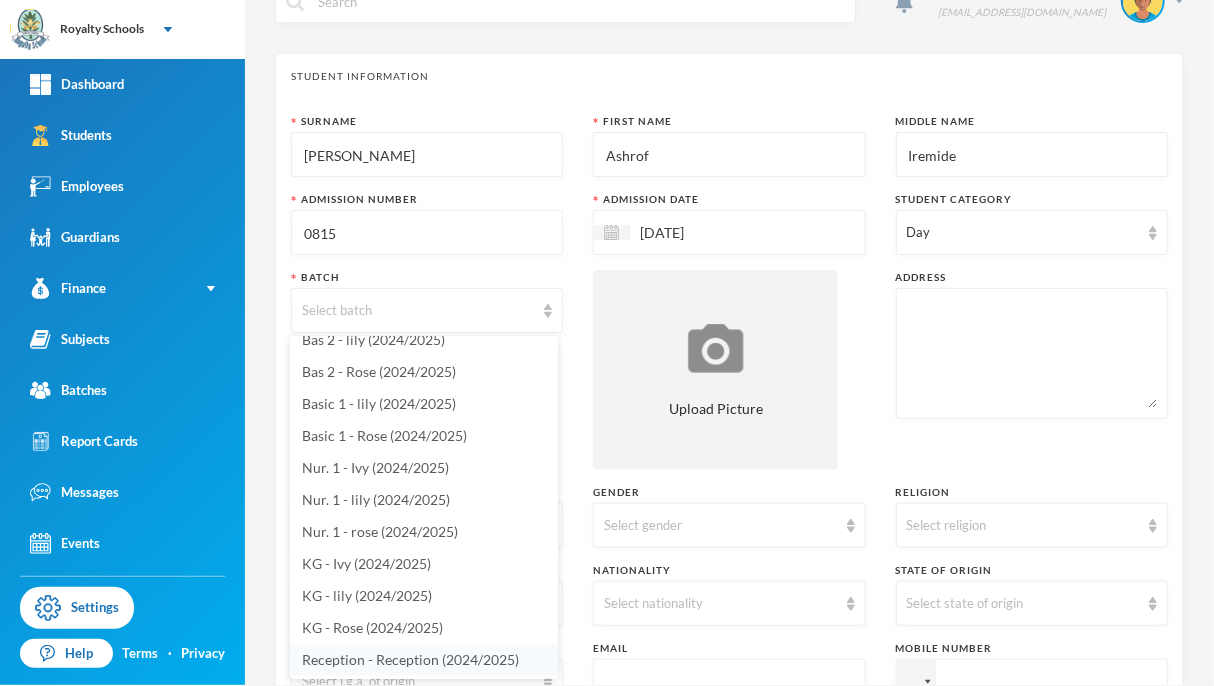 click on "Reception - Reception (2024/2025)" at bounding box center [410, 659] 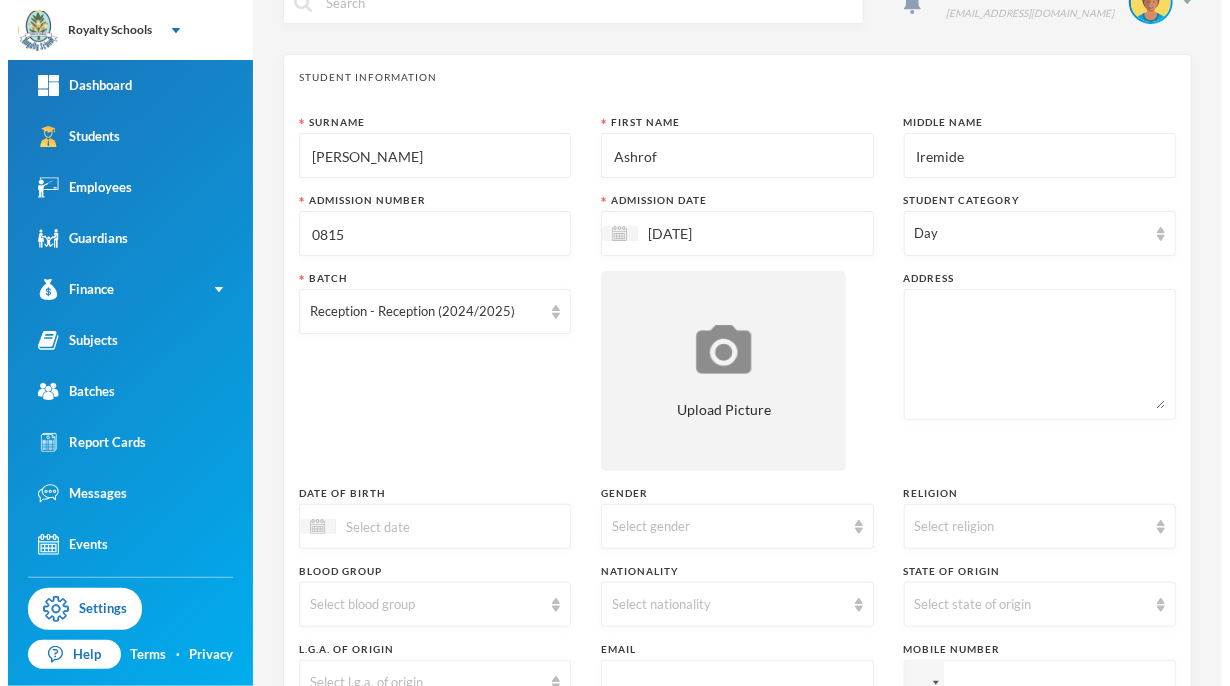 scroll, scrollTop: 0, scrollLeft: 0, axis: both 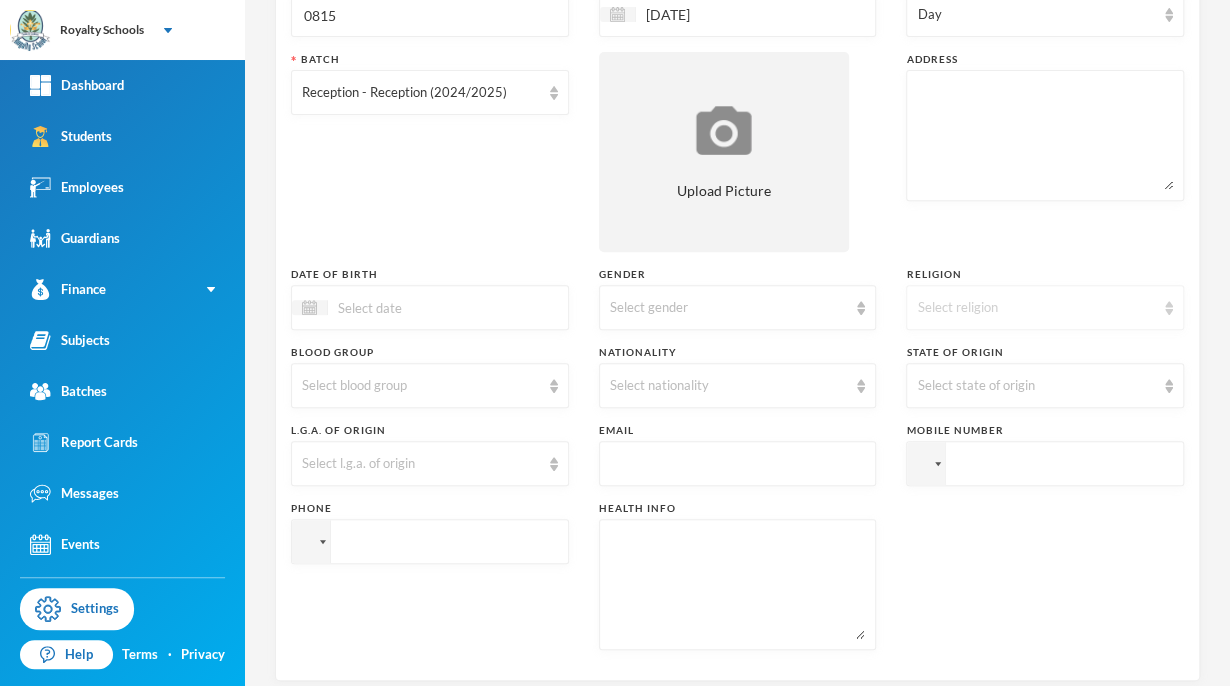 click on "Select religion" at bounding box center [1036, 308] 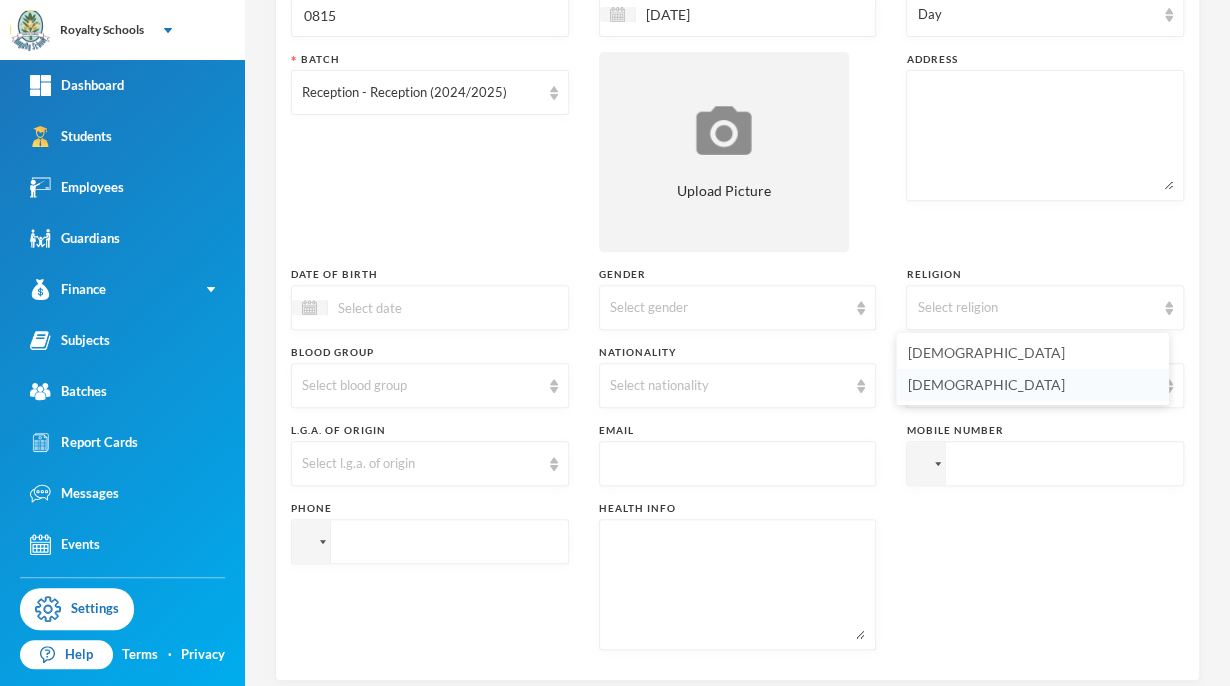 click on "[DEMOGRAPHIC_DATA]" at bounding box center [1032, 385] 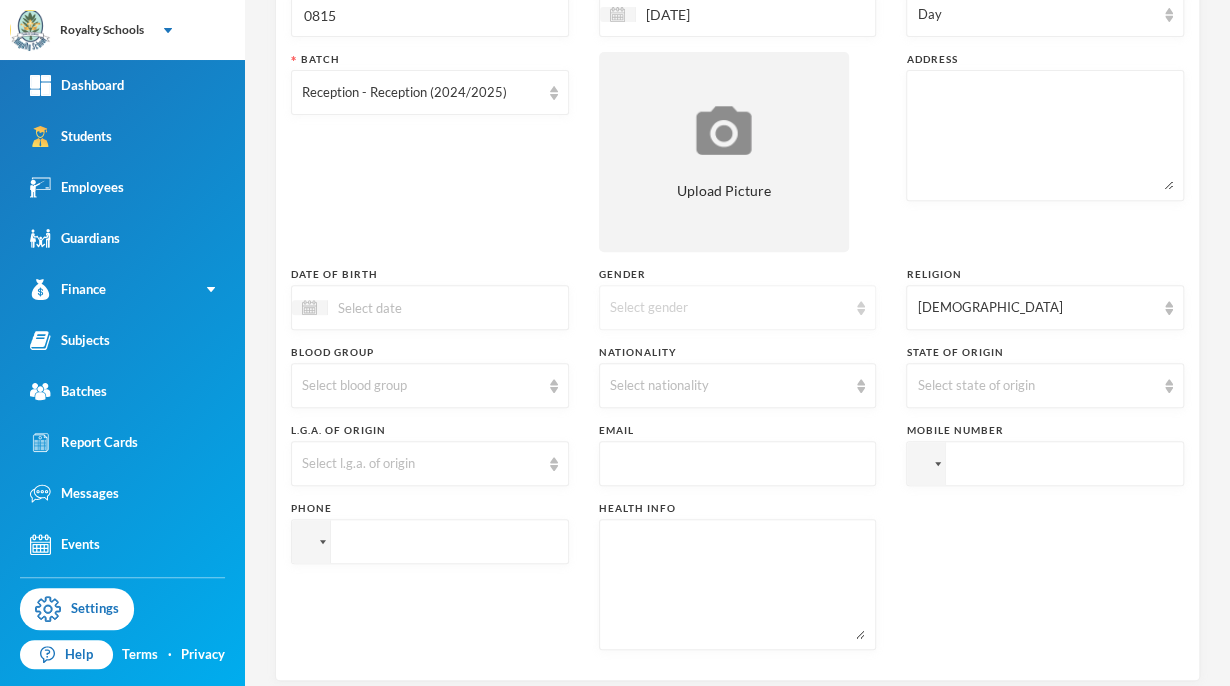 click on "Select gender" at bounding box center [729, 308] 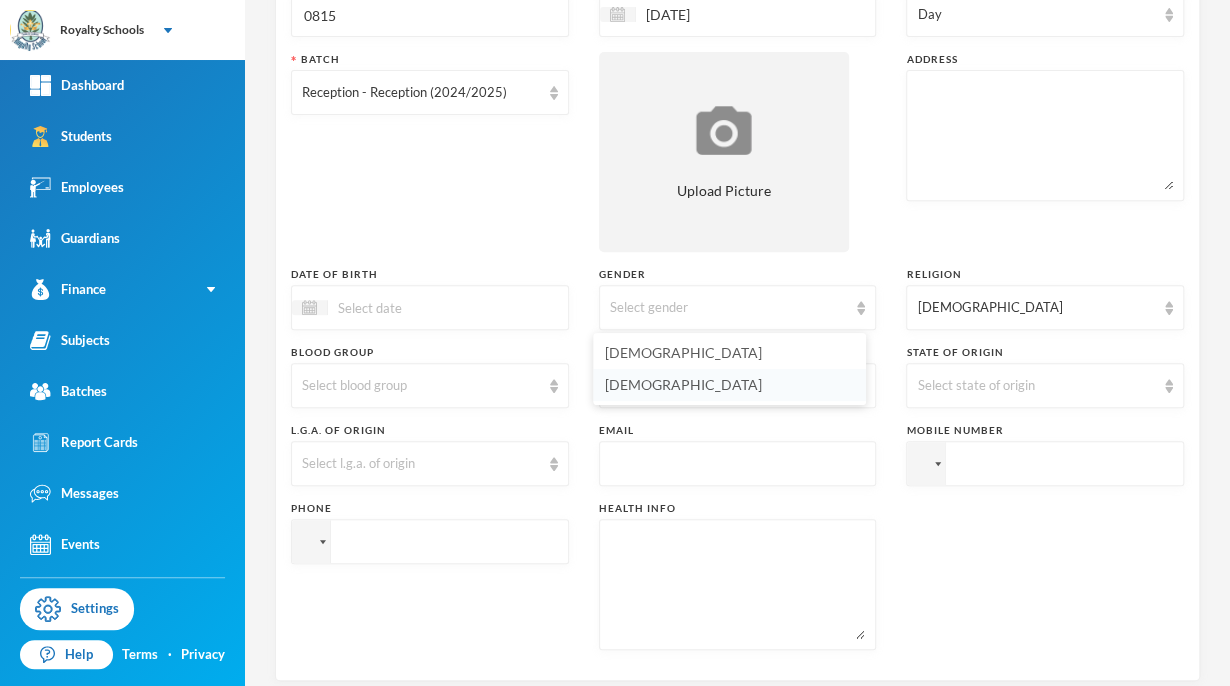 click on "[DEMOGRAPHIC_DATA]" at bounding box center (729, 385) 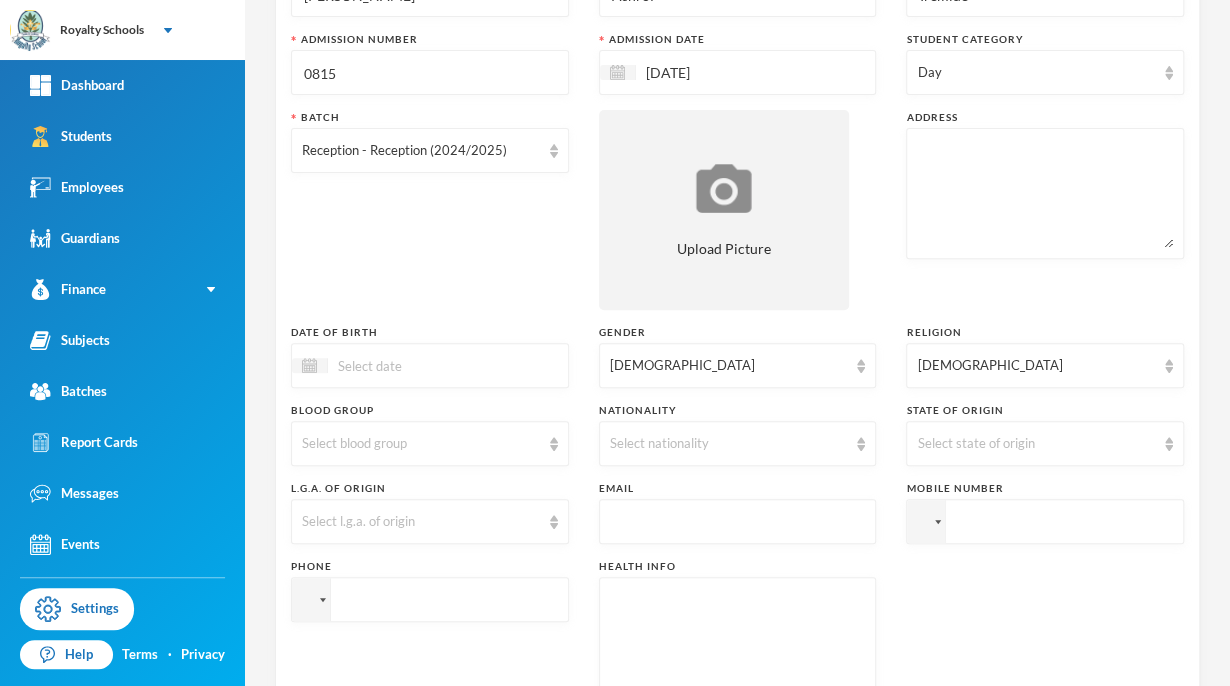 scroll, scrollTop: 211, scrollLeft: 0, axis: vertical 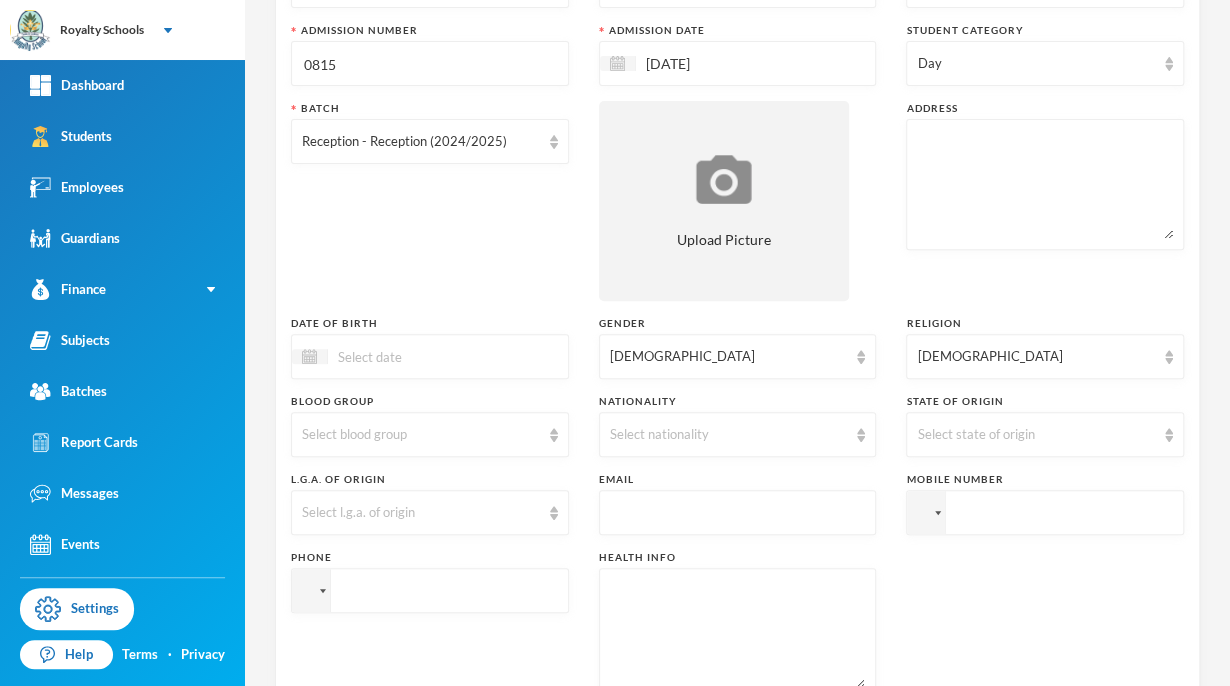 click at bounding box center (412, 356) 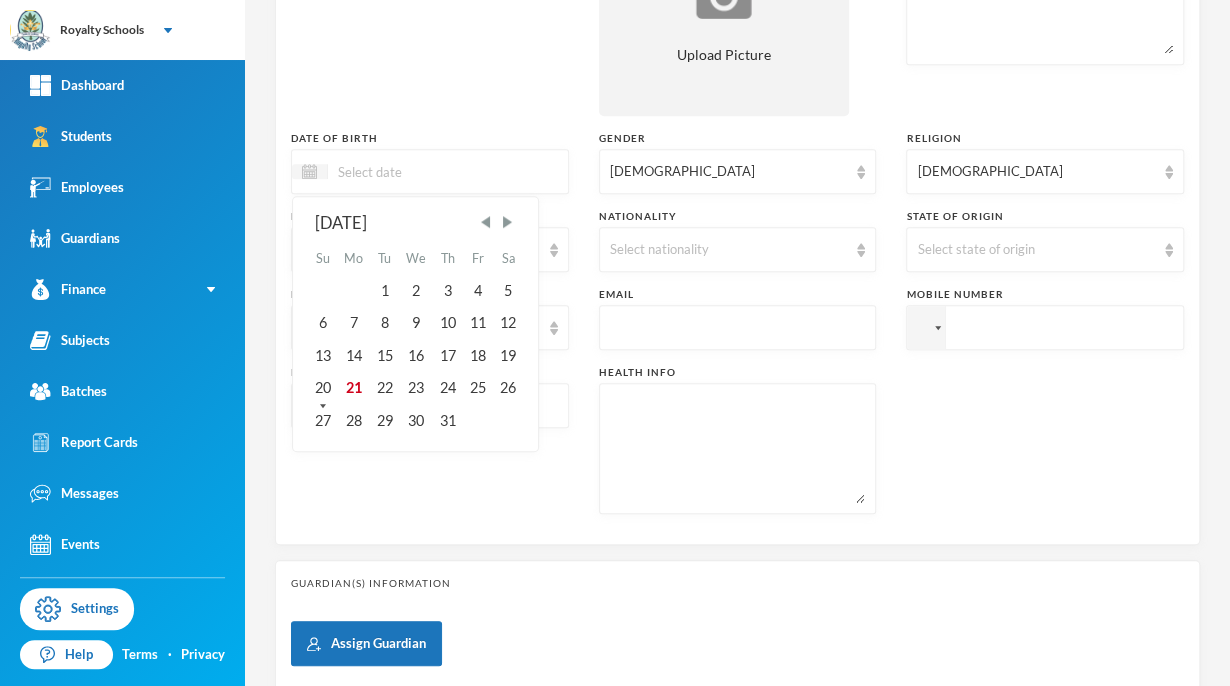 scroll, scrollTop: 398, scrollLeft: 0, axis: vertical 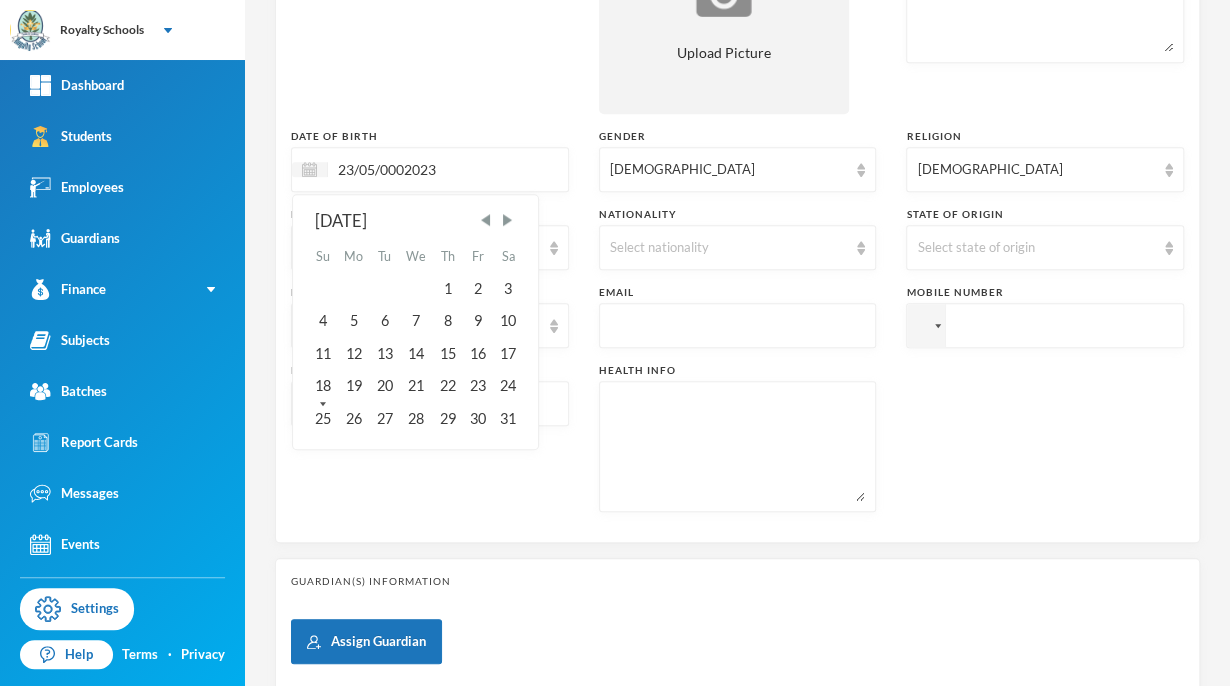 click on "23/05/0002023" at bounding box center (412, 169) 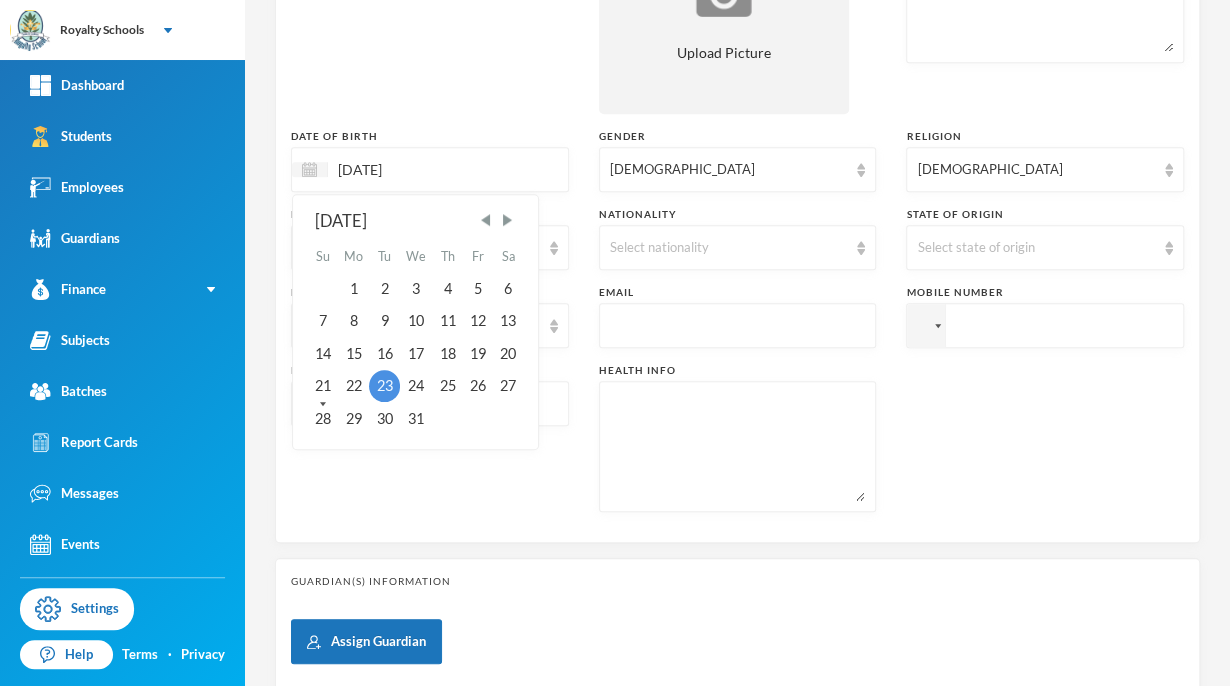 type on "[DATE]" 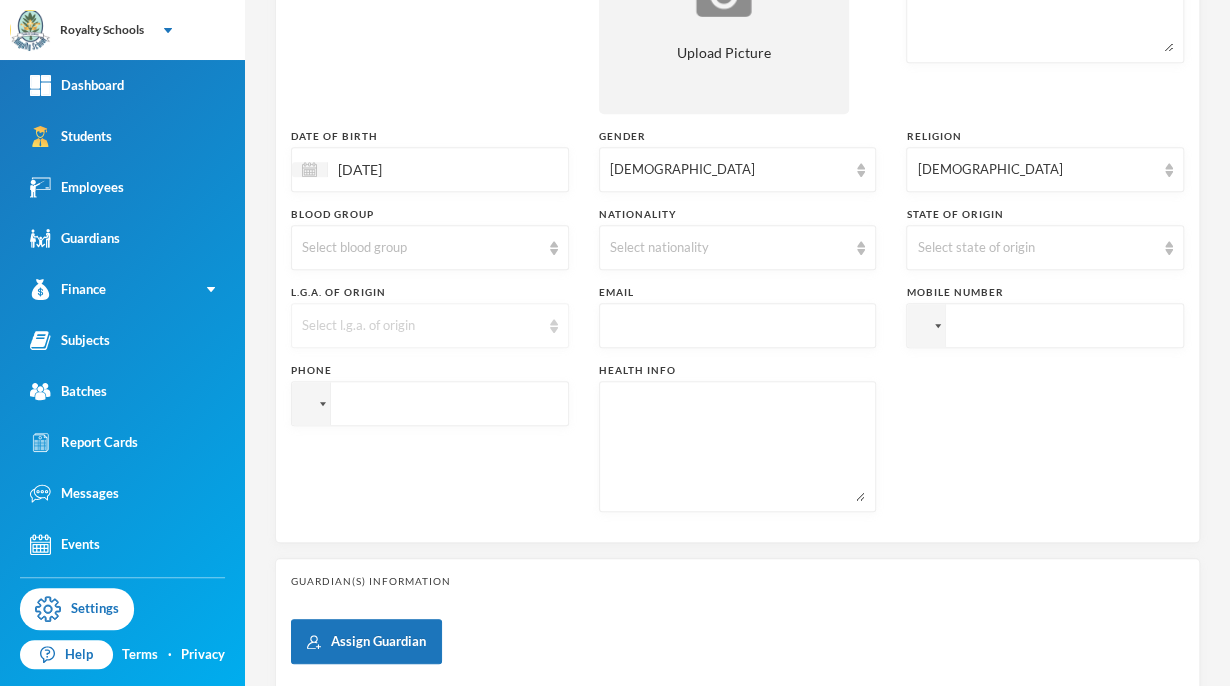 click on "Select l.g.a. of origin" at bounding box center (421, 326) 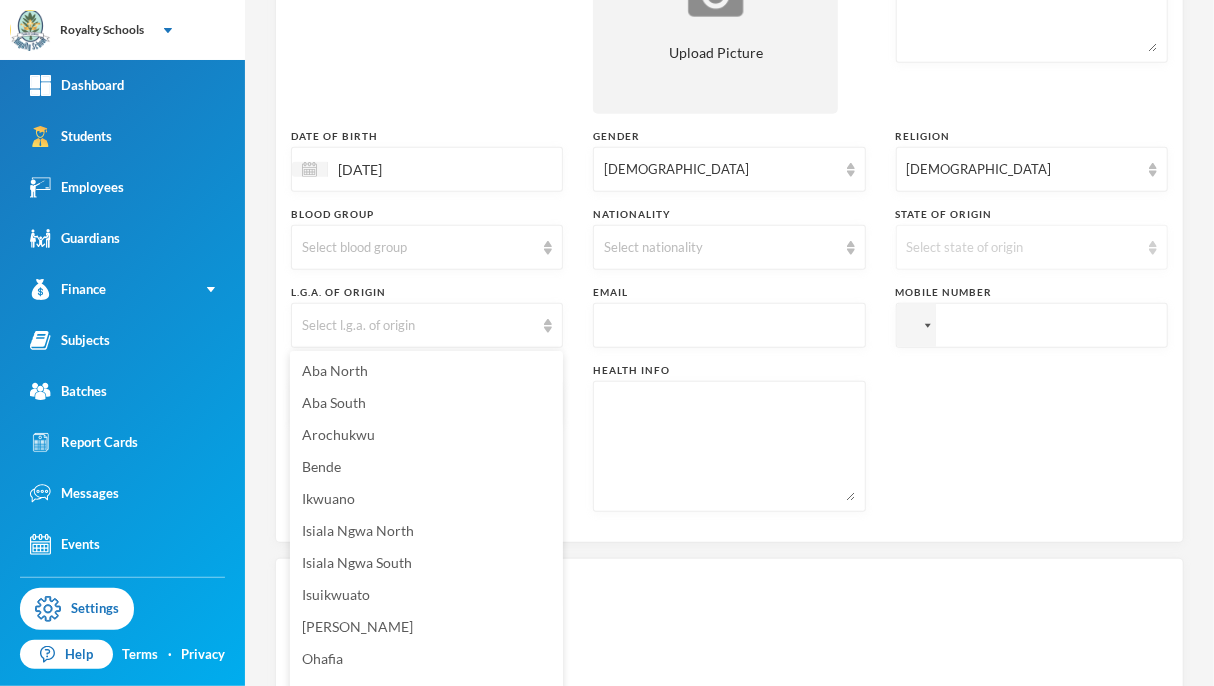 click on "Select state of origin" at bounding box center (1023, 248) 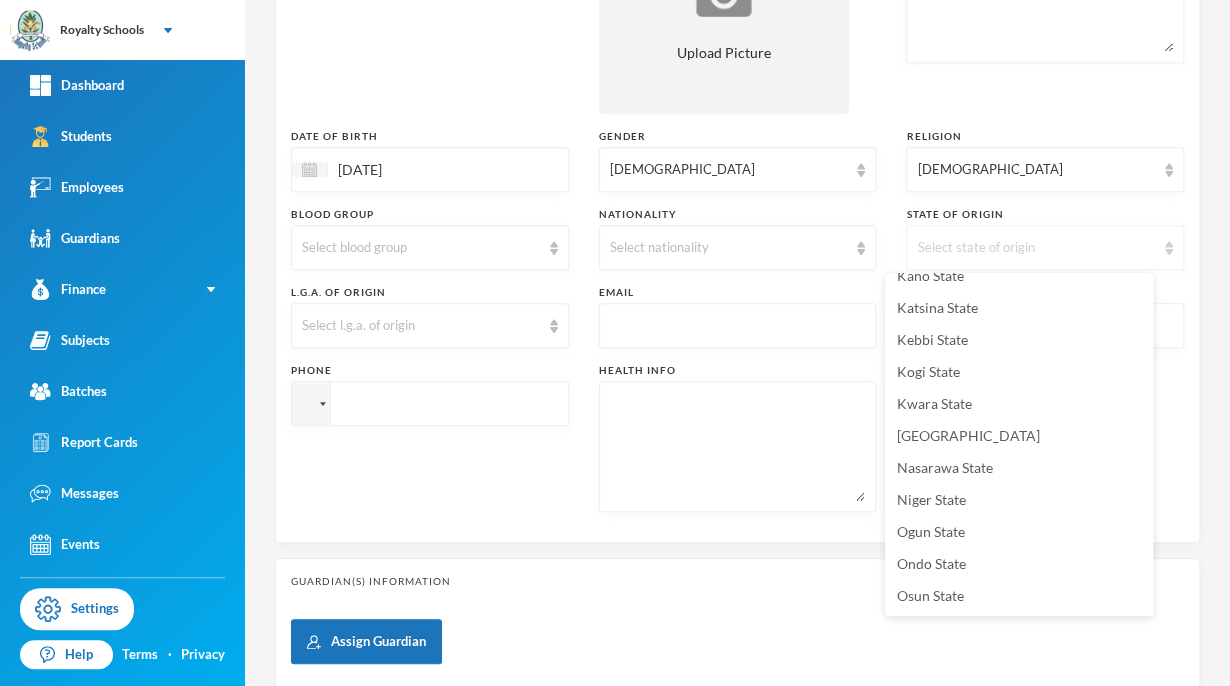 scroll, scrollTop: 623, scrollLeft: 0, axis: vertical 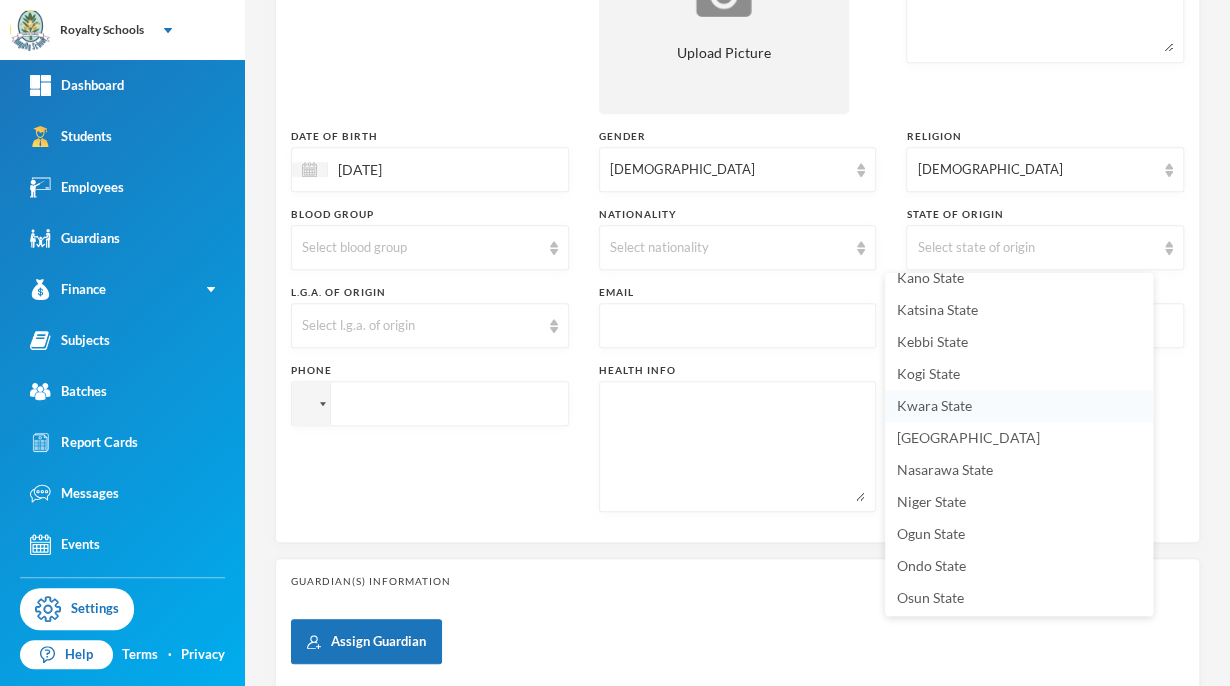 click on "Kwara State" at bounding box center (1019, 406) 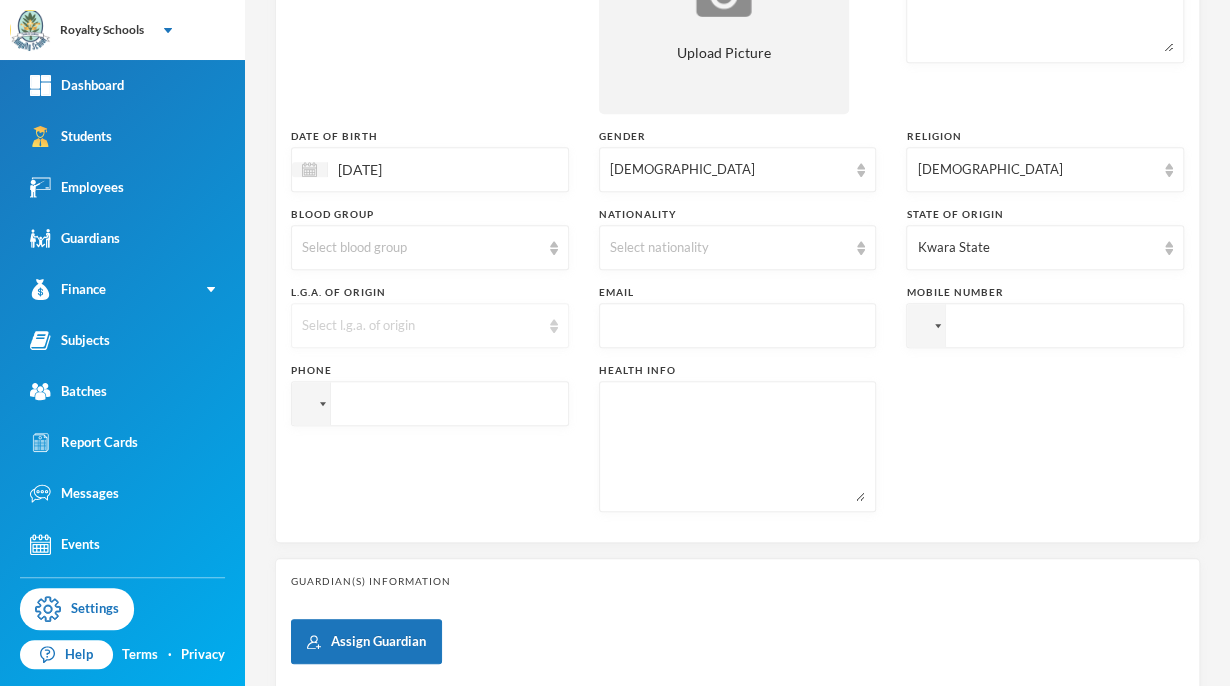 click on "Select l.g.a. of origin" at bounding box center [430, 325] 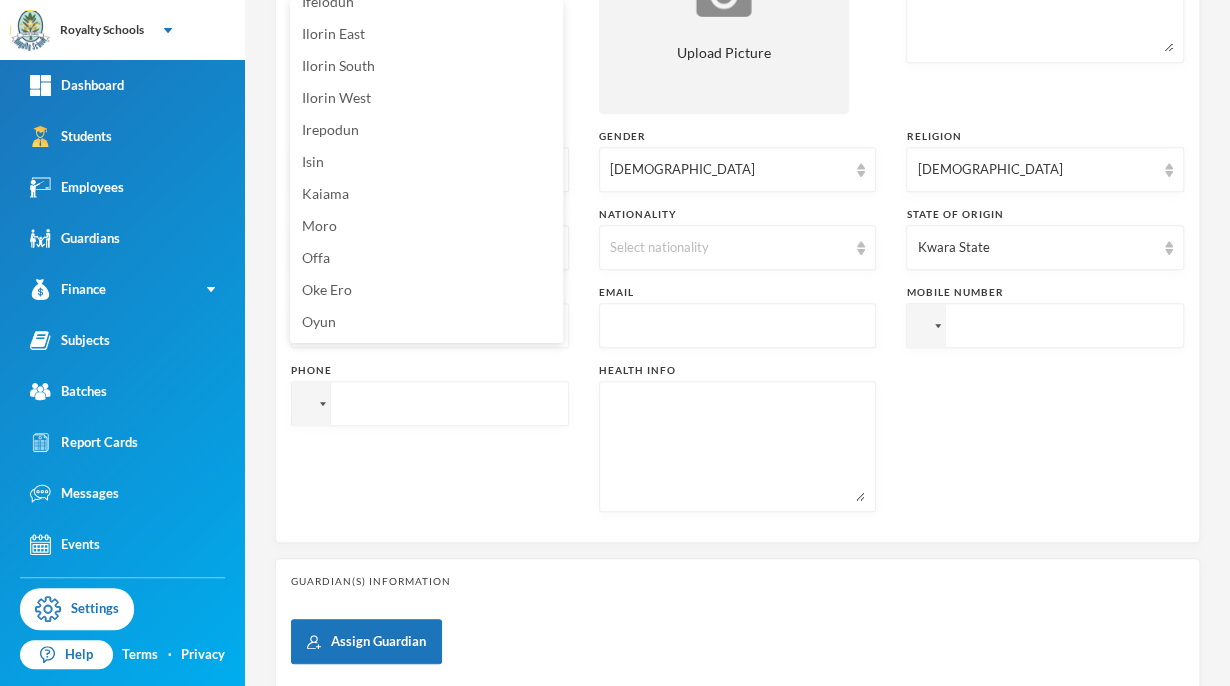 scroll, scrollTop: 353, scrollLeft: 0, axis: vertical 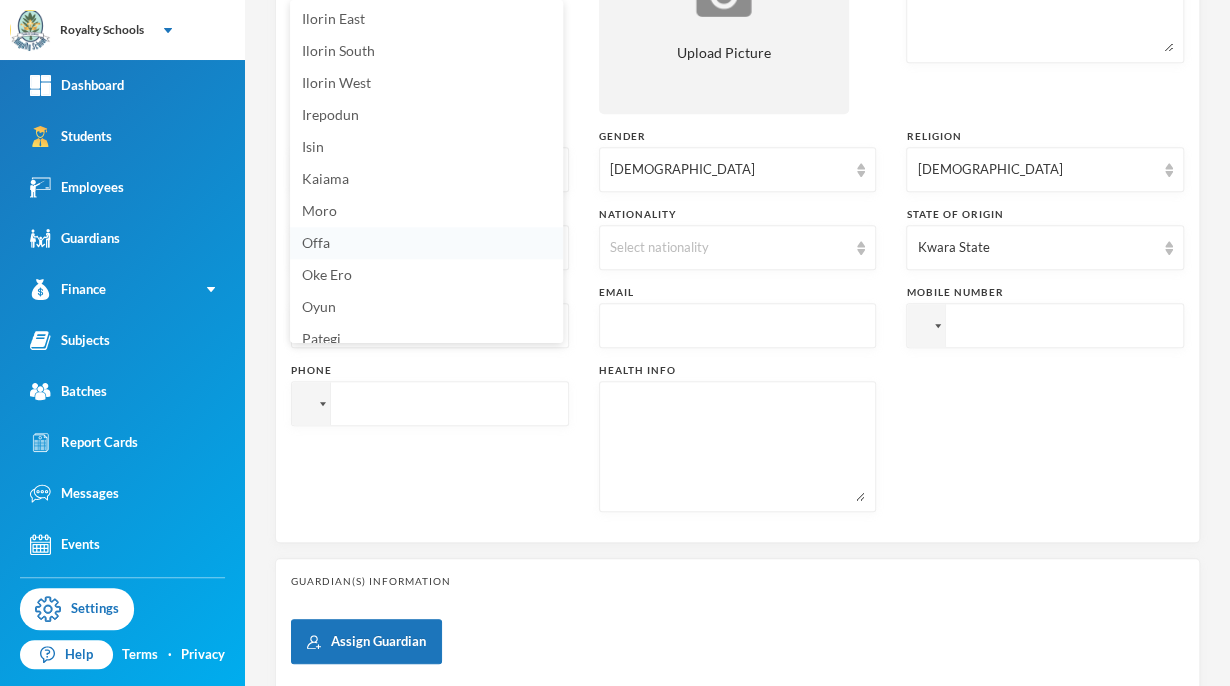 click on "Offa" at bounding box center (316, 242) 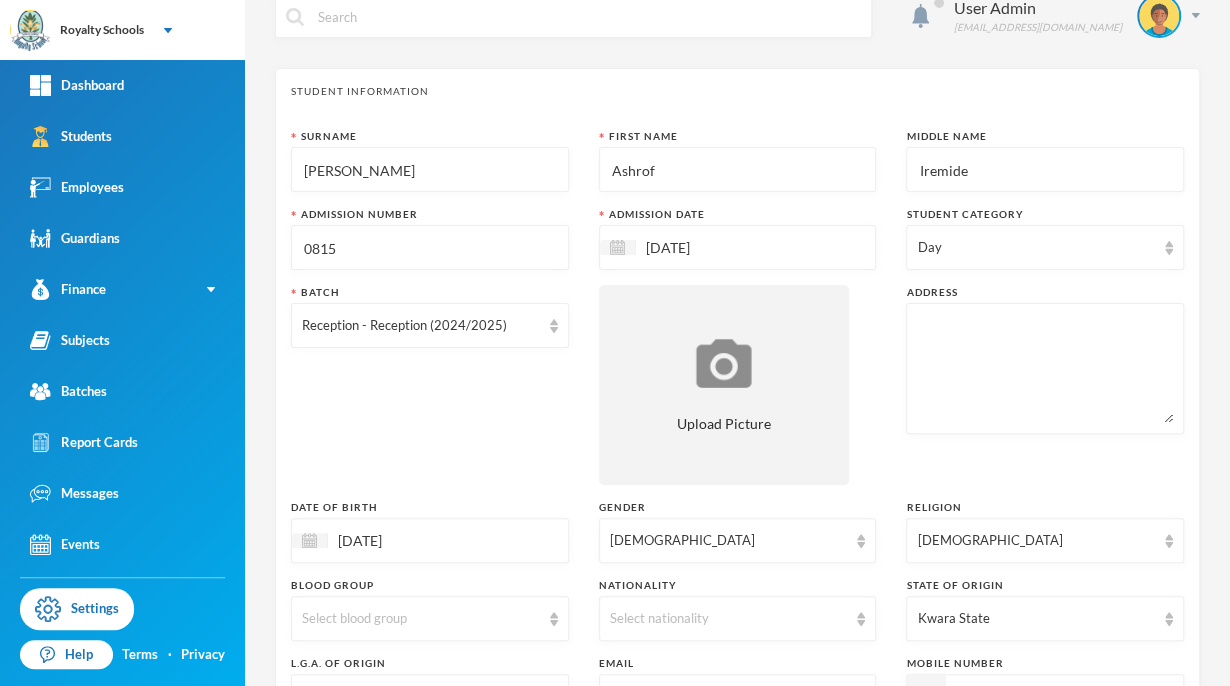 scroll, scrollTop: 0, scrollLeft: 0, axis: both 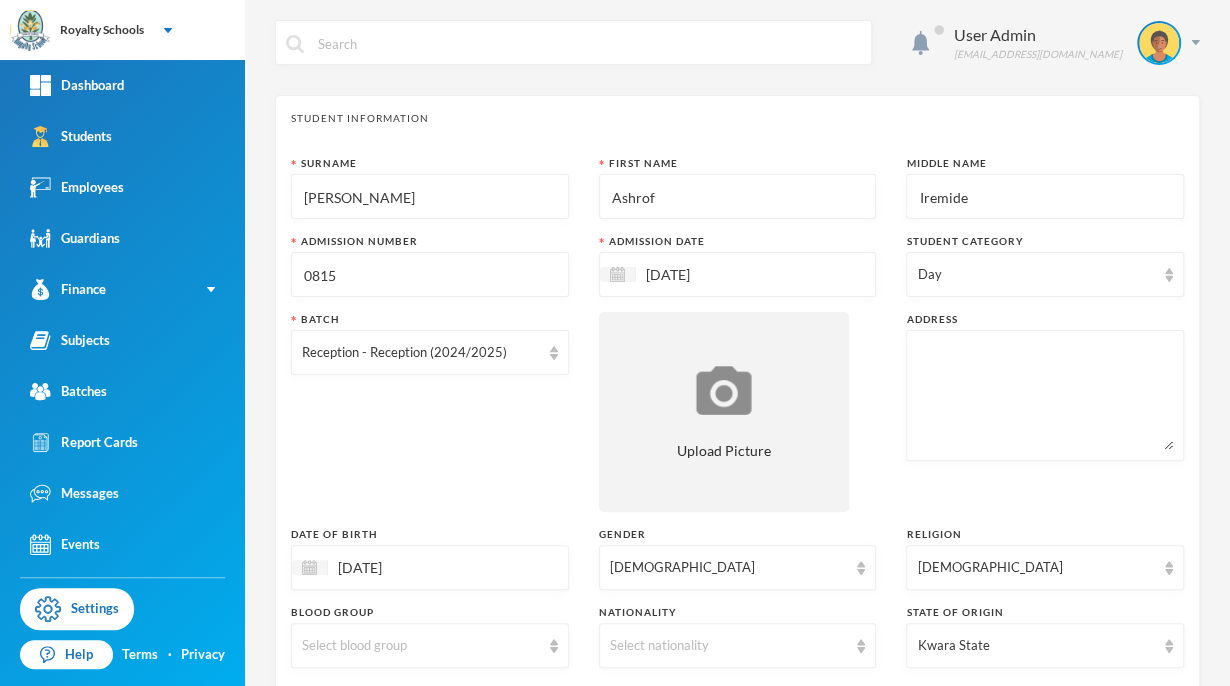 click at bounding box center (1045, 395) 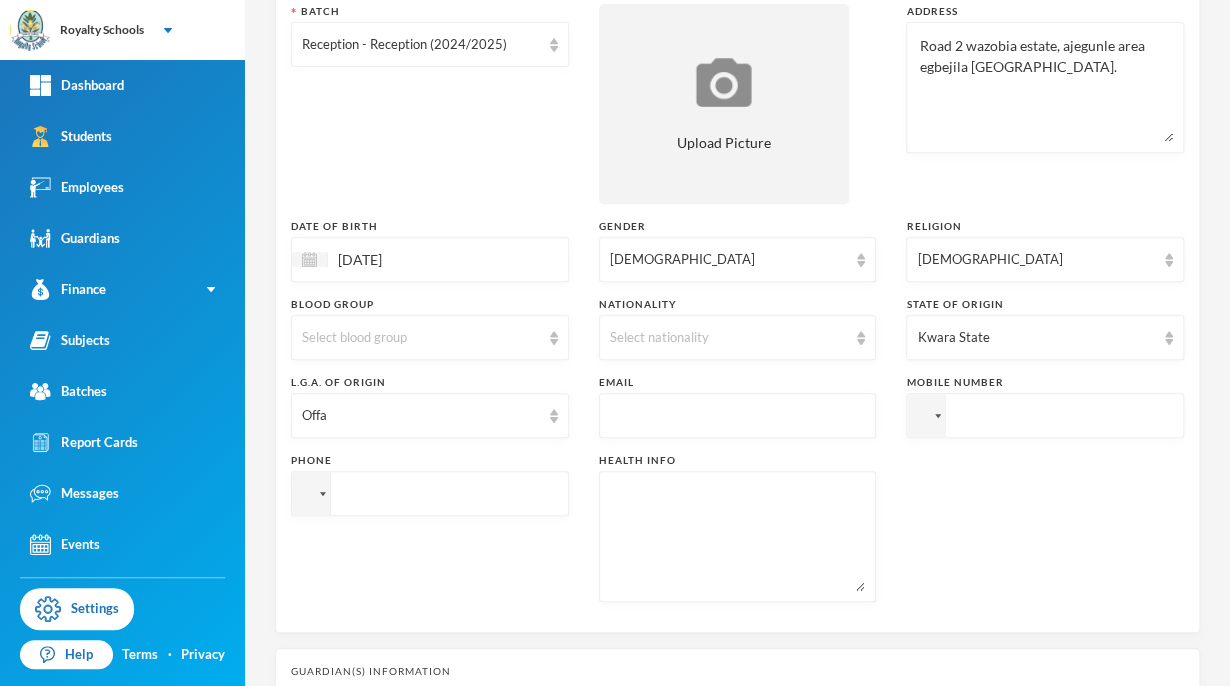 scroll, scrollTop: 313, scrollLeft: 0, axis: vertical 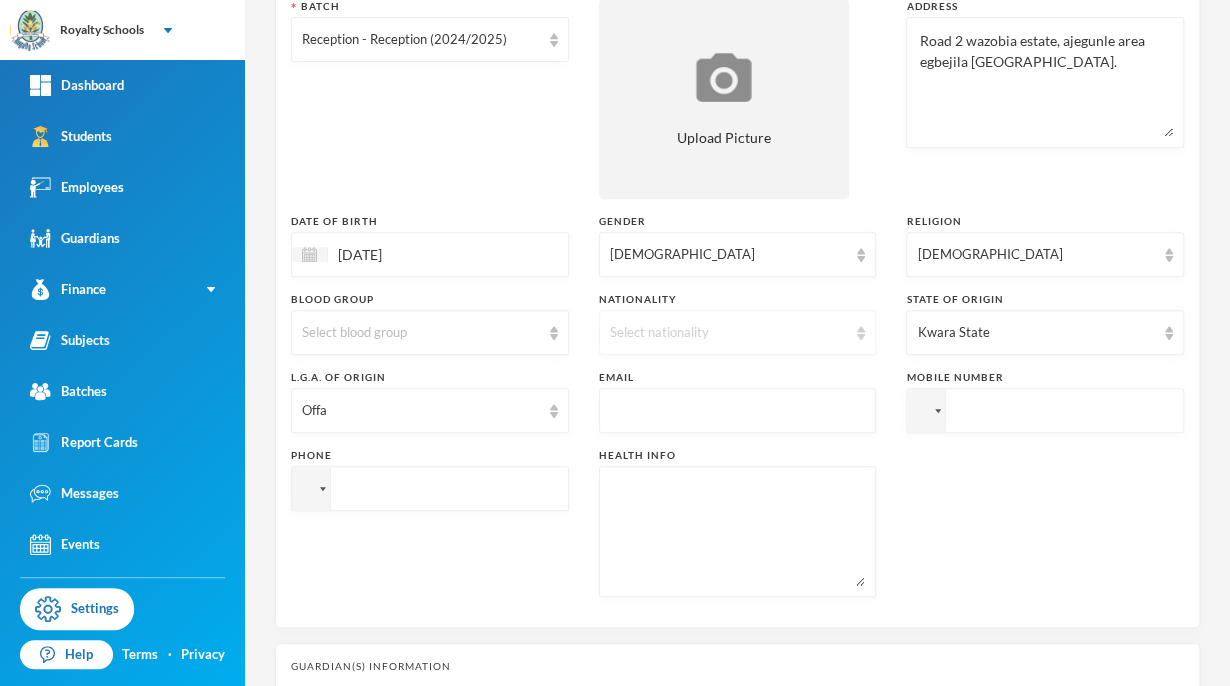 type on "Road 2 wazobia estate, ajegunle area egbejila [GEOGRAPHIC_DATA]." 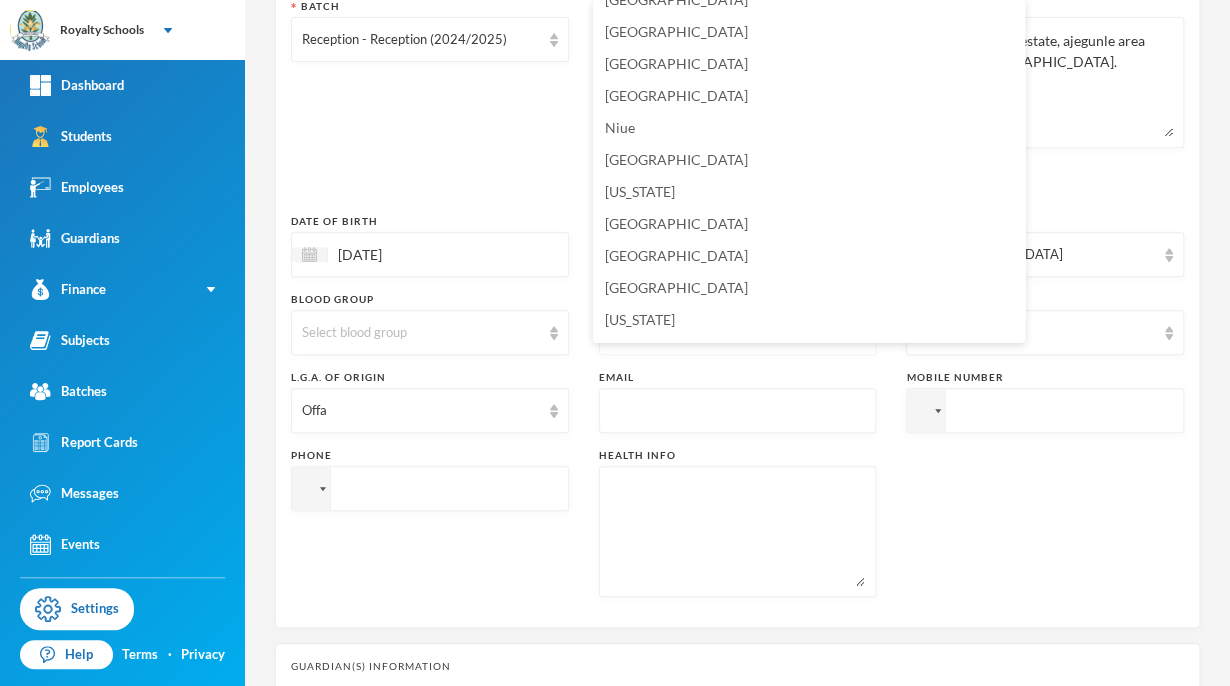 scroll, scrollTop: 5012, scrollLeft: 0, axis: vertical 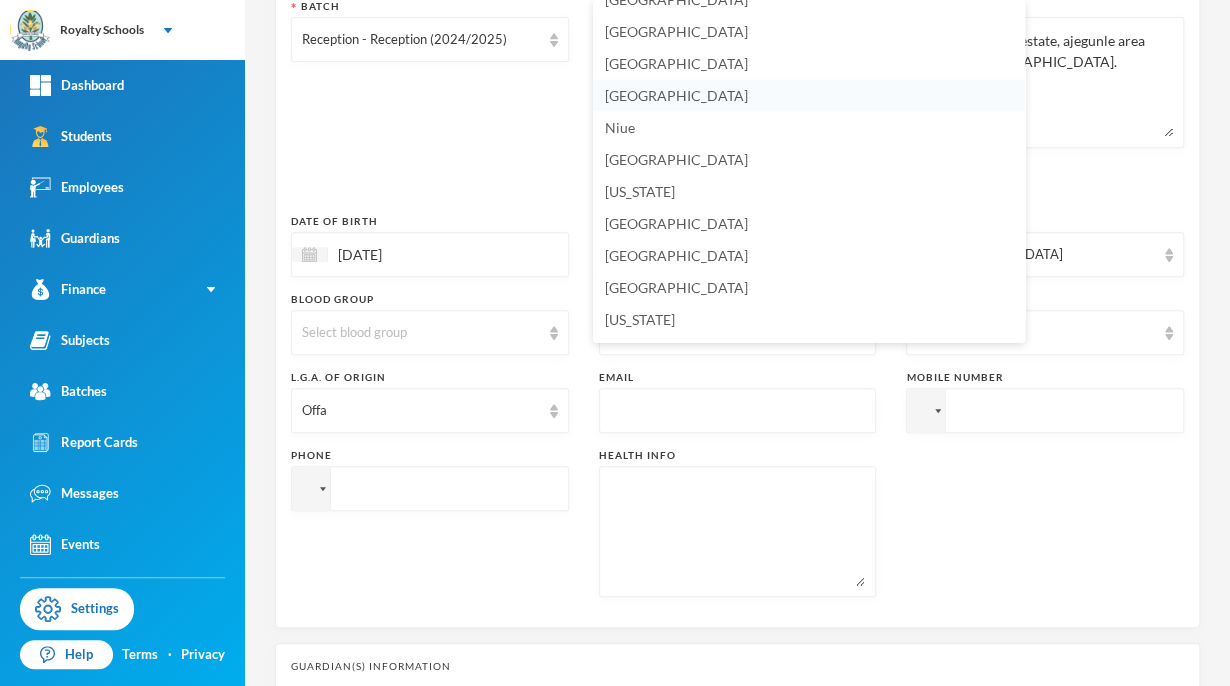 click on "[GEOGRAPHIC_DATA]" at bounding box center (676, 95) 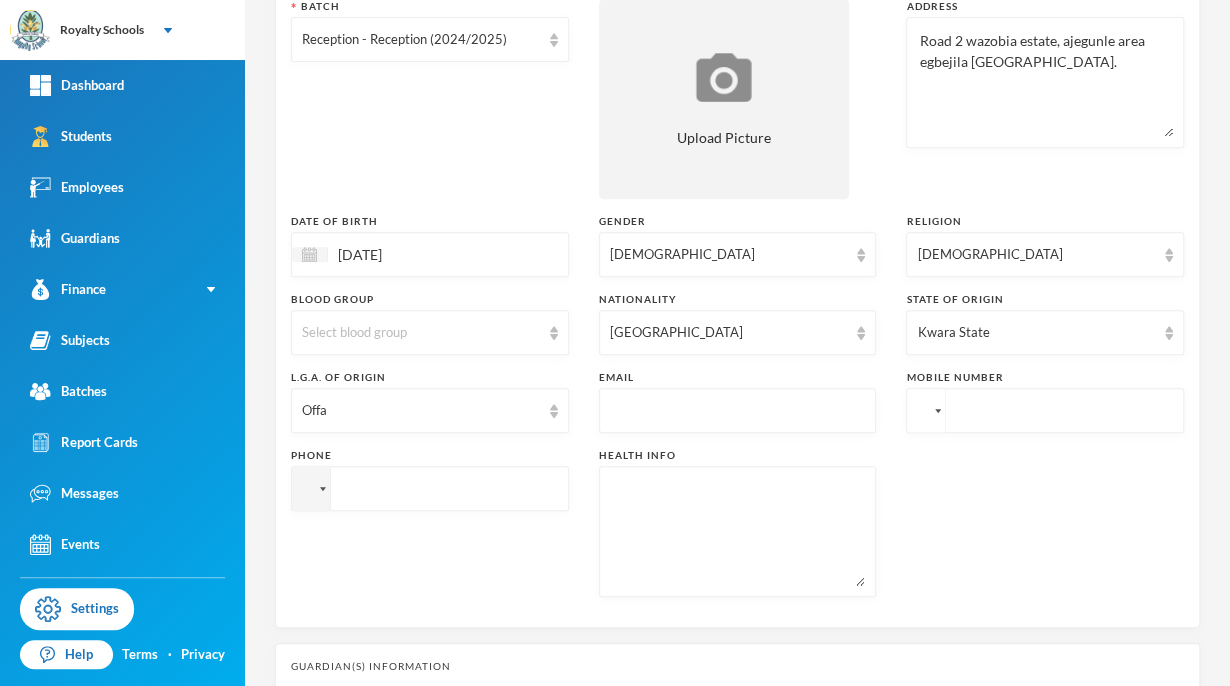 click at bounding box center [938, 411] 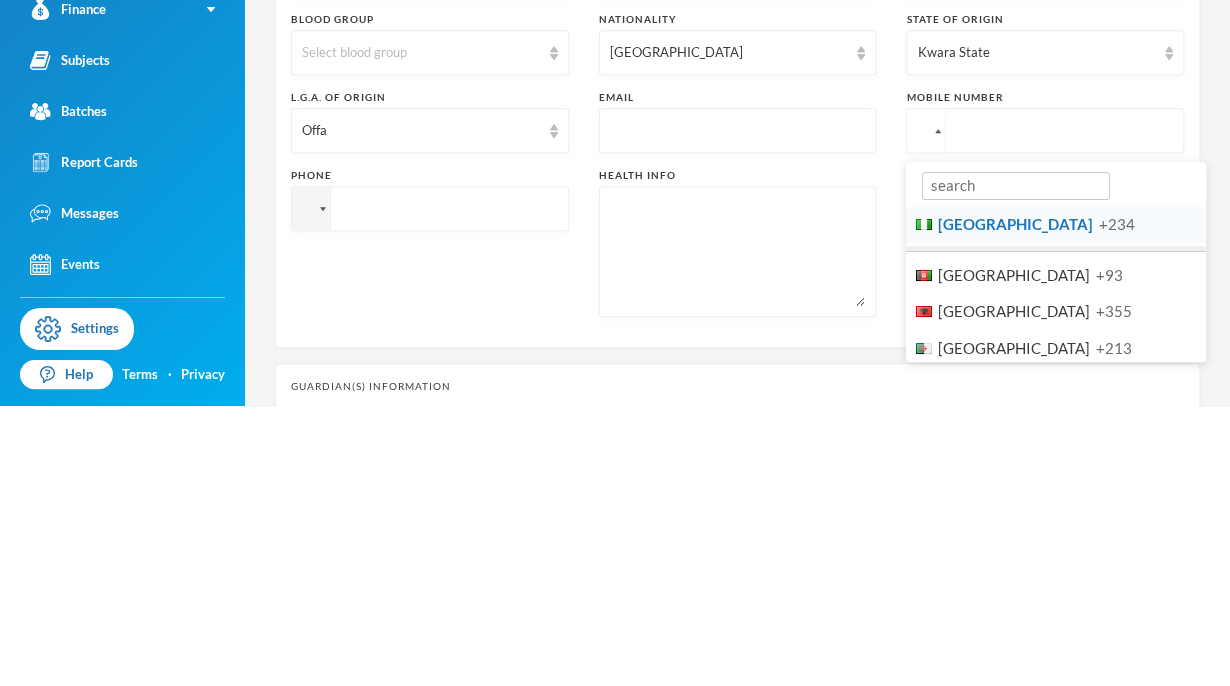 click on "Nigeria +234" at bounding box center [1056, 504] 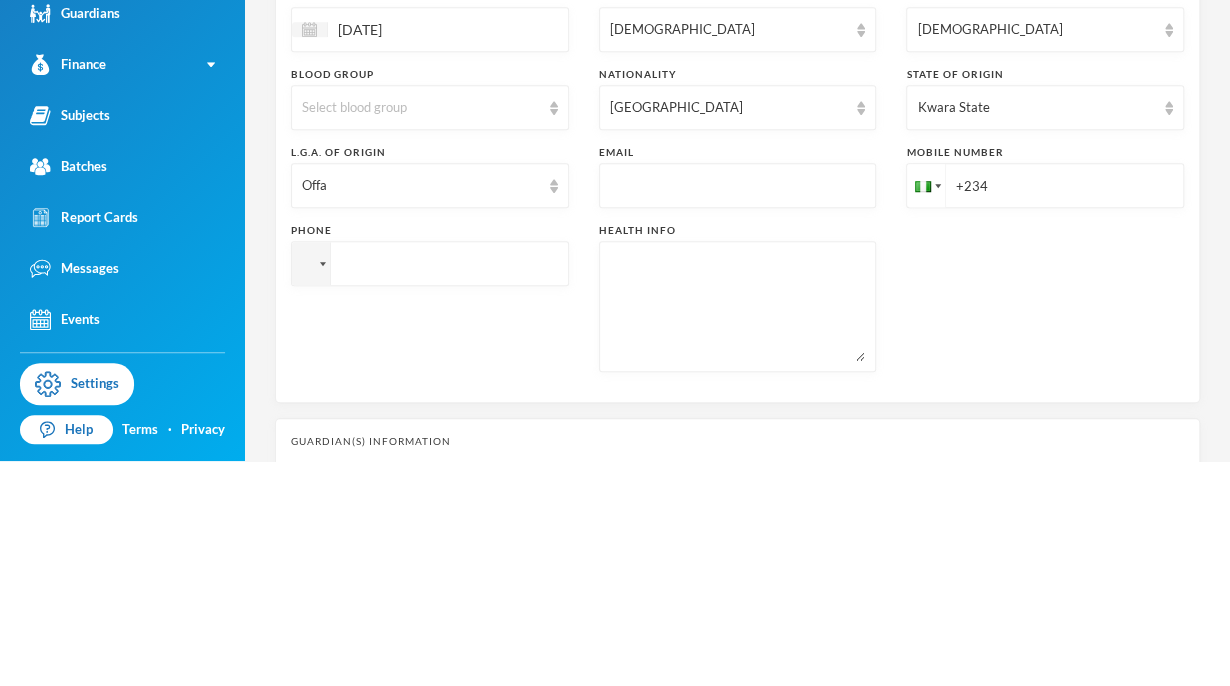 click on "Surname Abubakar First Name Ashrof Middle Name Iremide Admission Number 0815 Admission Date [DATE] Student Category Day Batch Reception - Reception (2024/2025) Upload Picture Address Road [GEOGRAPHIC_DATA], ajegunle area [GEOGRAPHIC_DATA]. Date of Birth [DEMOGRAPHIC_DATA] Gender [DEMOGRAPHIC_DATA] Religion [DEMOGRAPHIC_DATA] Blood Group Select blood group Nationality [DEMOGRAPHIC_DATA] State of Origin [GEOGRAPHIC_DATA] L.G.A. of Origin Offa Email Mobile Number +234 Phone Health Info" at bounding box center [737, 227] 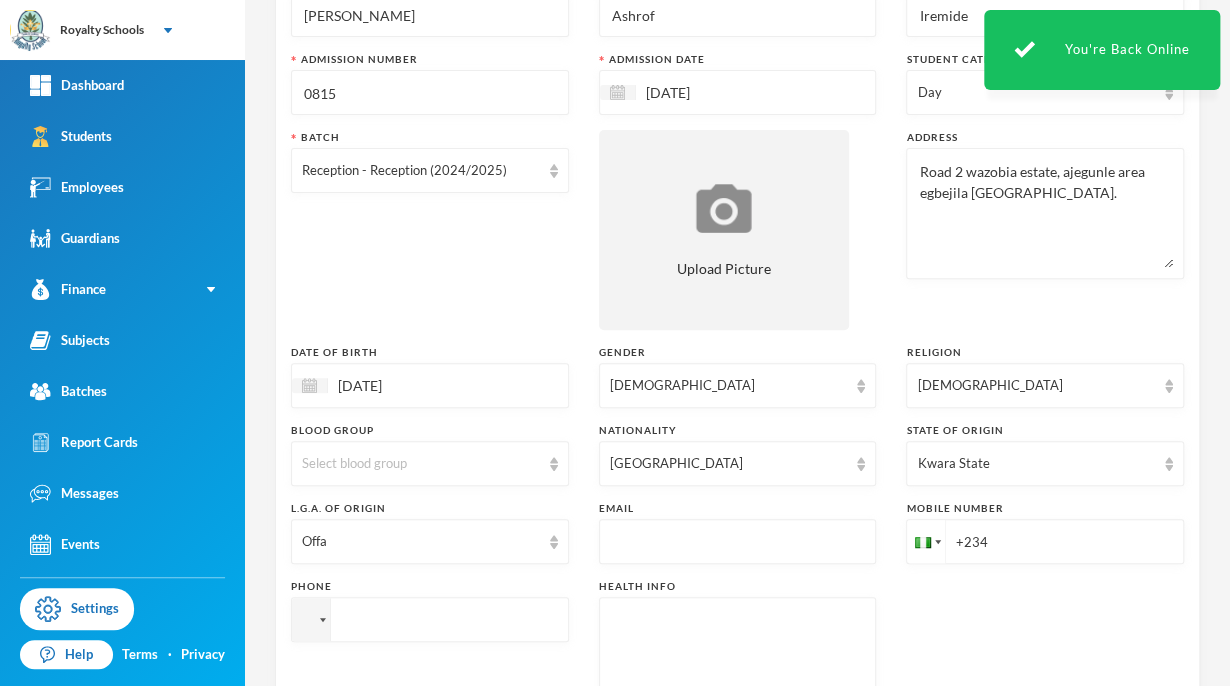 scroll, scrollTop: 203, scrollLeft: 0, axis: vertical 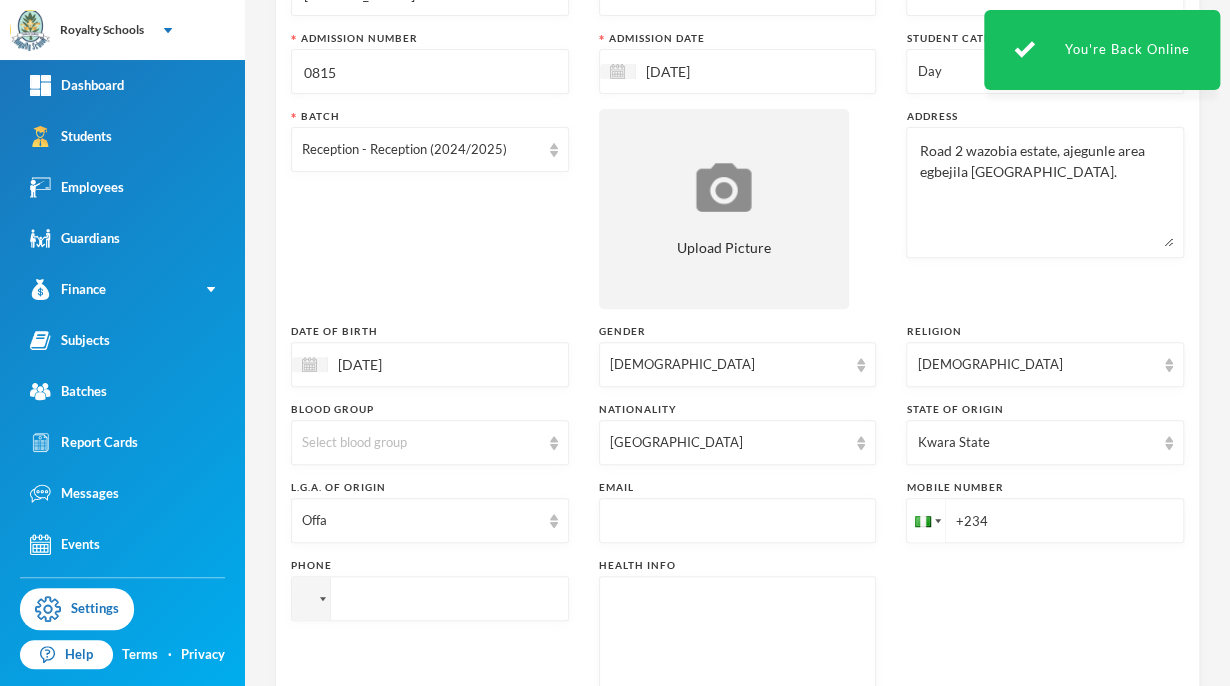 click on "+234" at bounding box center (1045, 520) 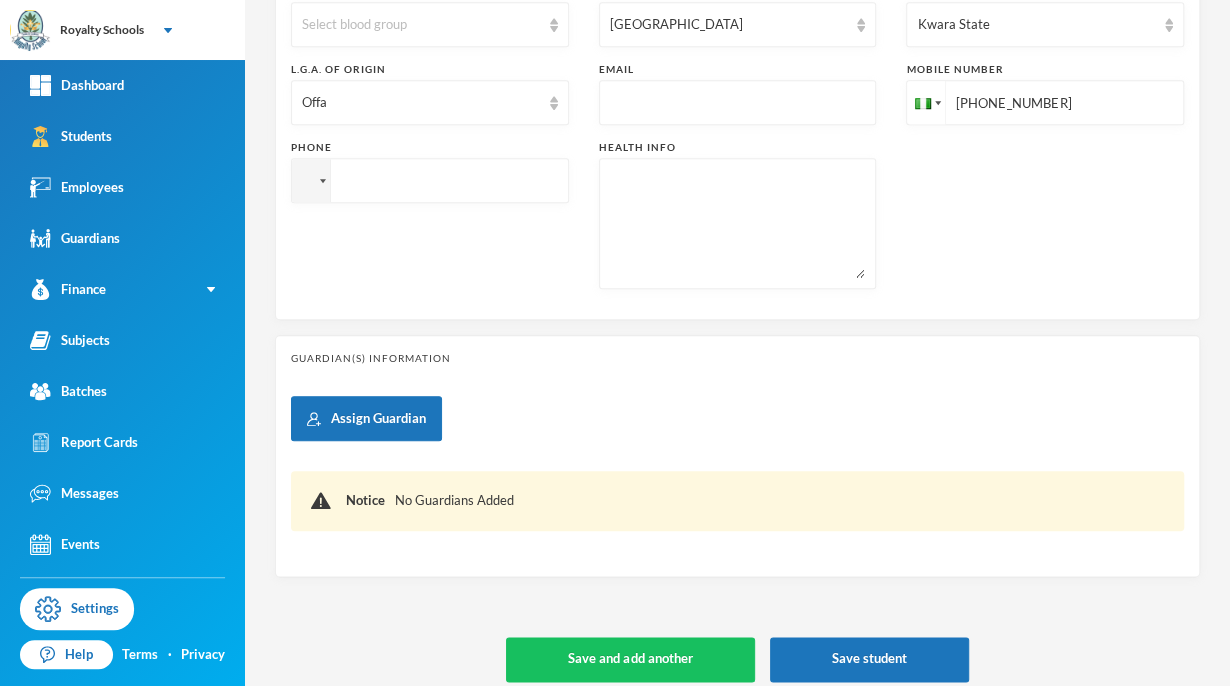 scroll, scrollTop: 636, scrollLeft: 0, axis: vertical 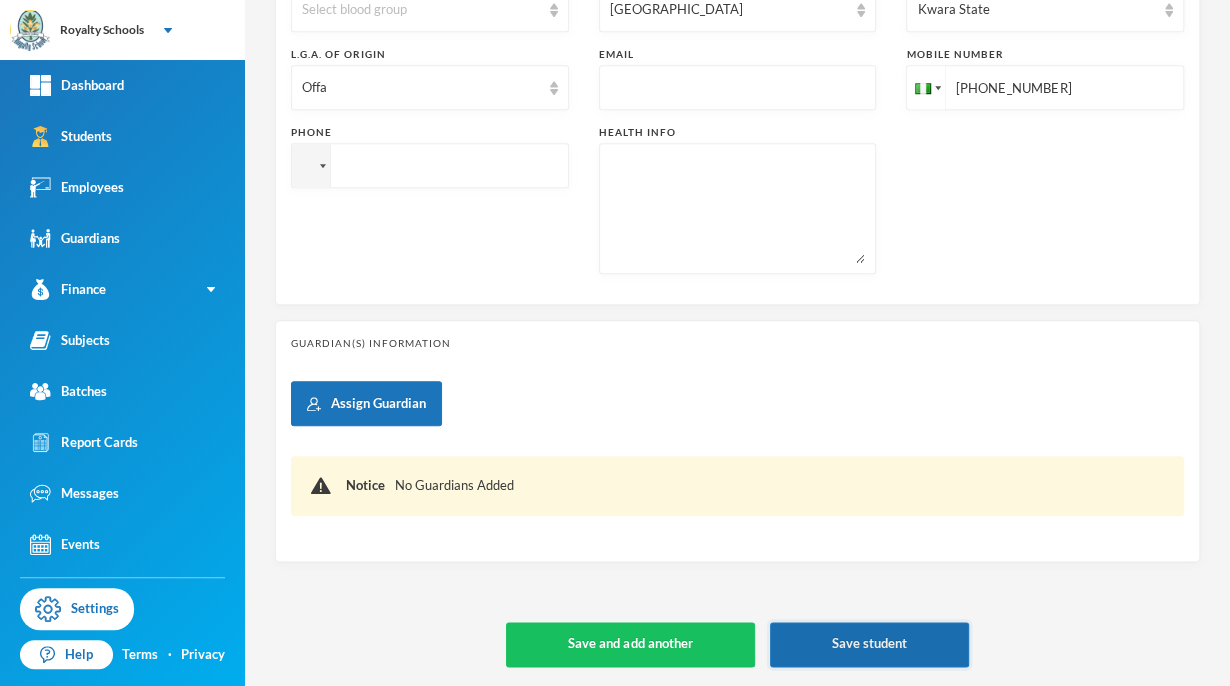 type on "[PHONE_NUMBER]" 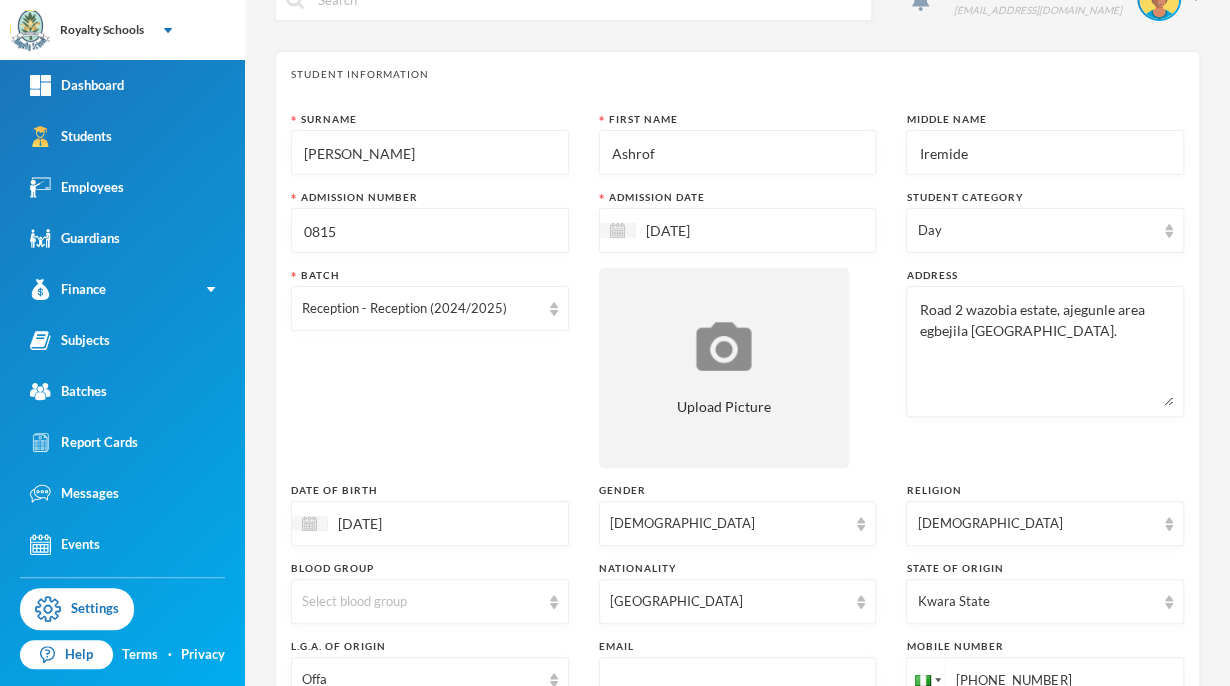 scroll, scrollTop: 0, scrollLeft: 0, axis: both 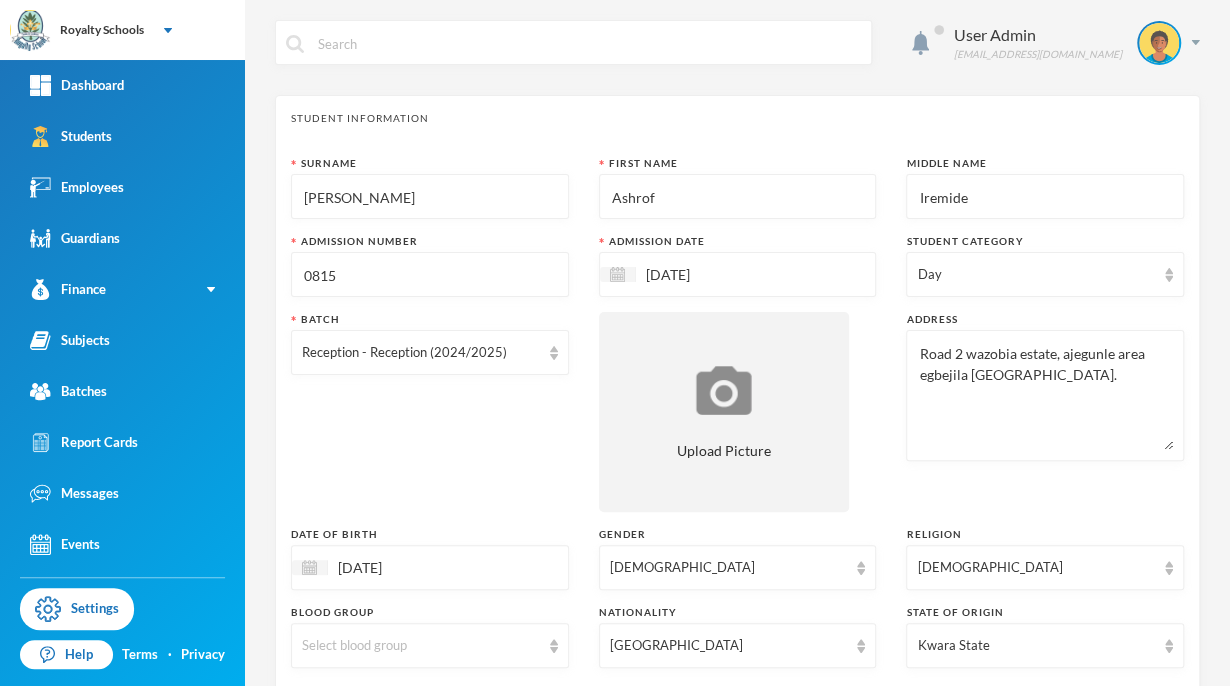 click on "Road 2 wazobia estate, ajegunle area egbejila [GEOGRAPHIC_DATA]." at bounding box center (1045, 395) 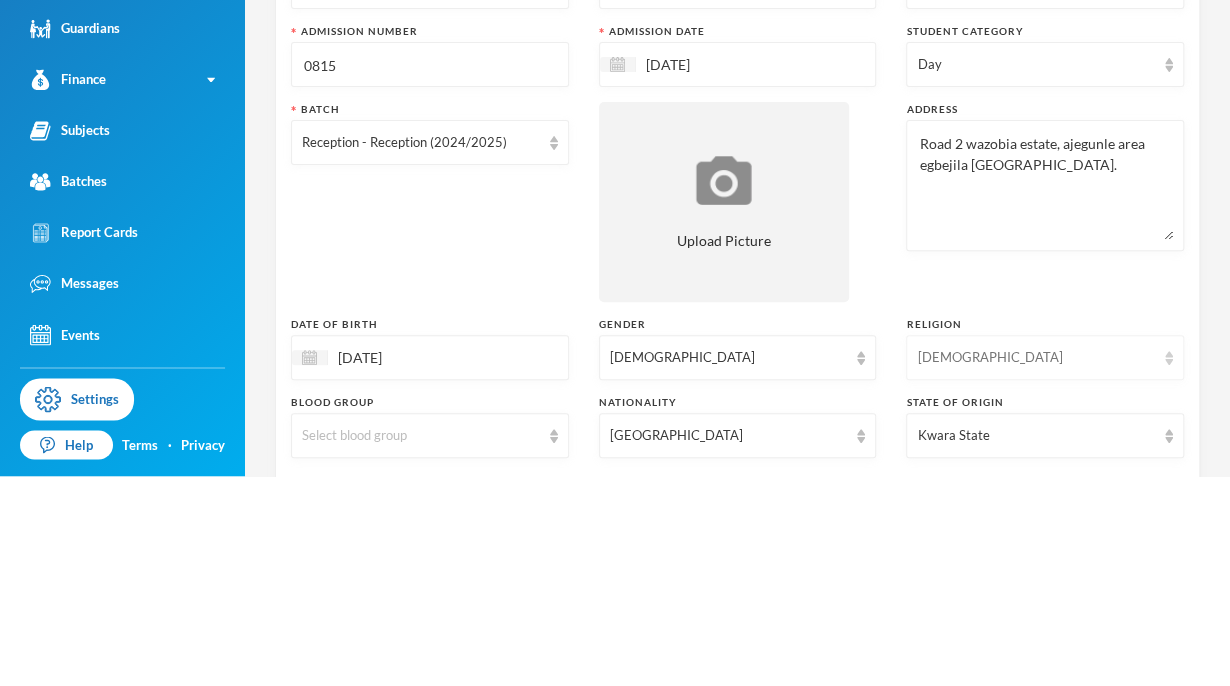click on "[DEMOGRAPHIC_DATA]" at bounding box center [1045, 567] 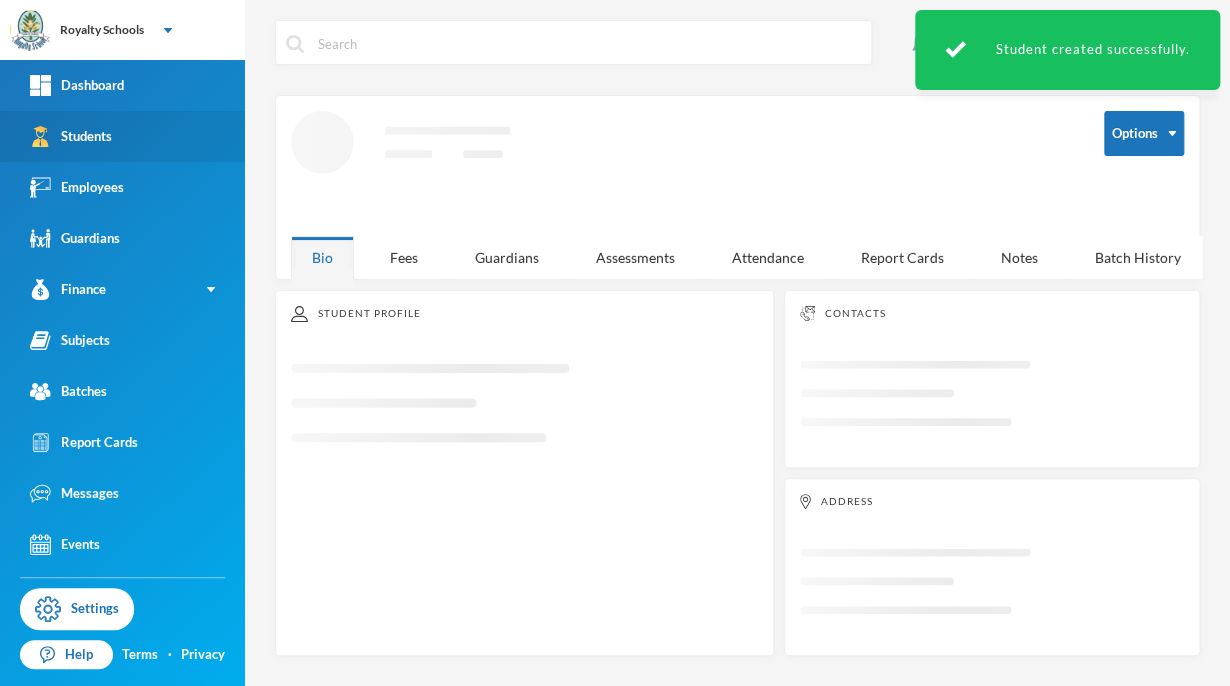 click on "Students" at bounding box center (71, 136) 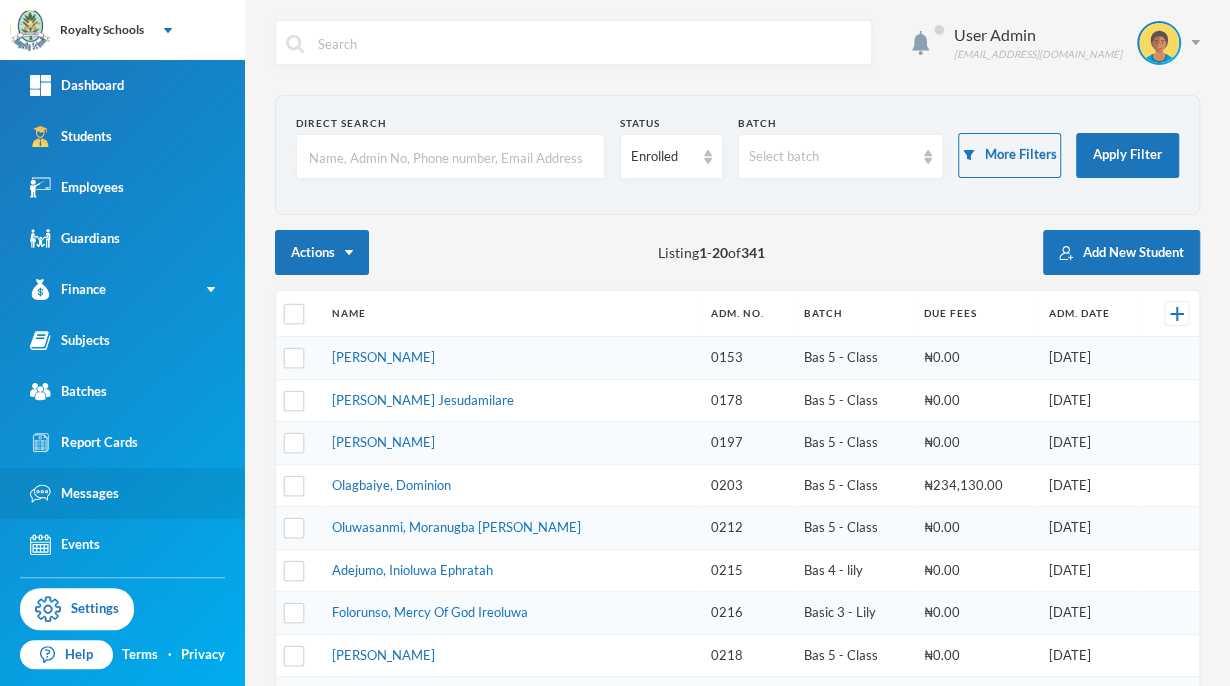 click on "Messages" at bounding box center (122, 493) 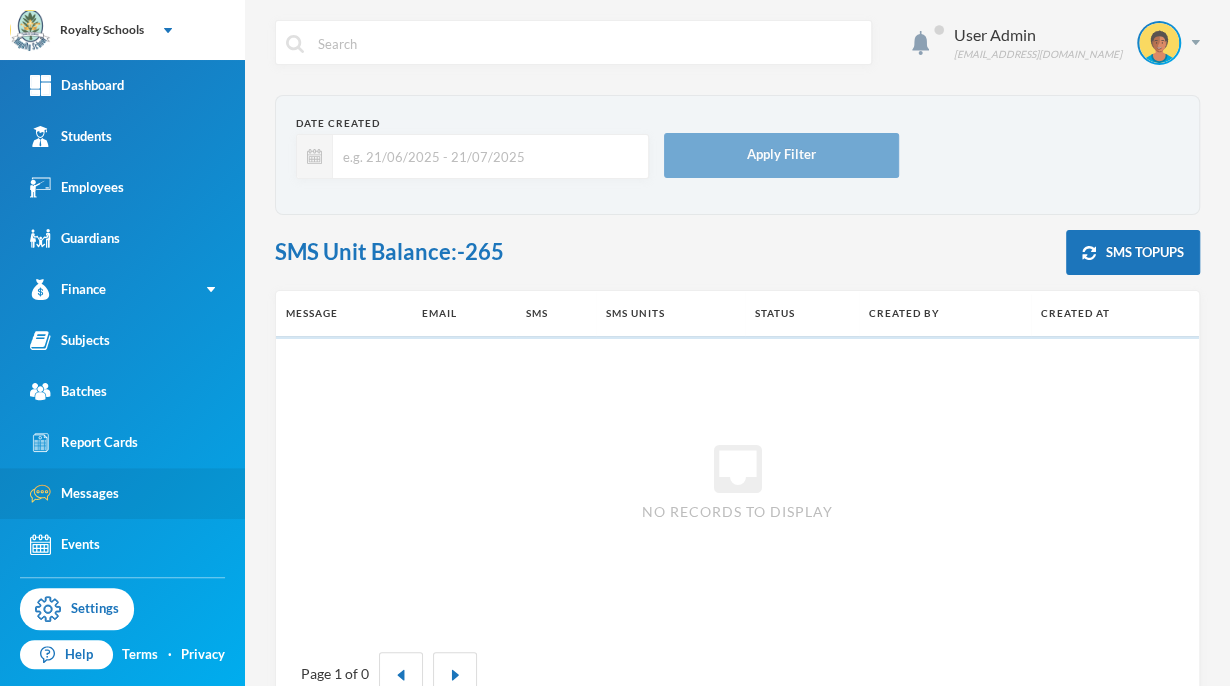click on "Messages" at bounding box center [122, 493] 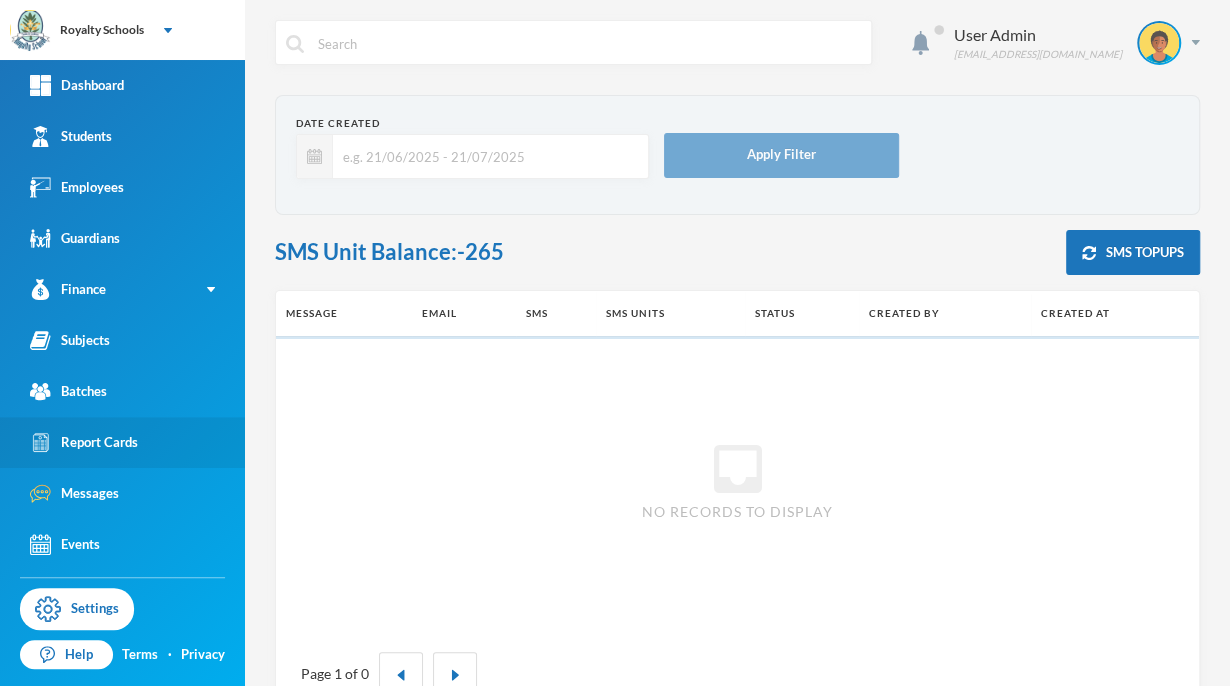 click on "Report Cards" at bounding box center [84, 442] 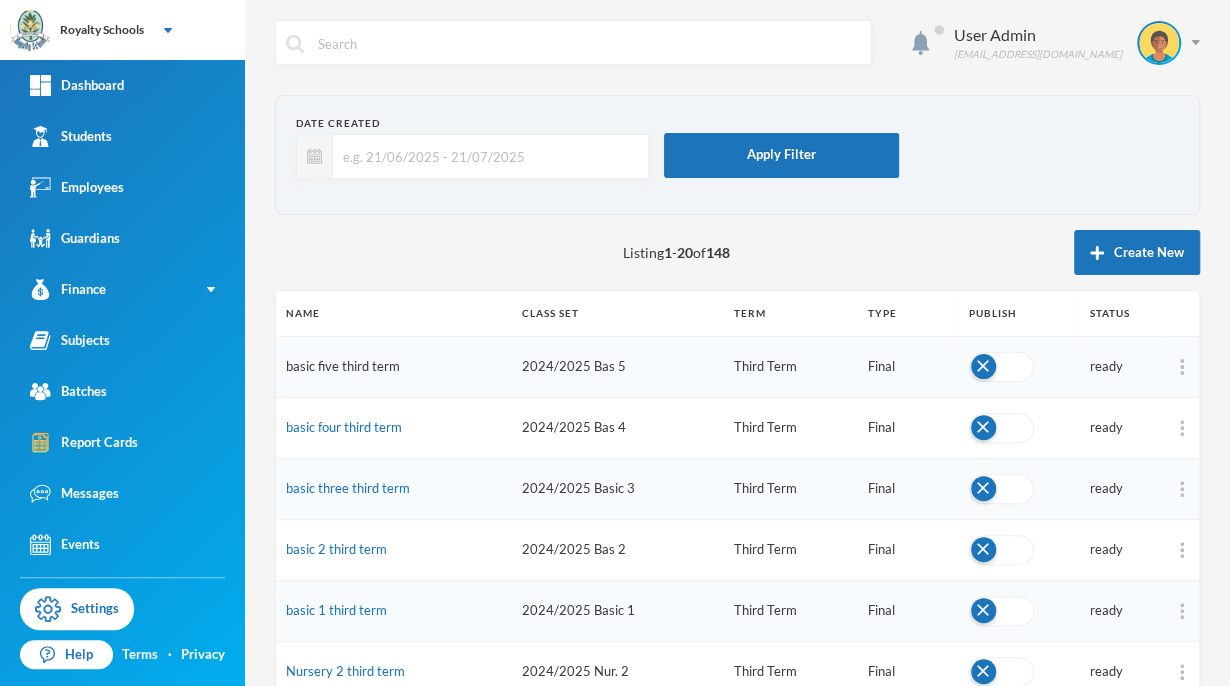 click on "basic five third term" at bounding box center [343, 366] 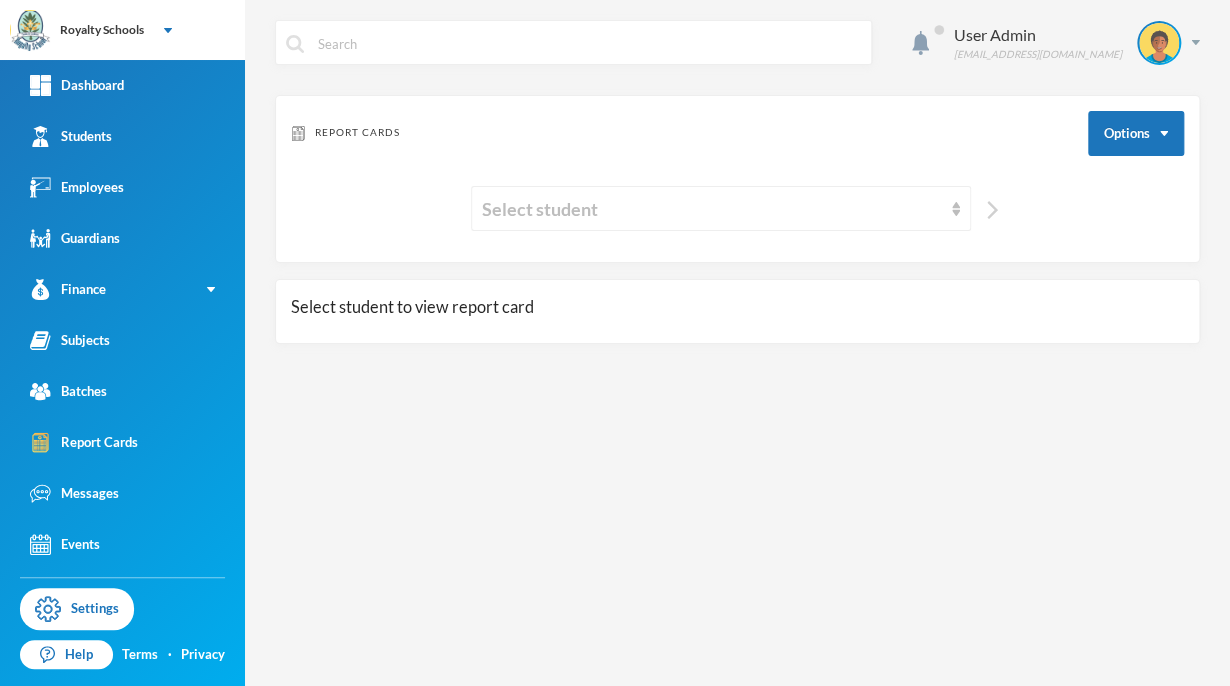 click at bounding box center [992, 210] 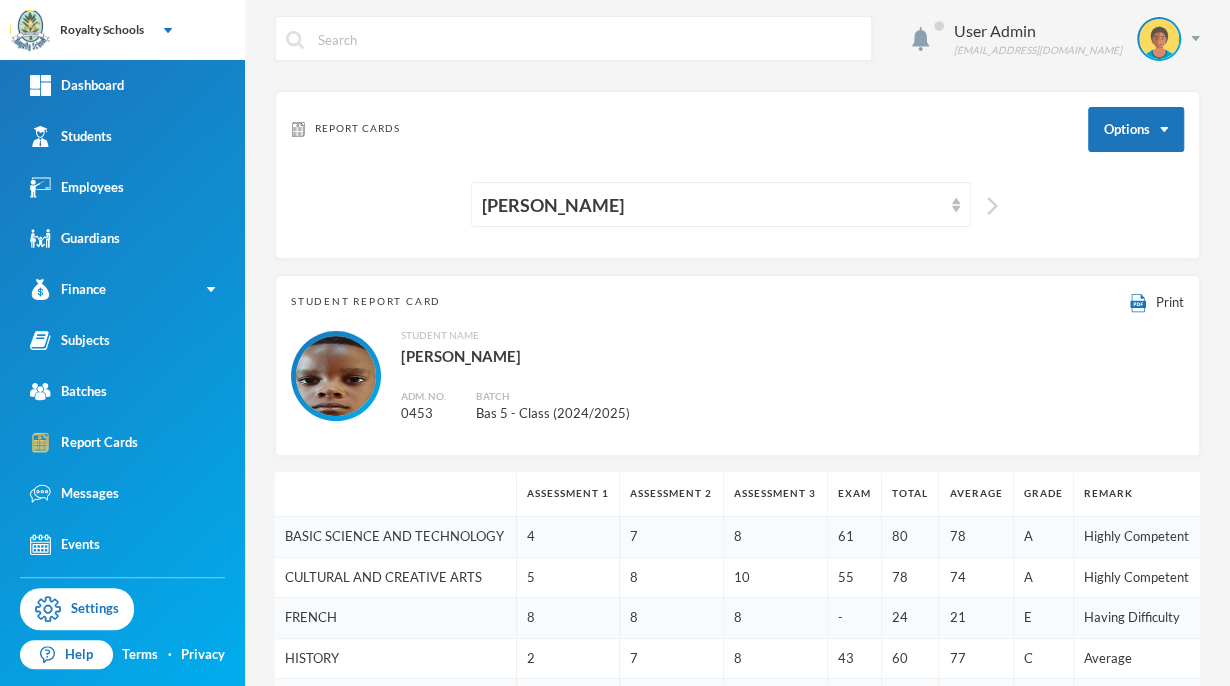 scroll, scrollTop: 0, scrollLeft: 0, axis: both 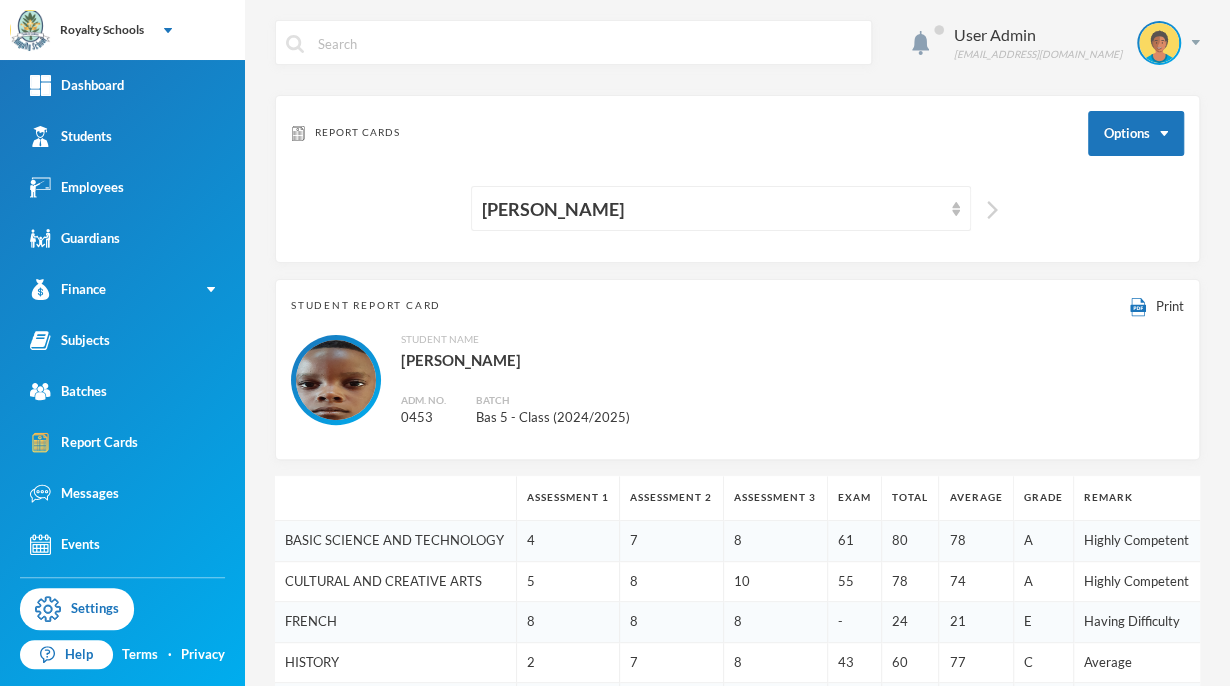 click at bounding box center [992, 210] 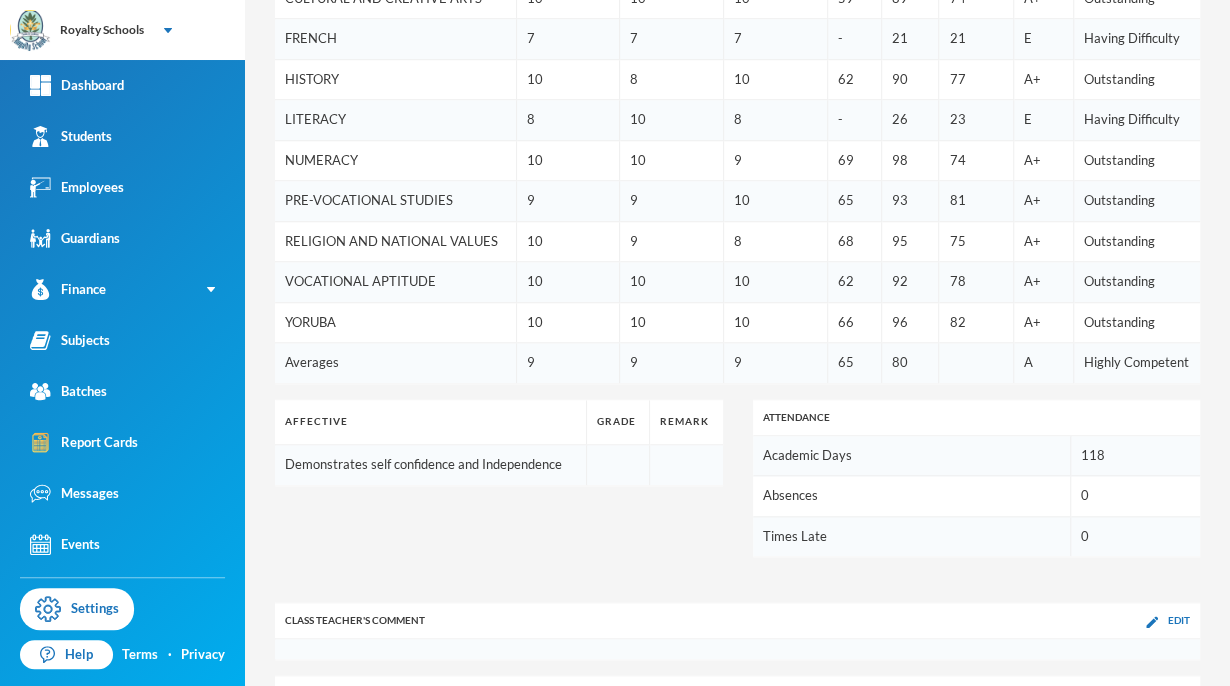 scroll, scrollTop: 585, scrollLeft: 0, axis: vertical 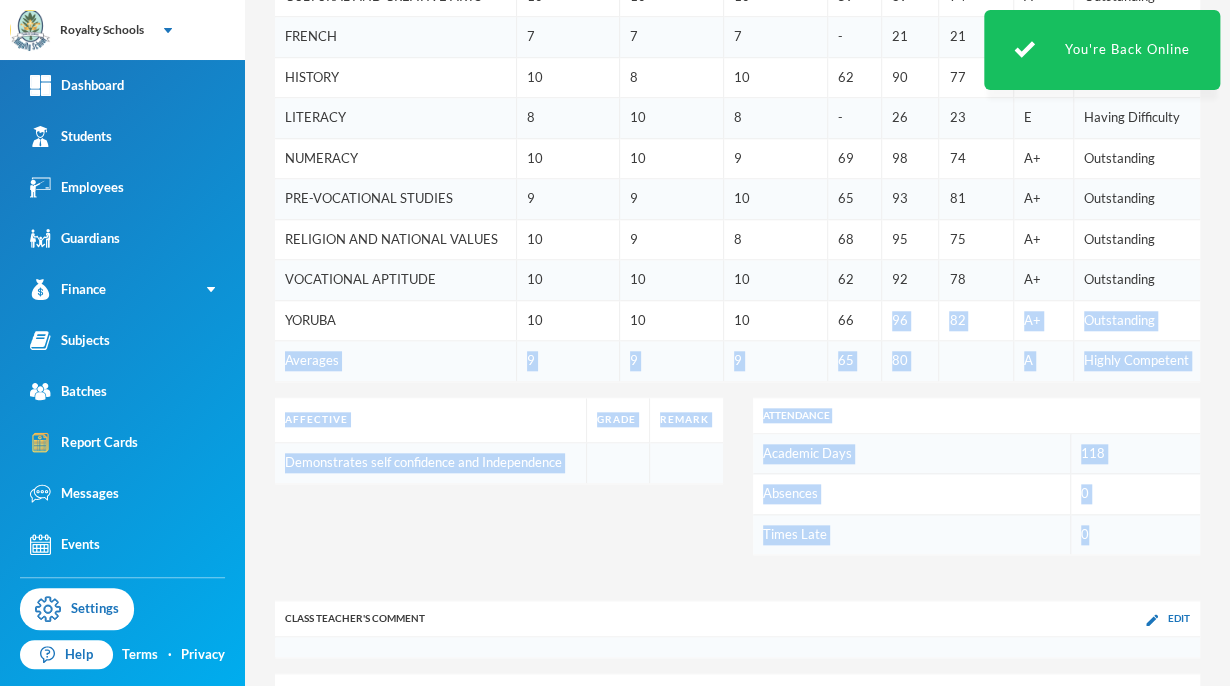 drag, startPoint x: 1117, startPoint y: 552, endPoint x: 876, endPoint y: 324, distance: 331.76047 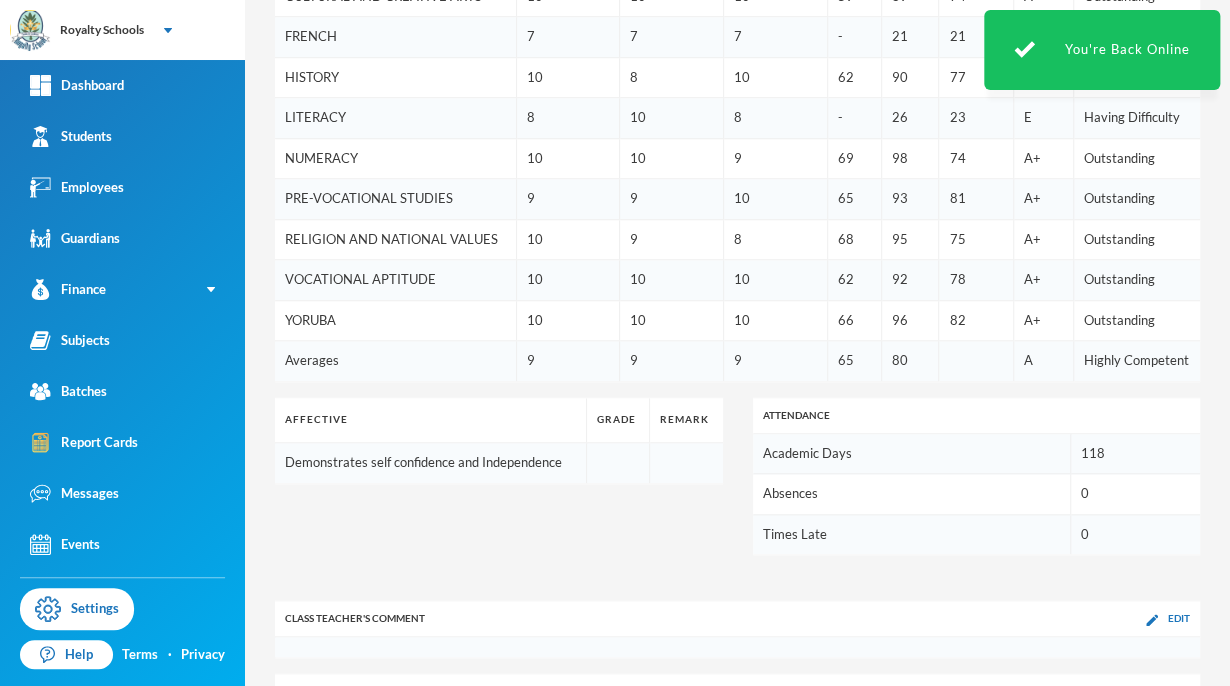 click on "ASSESSMENT 1 ASSESSMENT 2 ASSESSMENT 3 EXAM TOTAL AVERAGE GRADE REMARK BASIC SCIENCE AND TECHNOLOGY 10 9 10 67 96 78 A+ Outstanding CULTURAL AND CREATIVE ARTS 10 10 10 59 89 74 A+ Outstanding FRENCH 7 7 7 - 21 21 E Having Difficulty HISTORY 10 8 10 62 90 77 A+ Outstanding LITERACY 8 10 8 - 26 23 E Having Difficulty NUMERACY 10 10 9 69 98 74 A+ Outstanding PRE-VOCATIONAL STUDIES 9 9 10 65 93 81 A+ Outstanding RELIGION AND NATIONAL VALUES 10 9 8 68 95 75 A+ Outstanding VOCATIONAL APTITUDE 10 10 10 62 92 78 A+ Outstanding YORUBA 10 10 10 66 96 82 A+ Outstanding Averages 9 9 9 65 80 A Highly Competent Affective Grade Remark Demonstrates self confidence and Independence Attendance Academic Days 118 Absences 0 Times Late 0 Class Teacher 's Comment   Edit Head Teacher 's Comment   Edit A very good performance, keep it up." at bounding box center [737, 320] 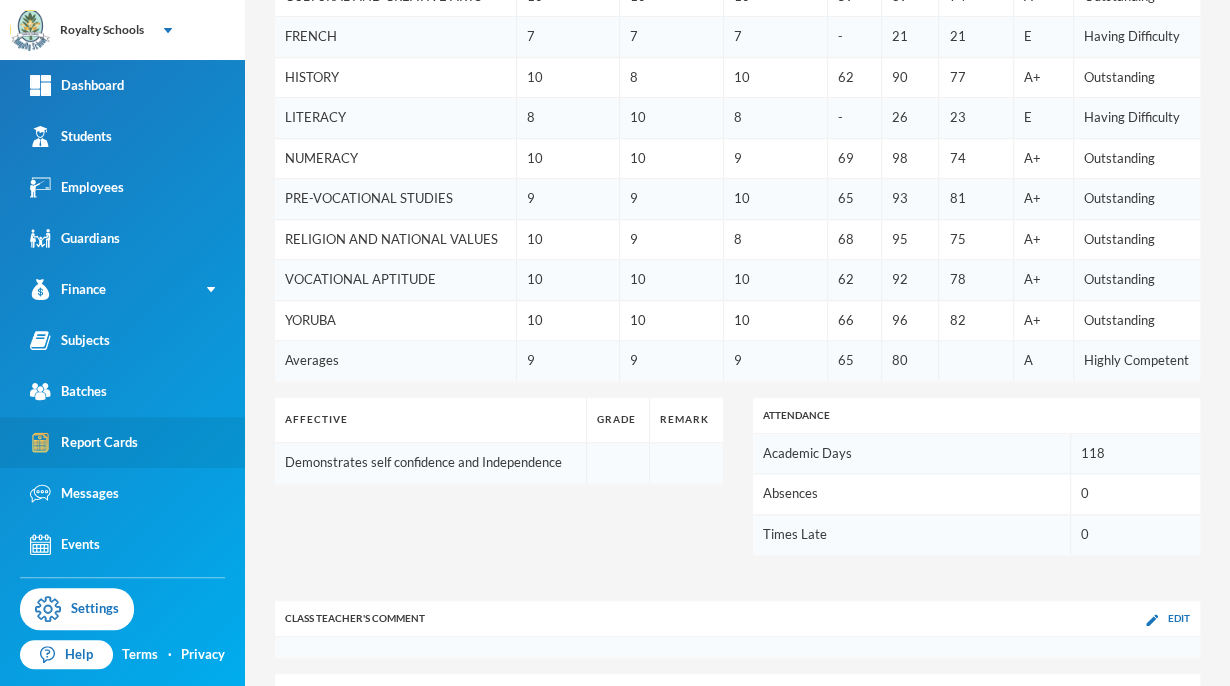 click on "Report Cards" at bounding box center (122, 442) 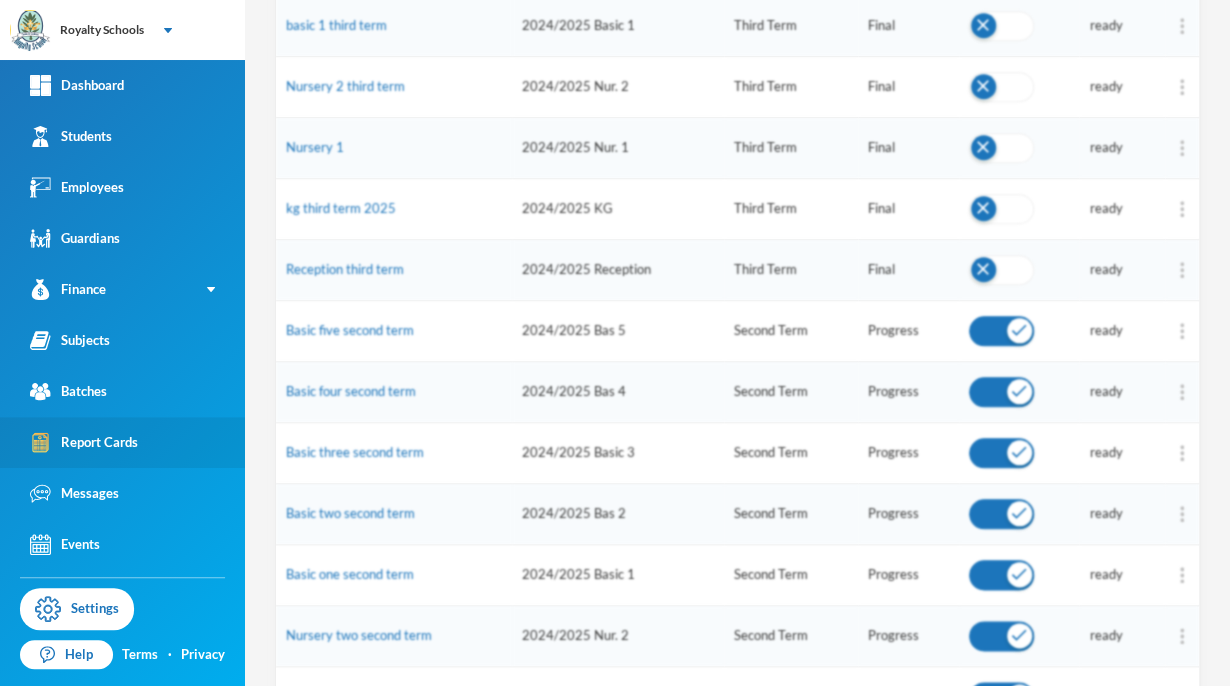 click on "Report Cards" at bounding box center (122, 442) 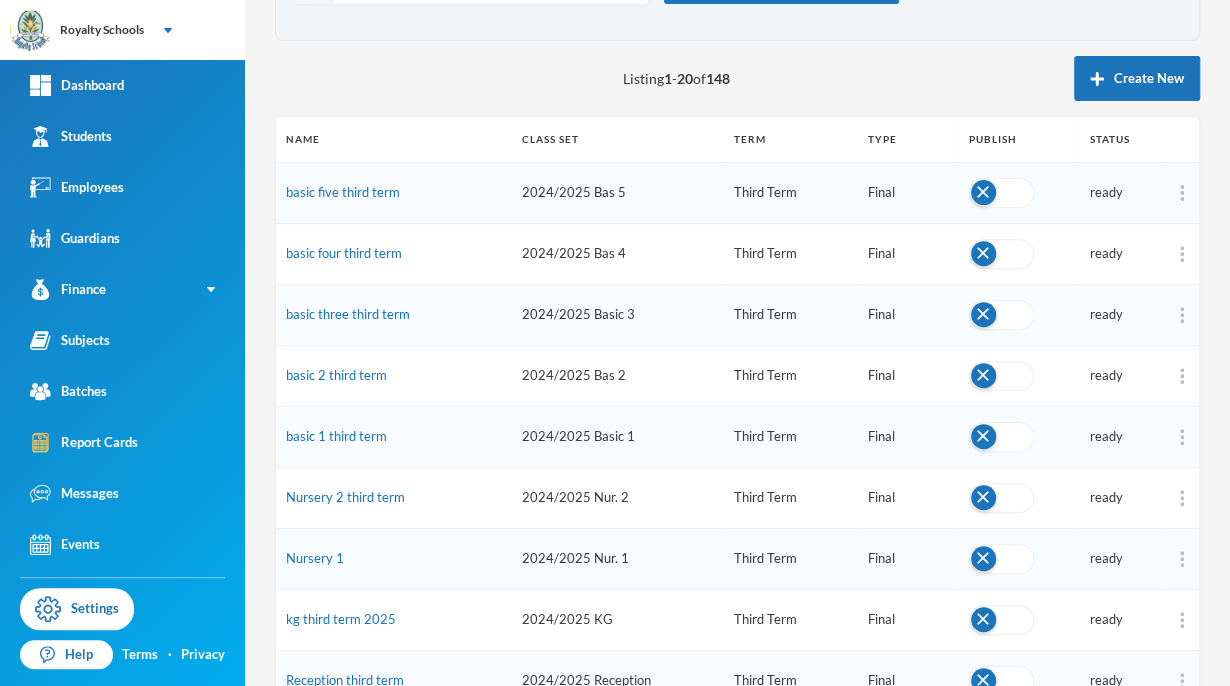 scroll, scrollTop: 172, scrollLeft: 0, axis: vertical 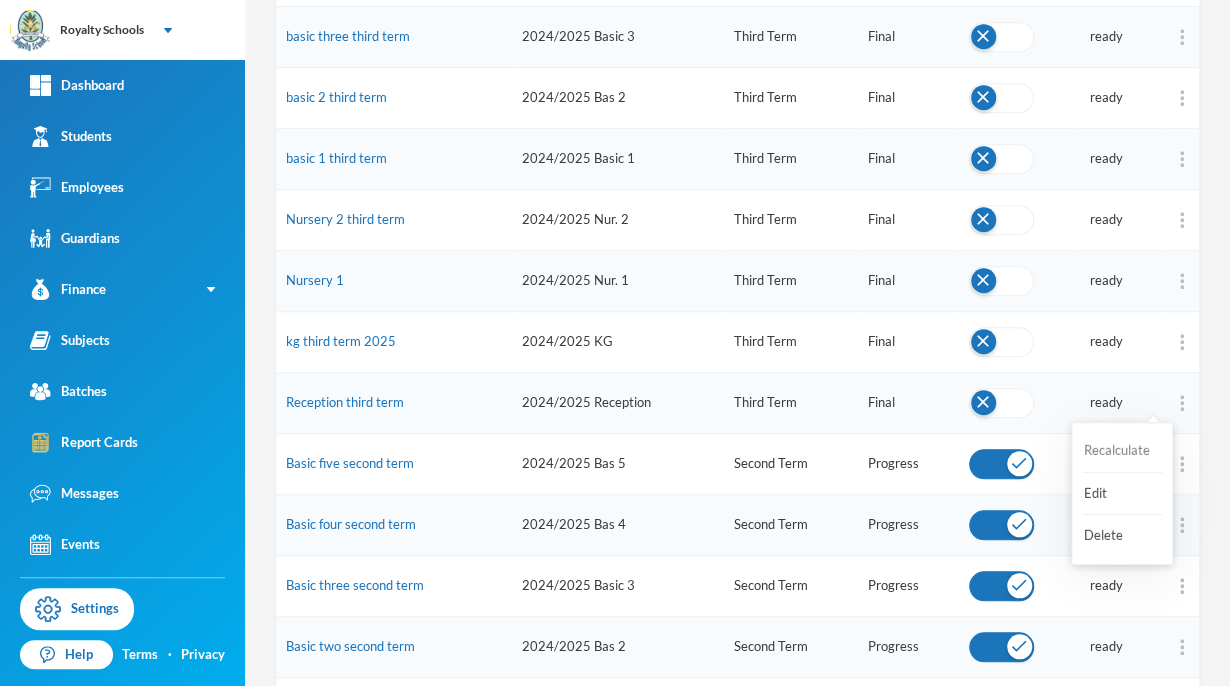click on "Recalculate" at bounding box center (1122, 451) 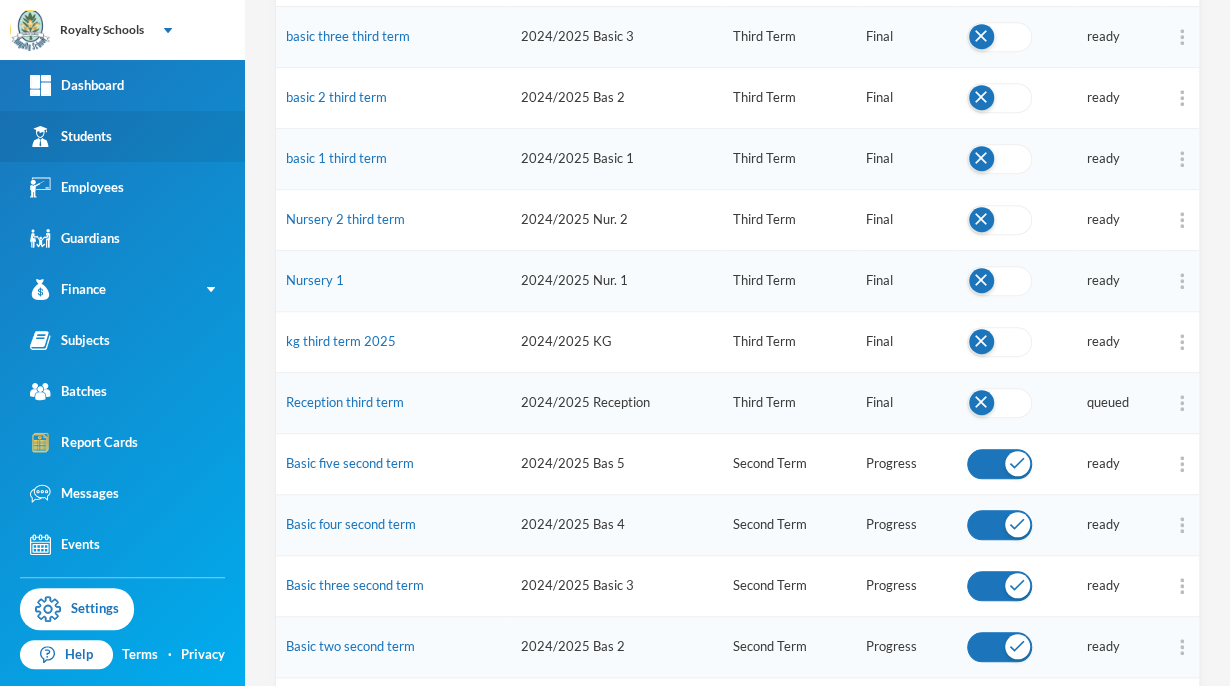 click on "Students" at bounding box center [122, 136] 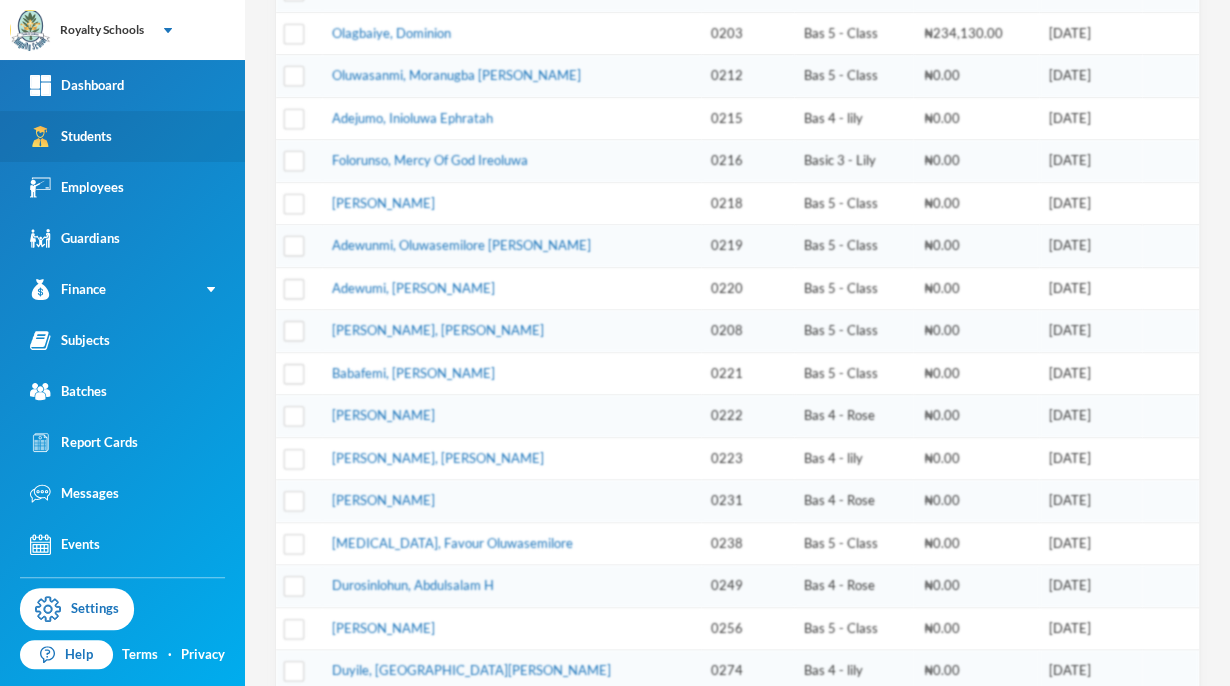 click on "Students" at bounding box center [122, 136] 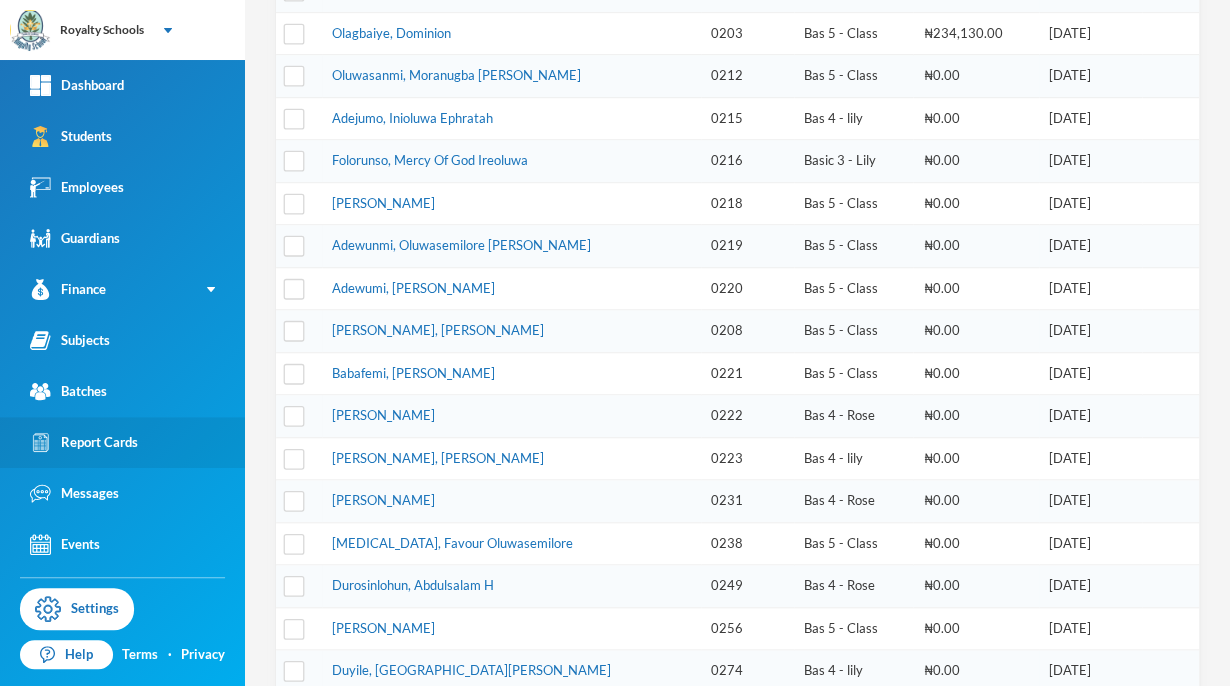 click on "Report Cards" at bounding box center (122, 442) 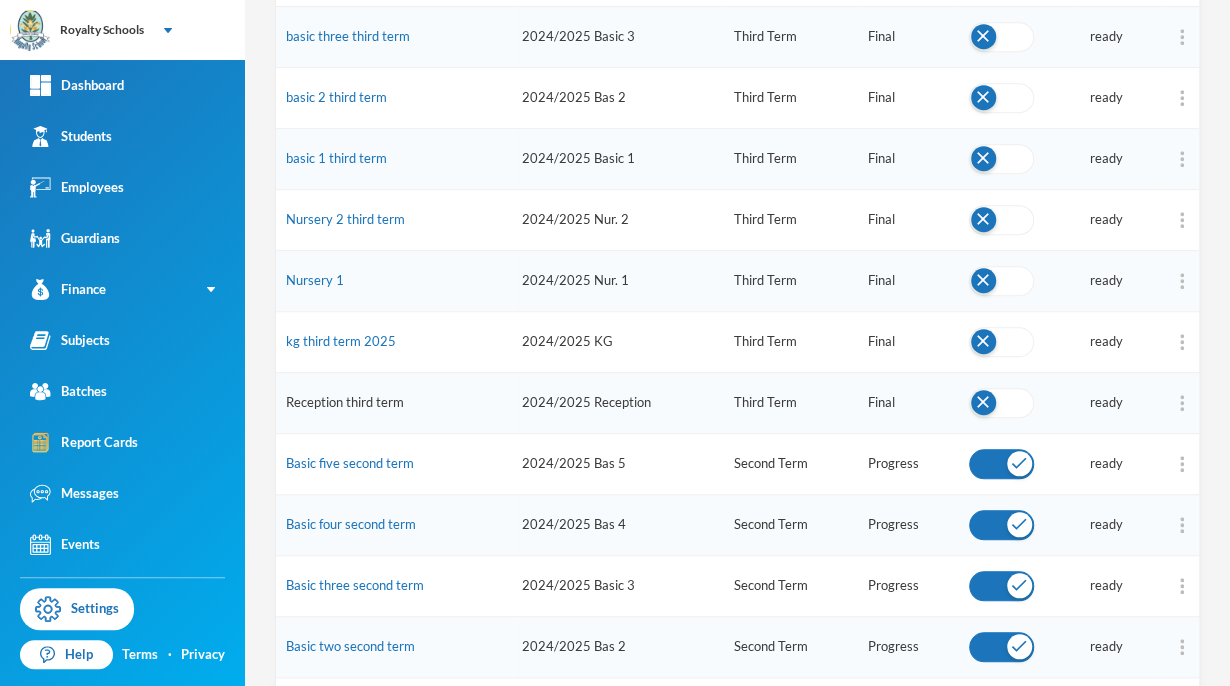 click on "Reception third term" at bounding box center [345, 402] 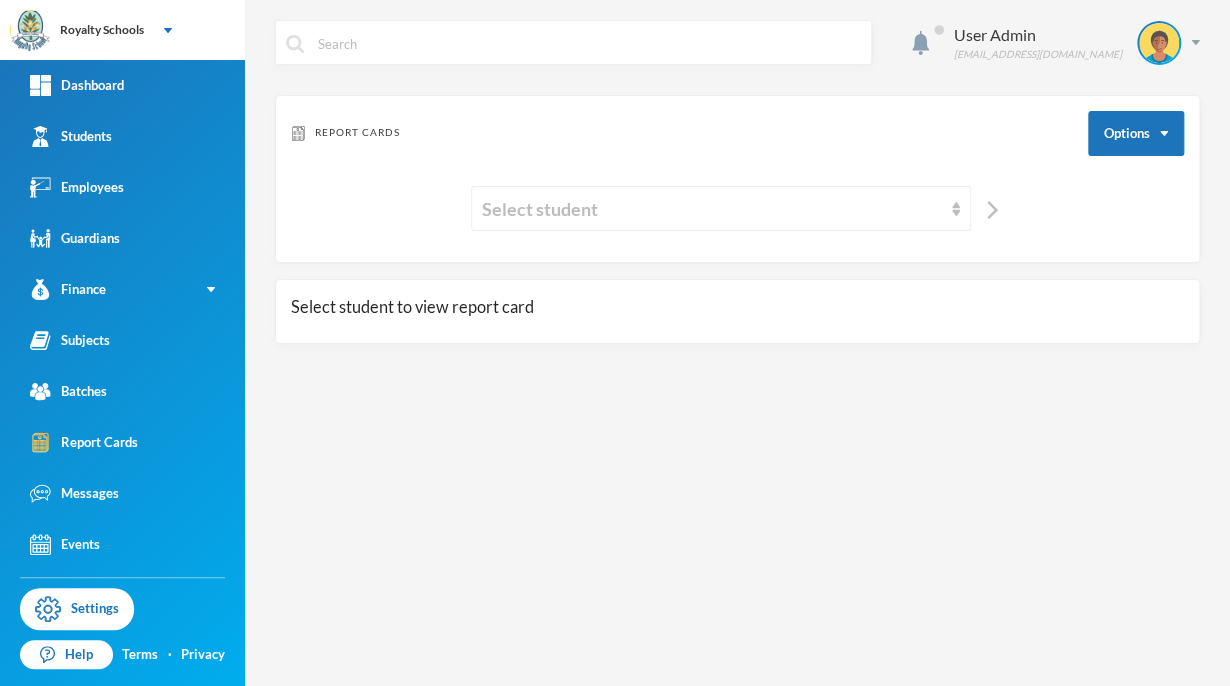 scroll, scrollTop: 0, scrollLeft: 0, axis: both 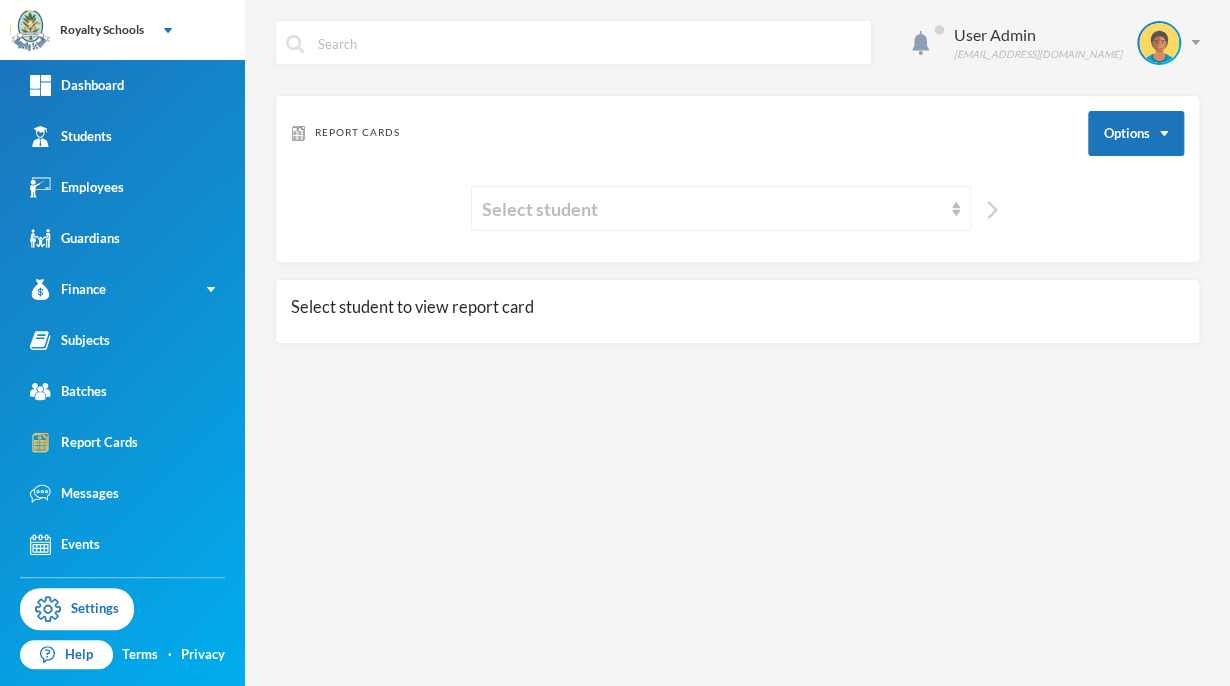 click at bounding box center [992, 210] 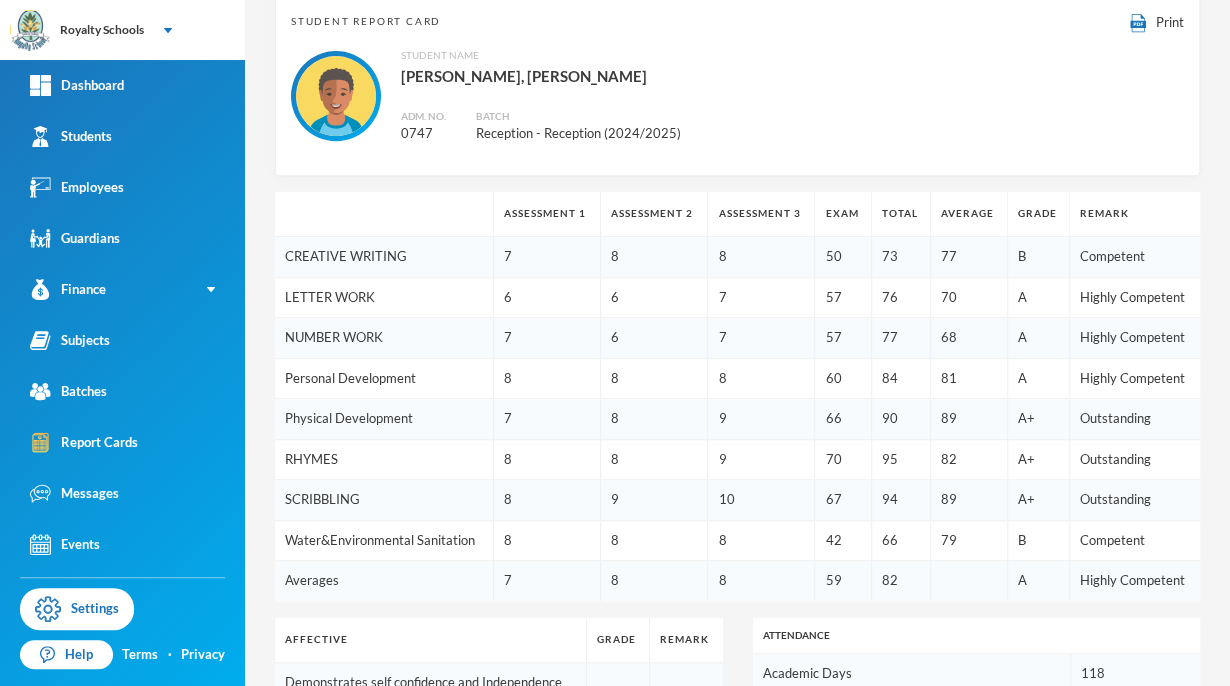scroll, scrollTop: 0, scrollLeft: 0, axis: both 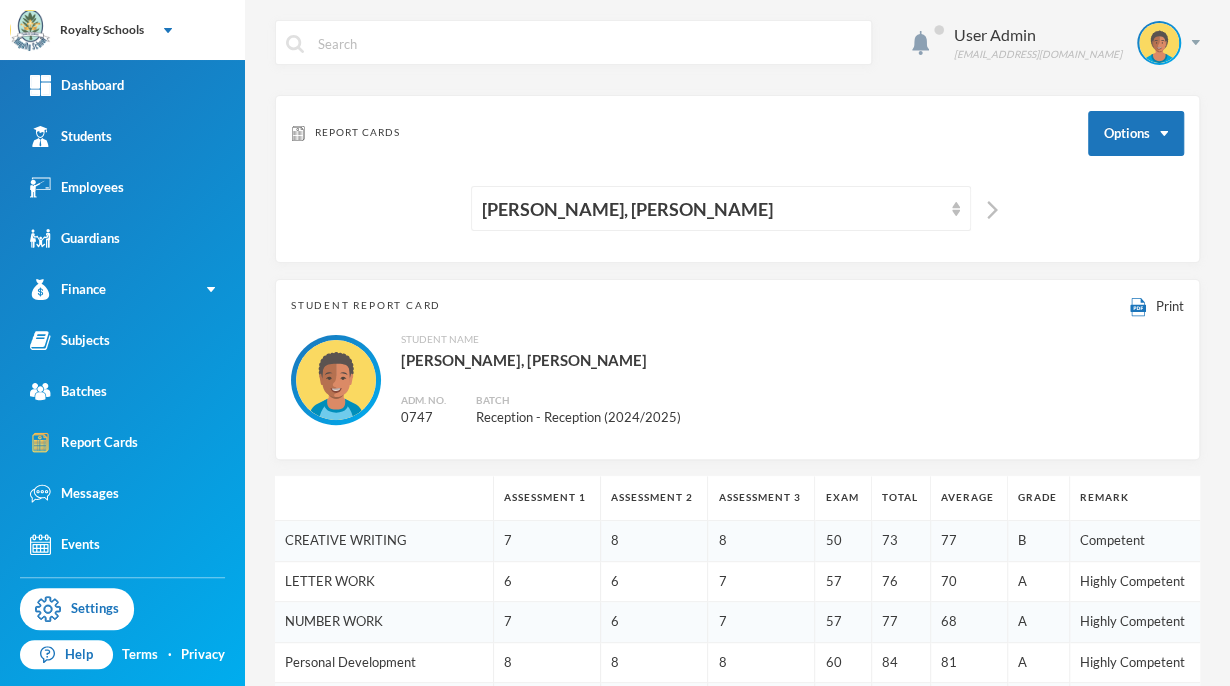 click on "A" at bounding box center (1038, 622) 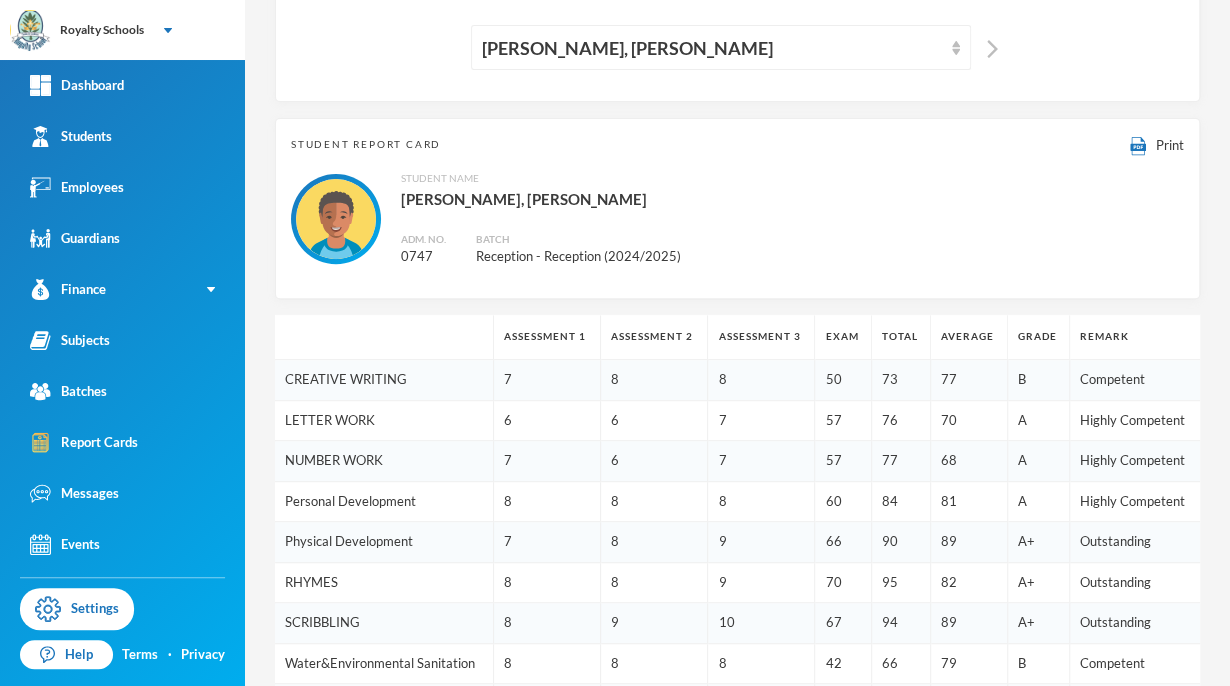 scroll, scrollTop: 0, scrollLeft: 0, axis: both 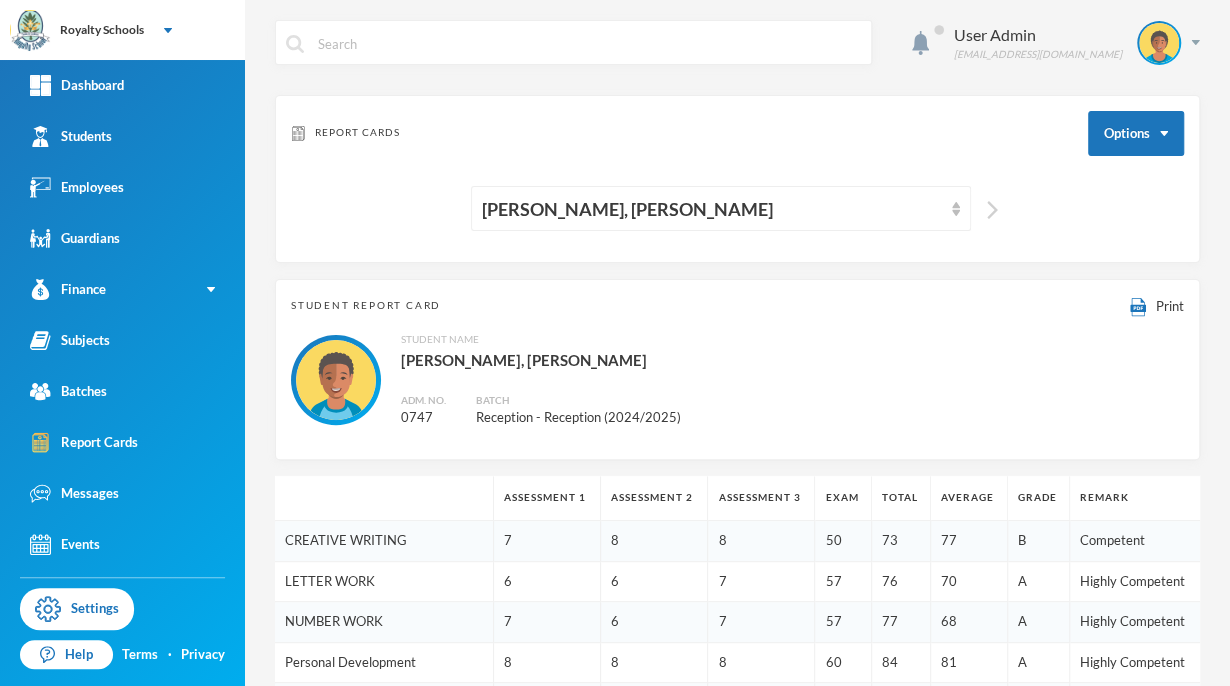 click at bounding box center (992, 210) 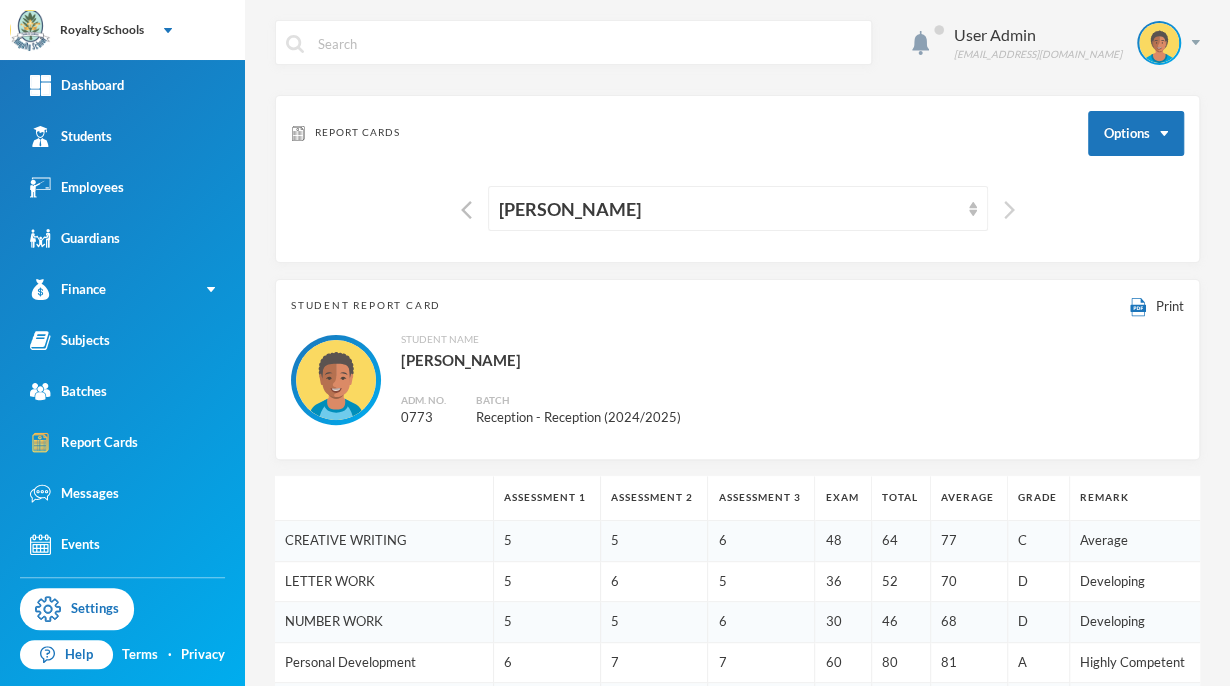 scroll, scrollTop: 0, scrollLeft: 0, axis: both 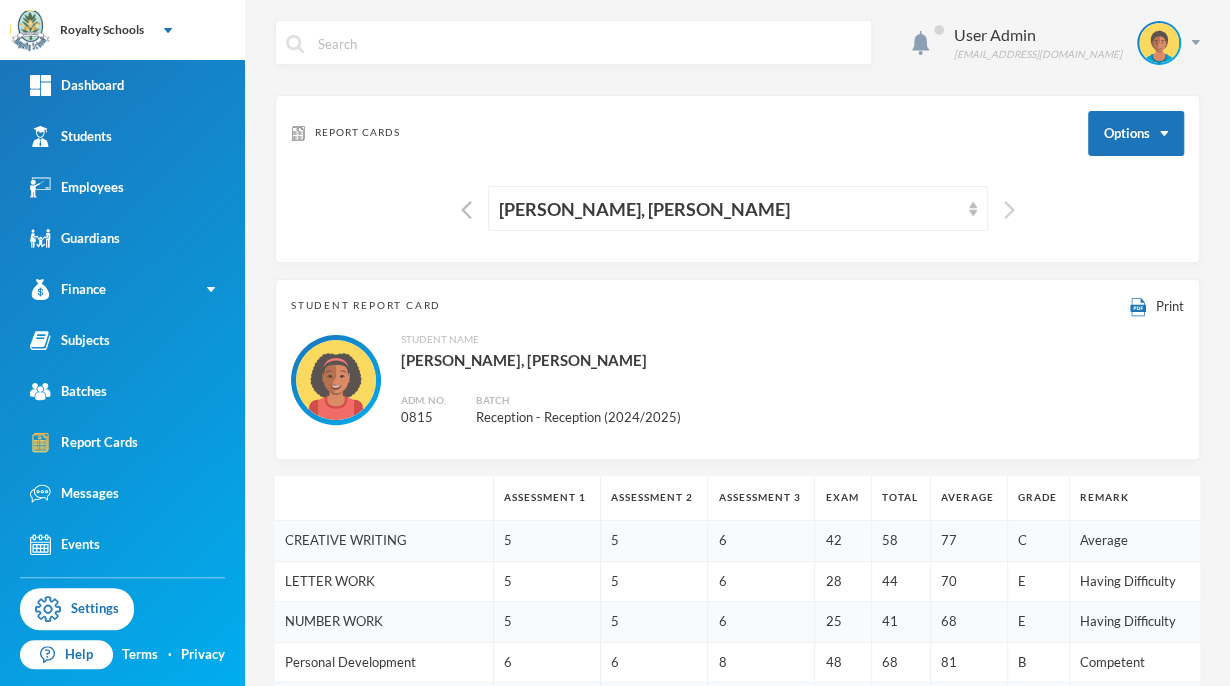 click at bounding box center [1009, 210] 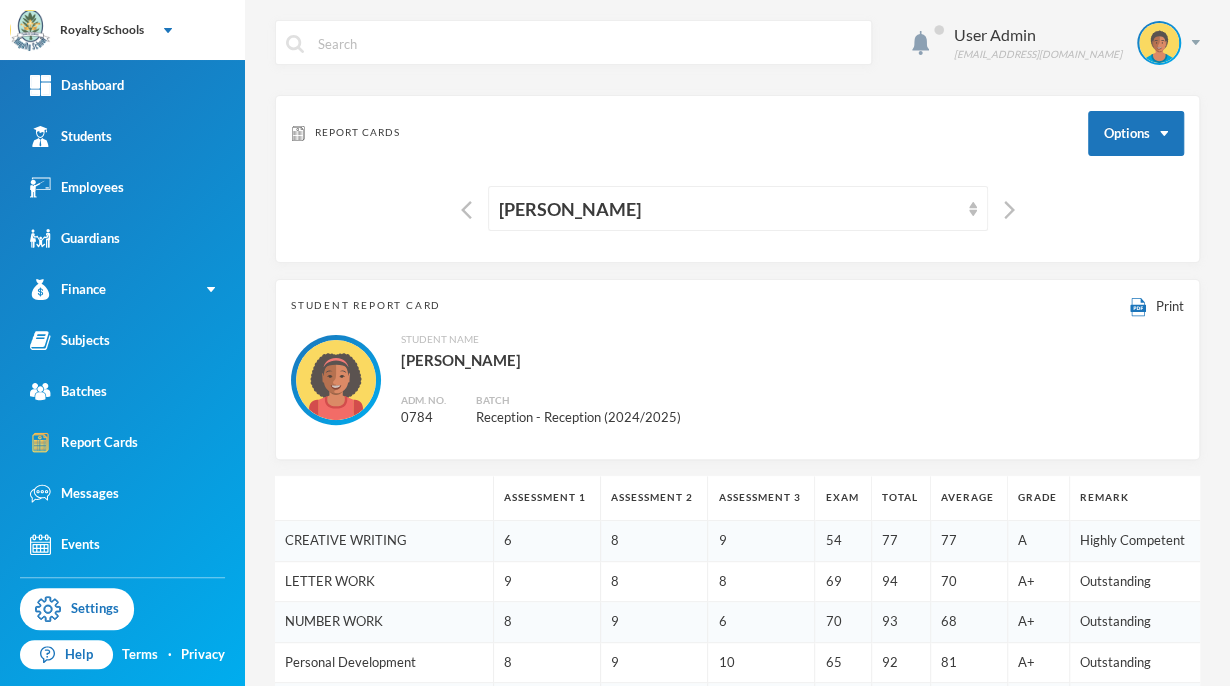 click on "A+" at bounding box center [1038, 581] 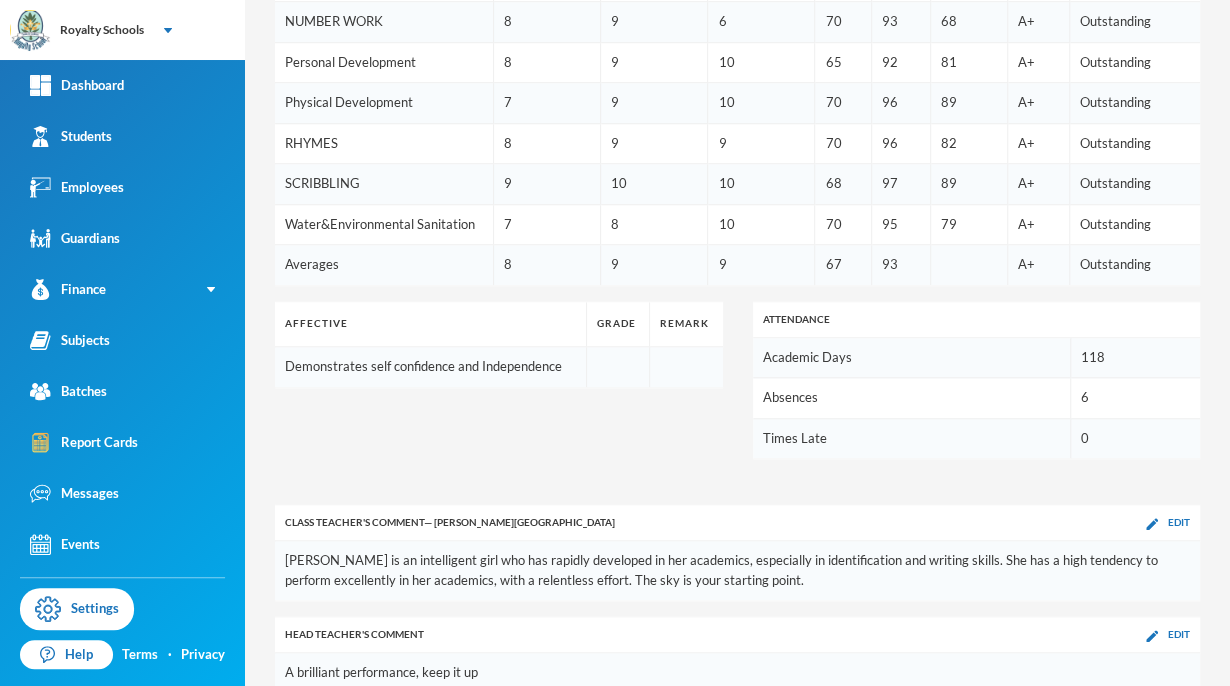 scroll, scrollTop: 637, scrollLeft: 0, axis: vertical 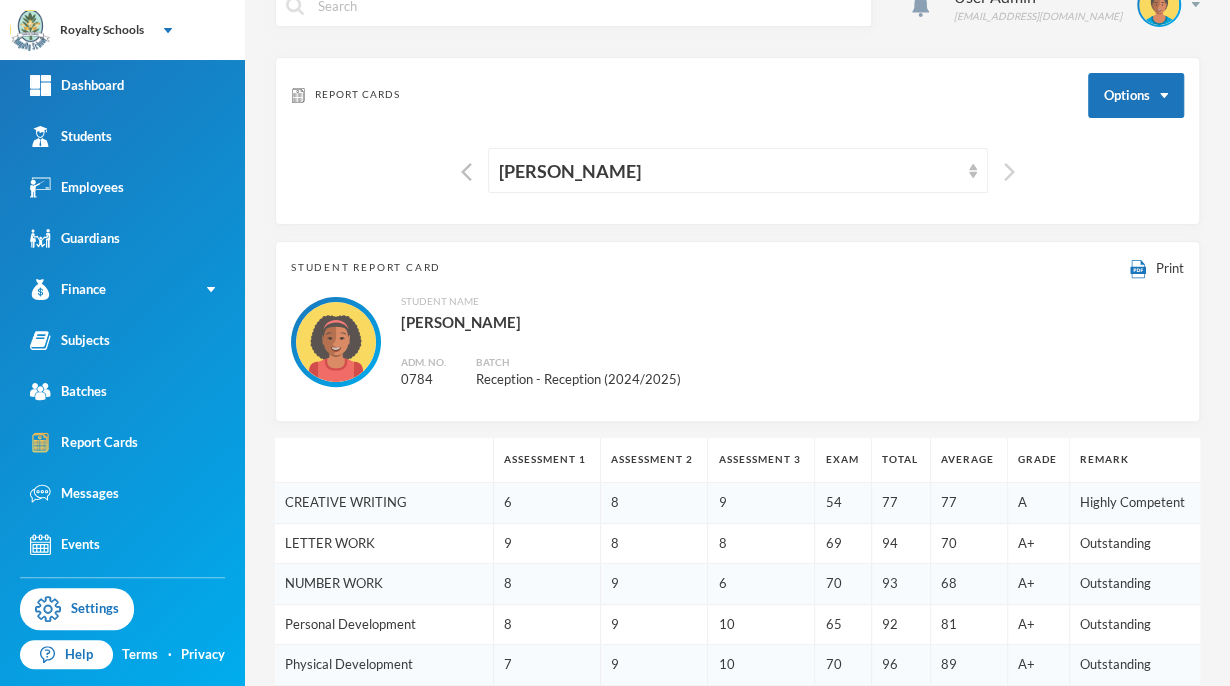 click at bounding box center [1009, 172] 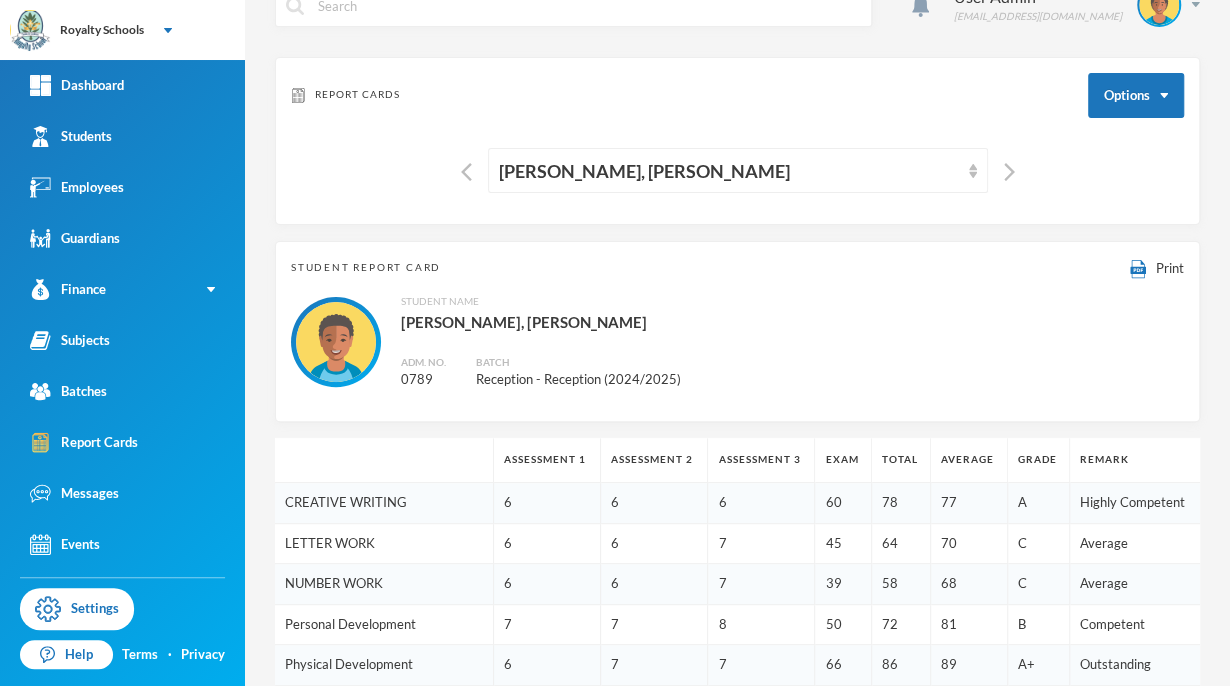 scroll, scrollTop: 617, scrollLeft: 0, axis: vertical 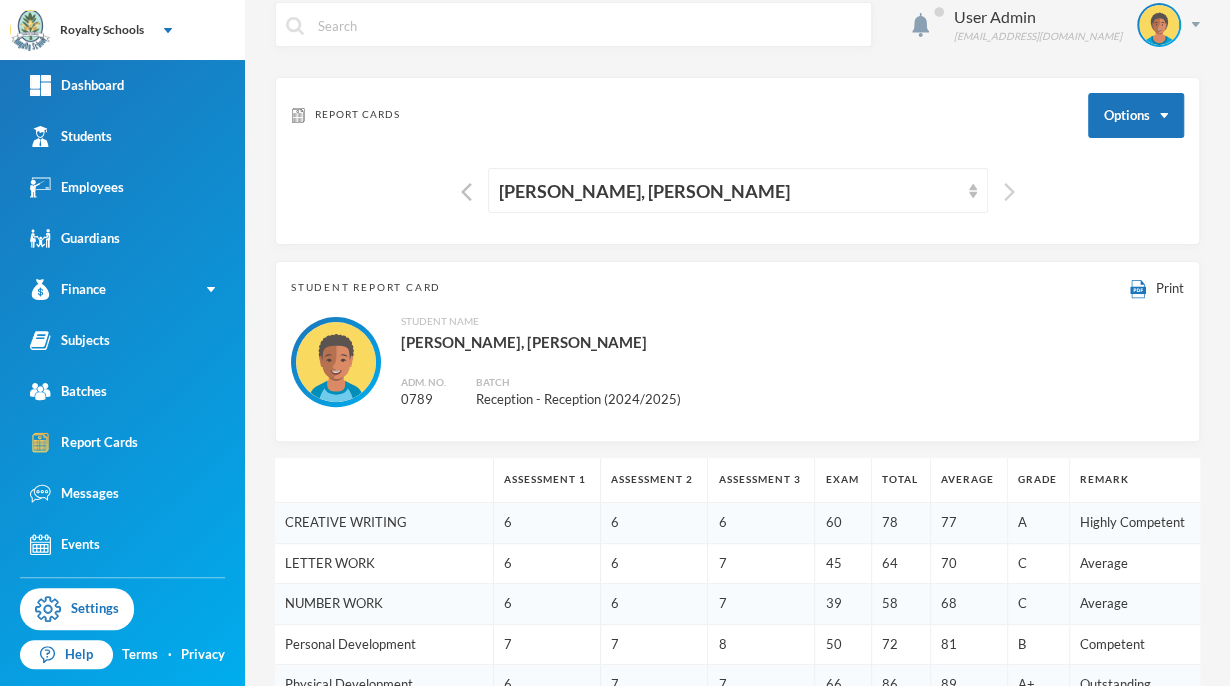 click at bounding box center [1009, 192] 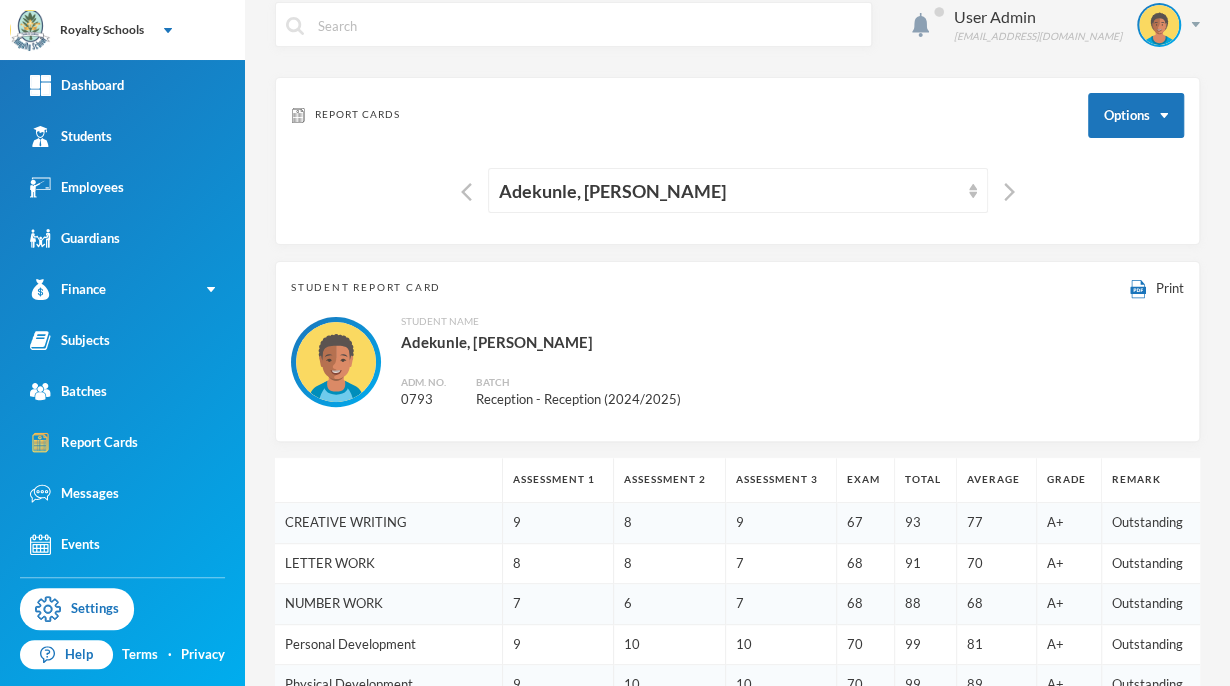 scroll, scrollTop: 617, scrollLeft: 0, axis: vertical 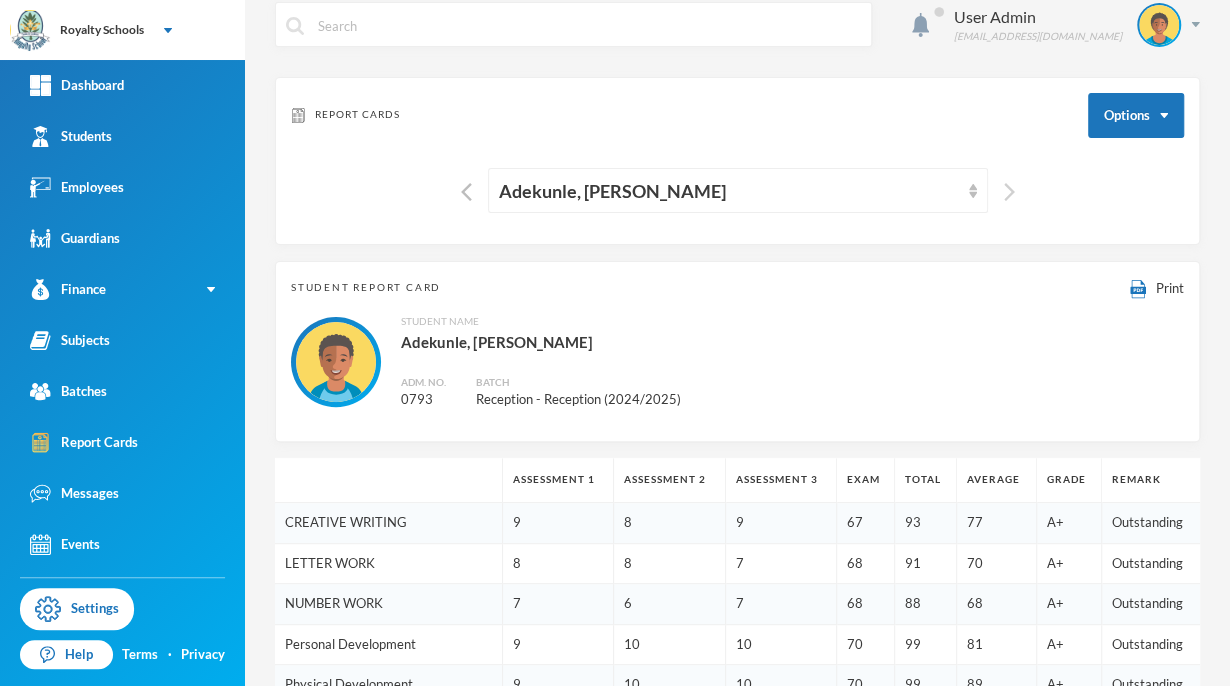 click at bounding box center (1009, 192) 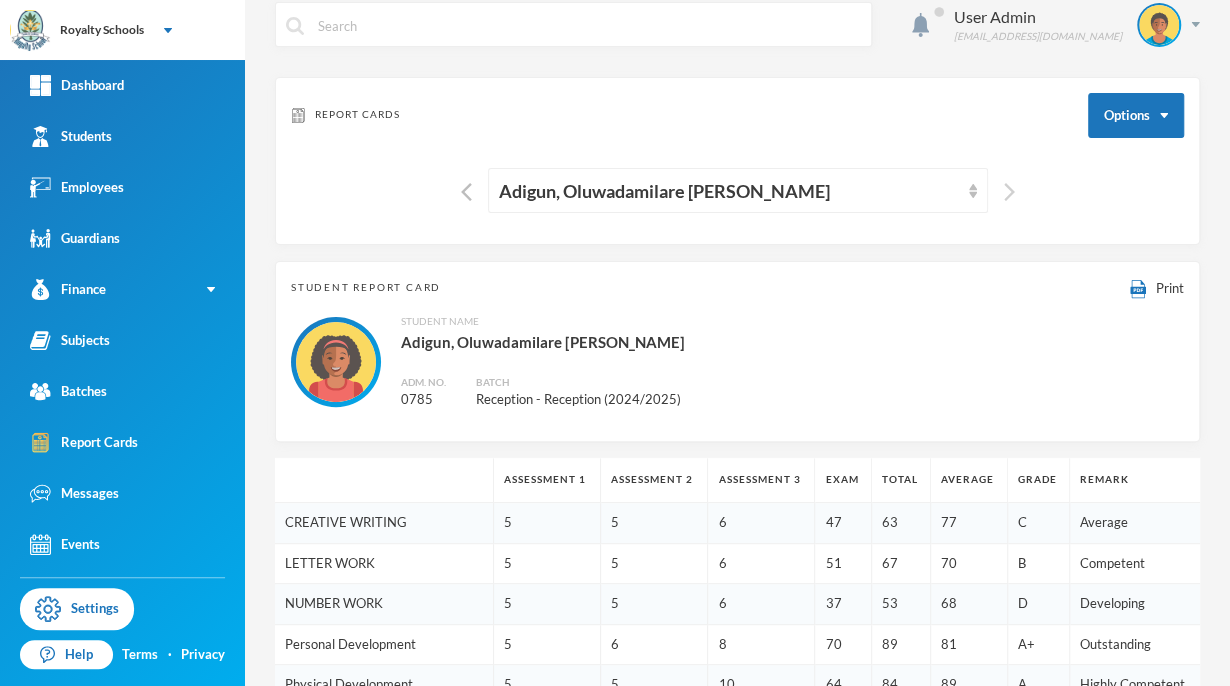 click at bounding box center (1009, 192) 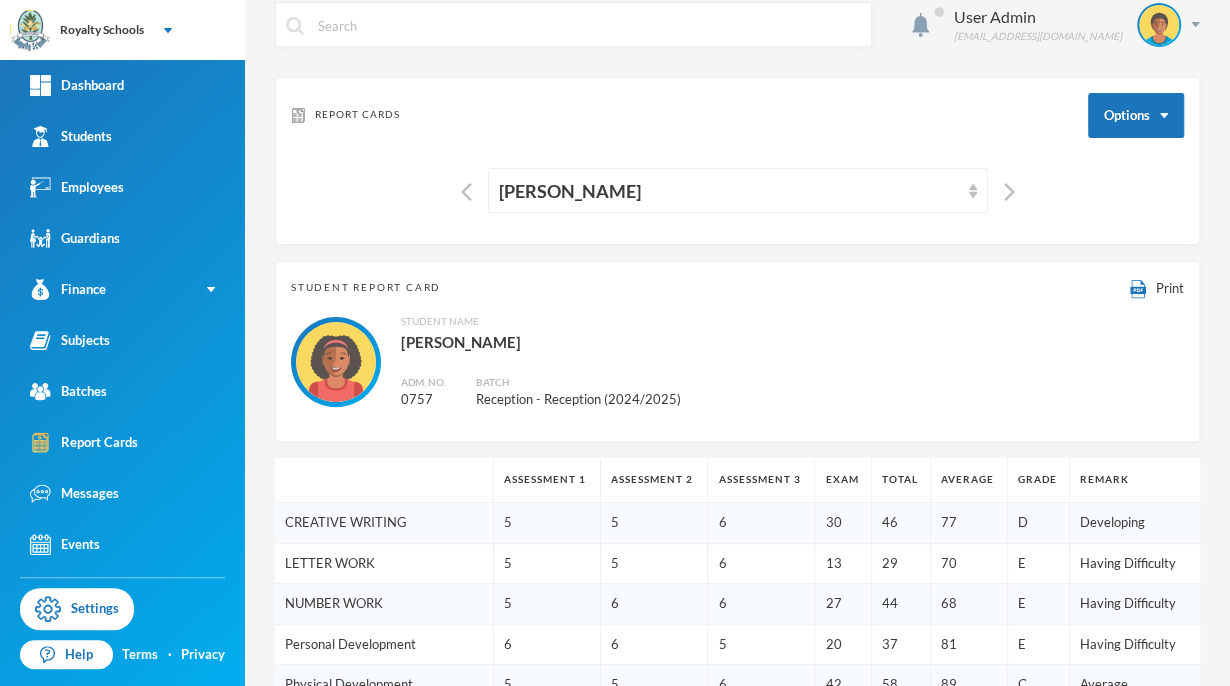 scroll, scrollTop: 617, scrollLeft: 0, axis: vertical 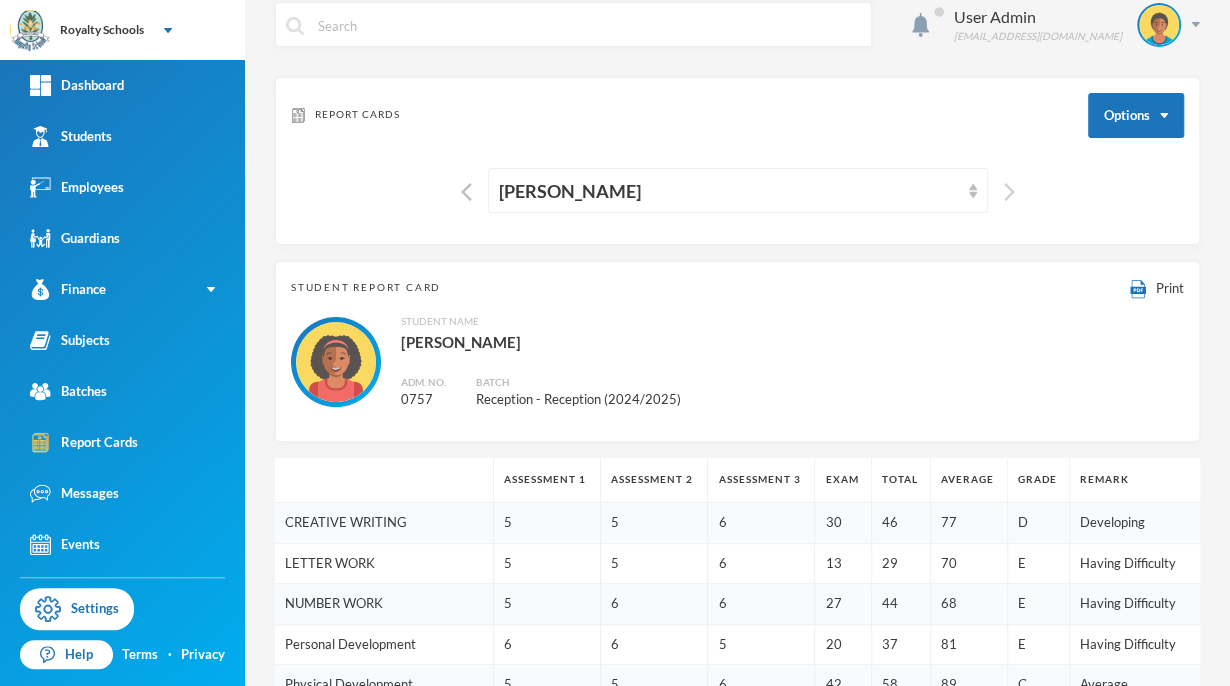 click at bounding box center [1009, 192] 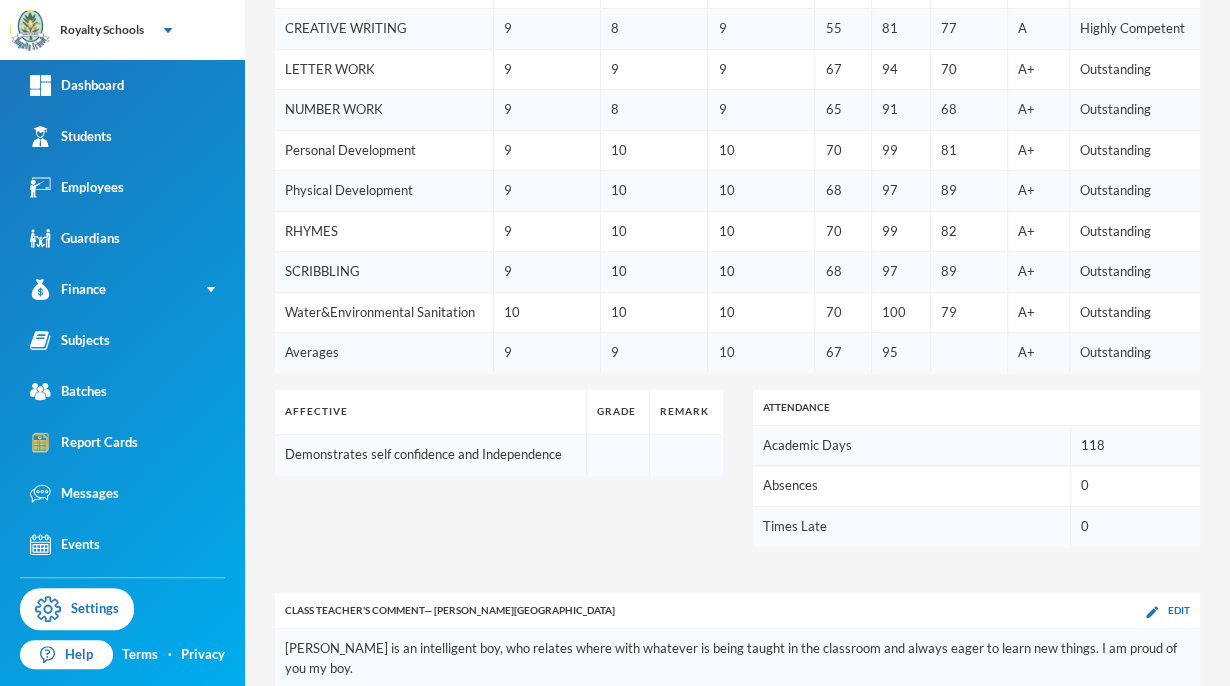 scroll, scrollTop: 617, scrollLeft: 0, axis: vertical 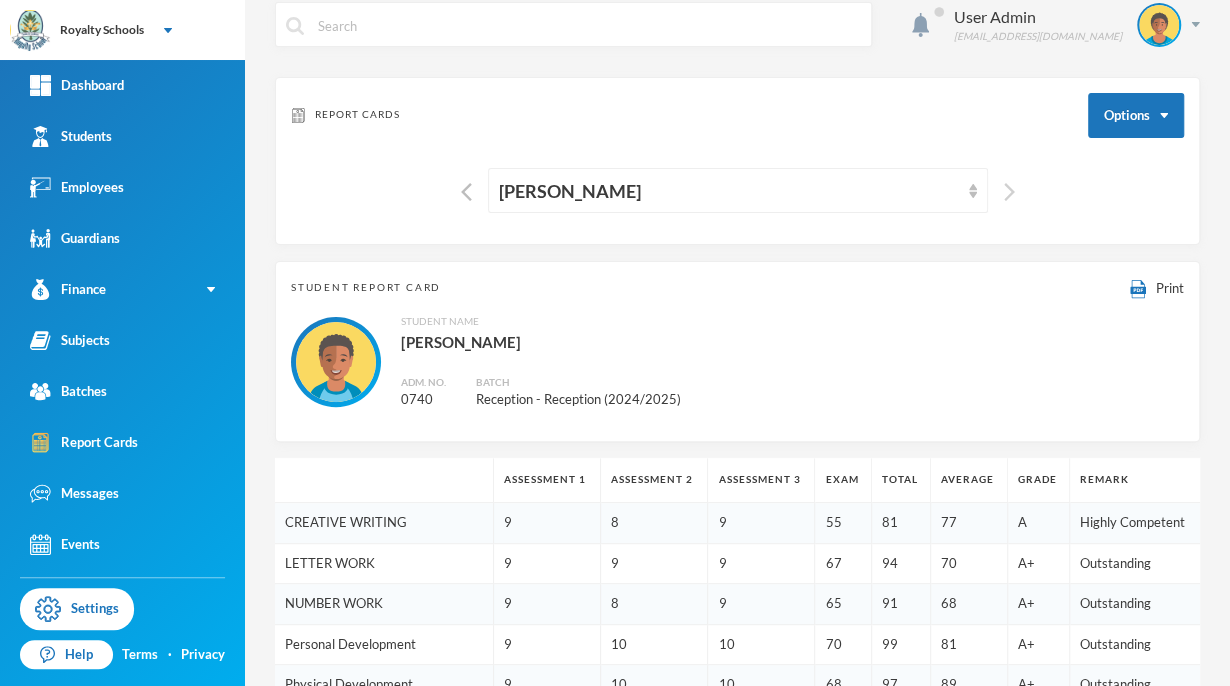 click at bounding box center (1009, 192) 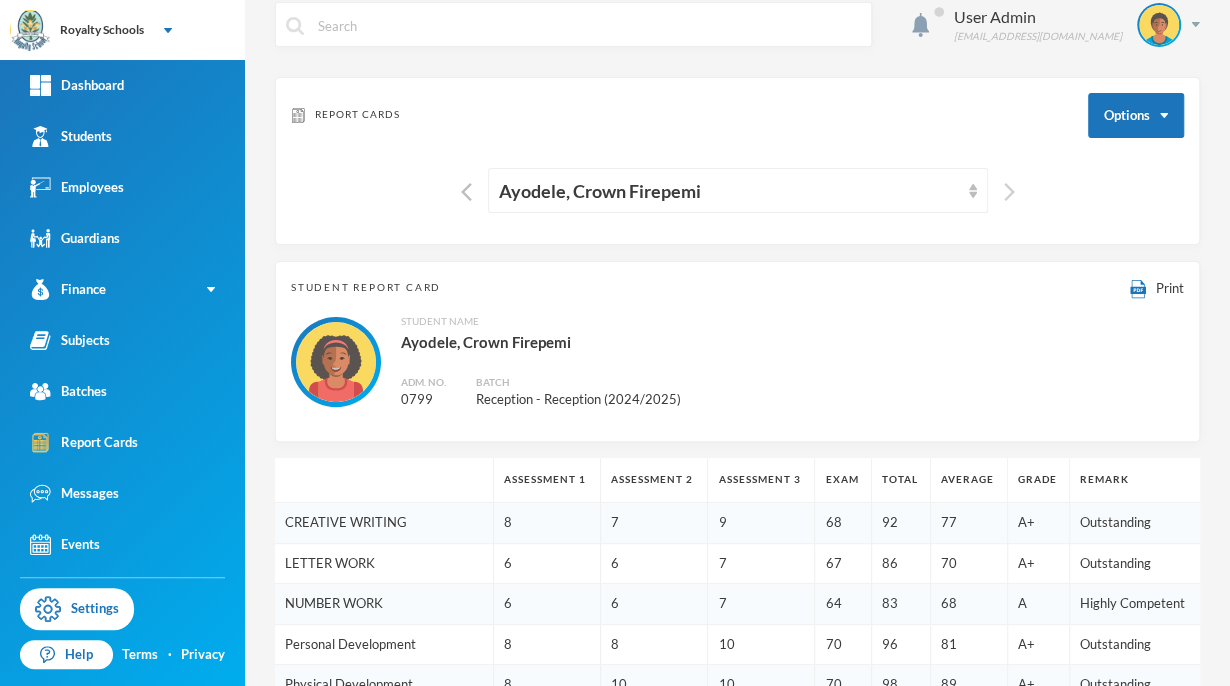 click at bounding box center (1009, 192) 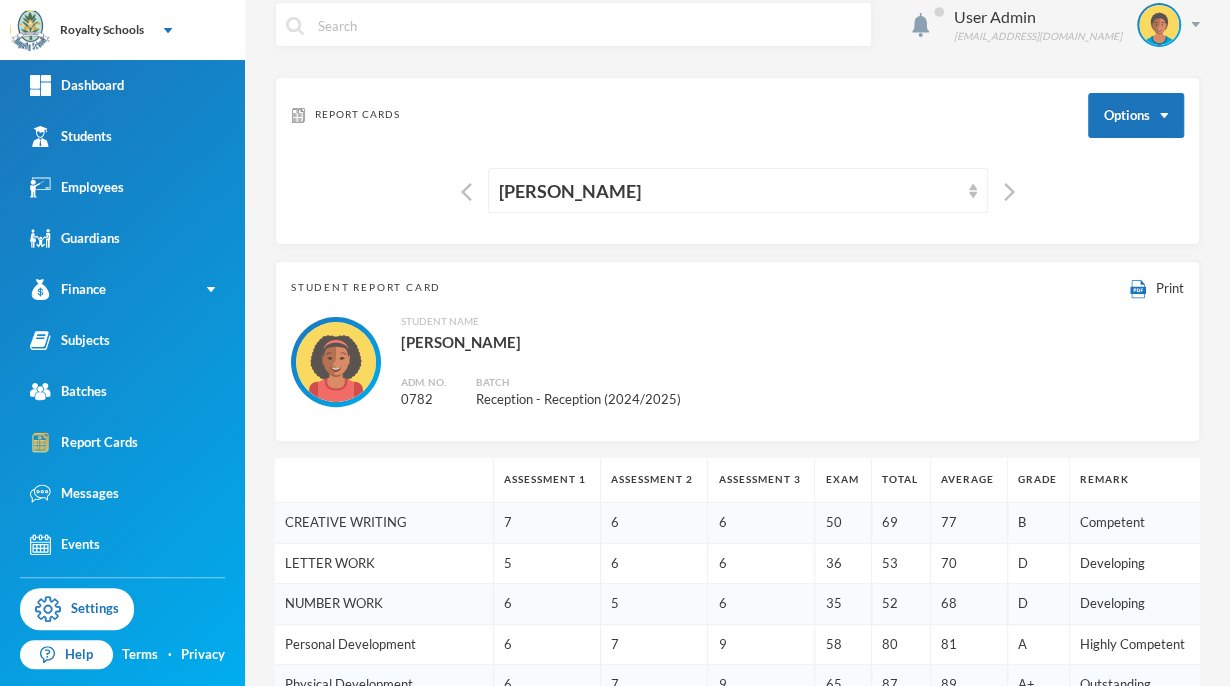 scroll, scrollTop: 617, scrollLeft: 0, axis: vertical 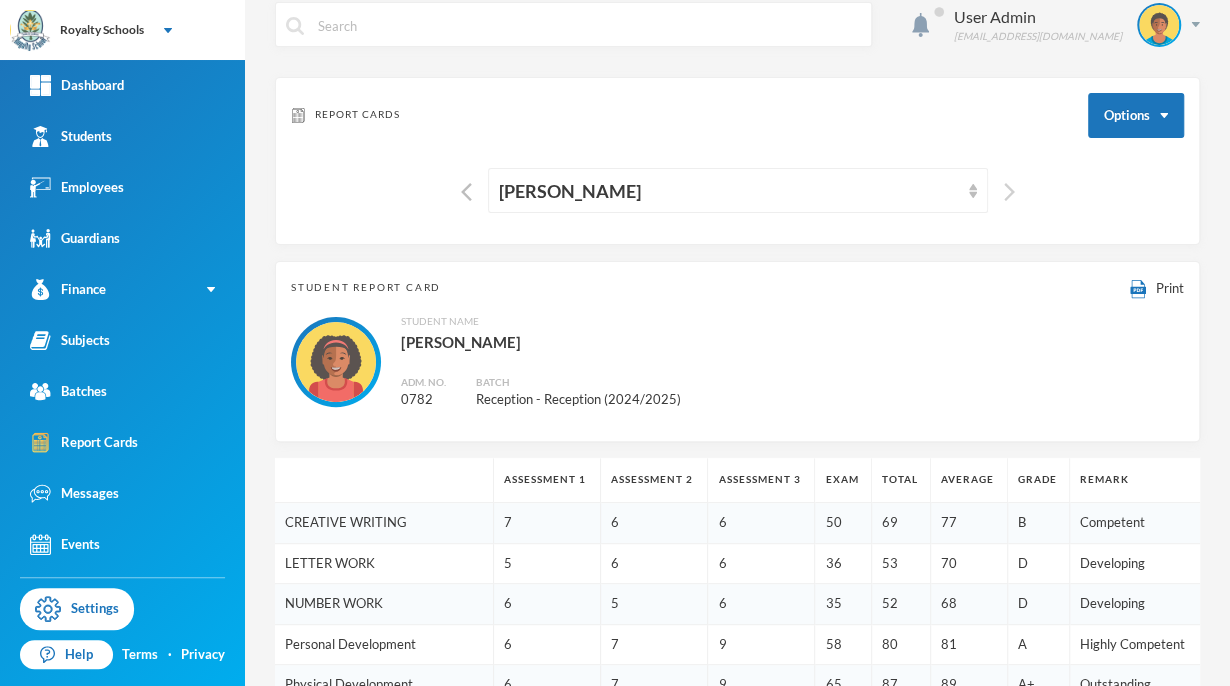 click at bounding box center [1009, 192] 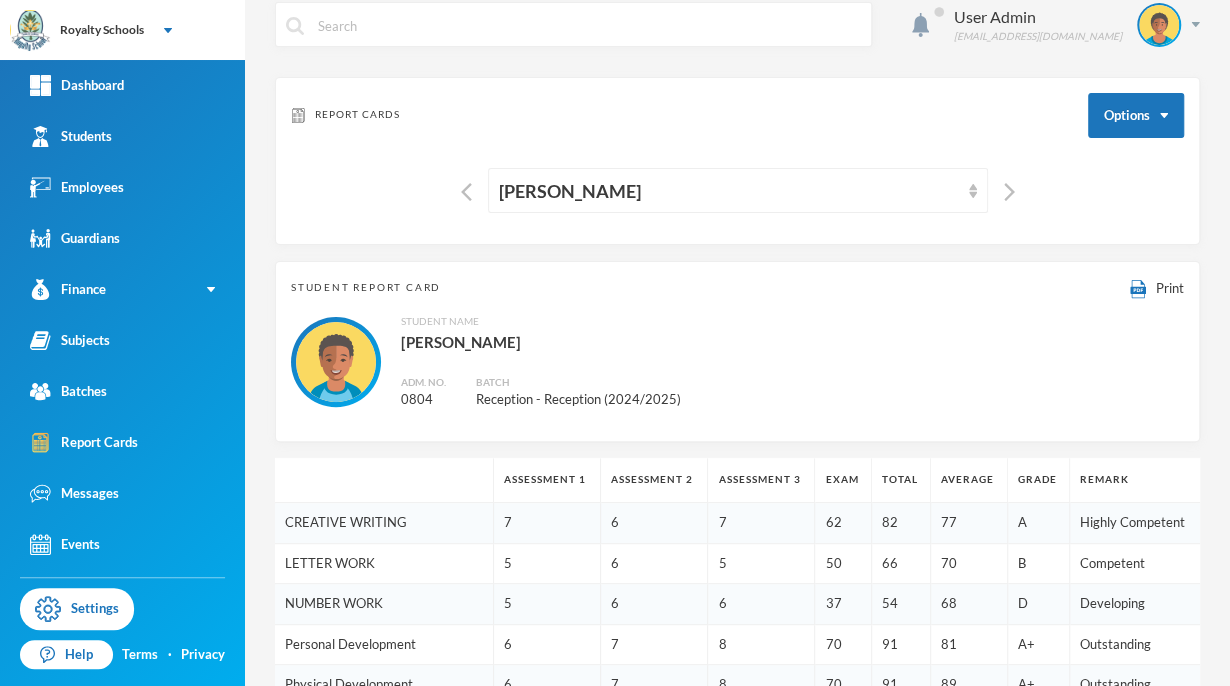 scroll, scrollTop: 598, scrollLeft: 0, axis: vertical 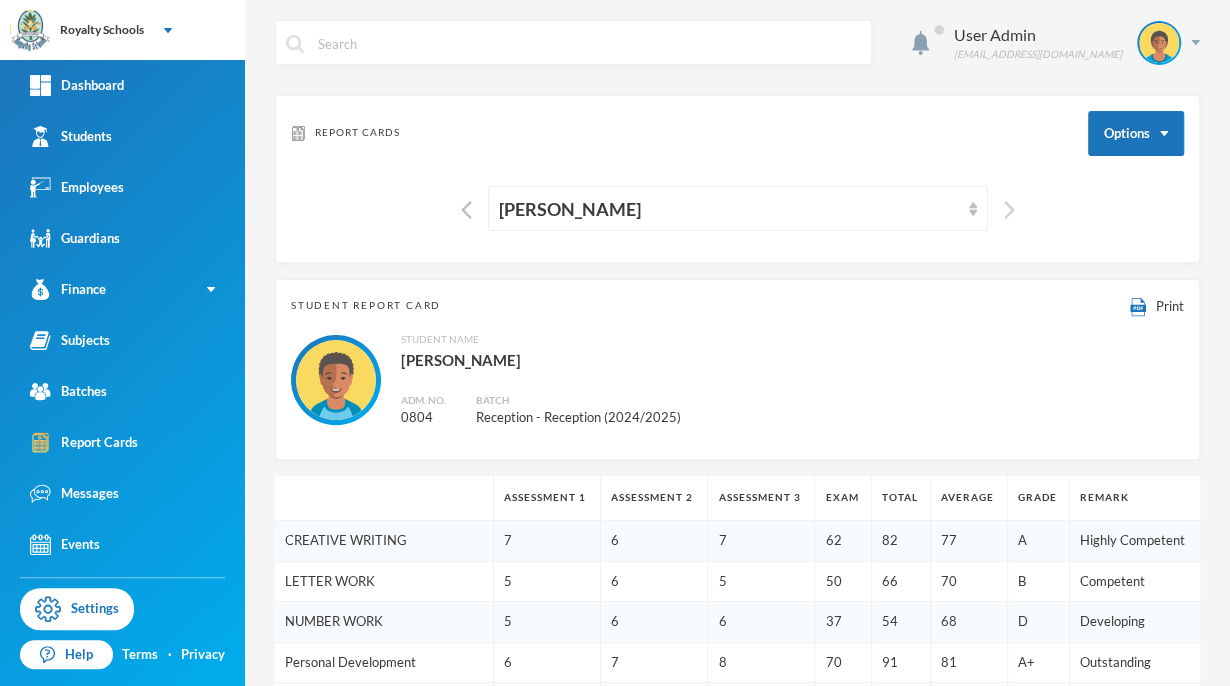 click at bounding box center [1009, 210] 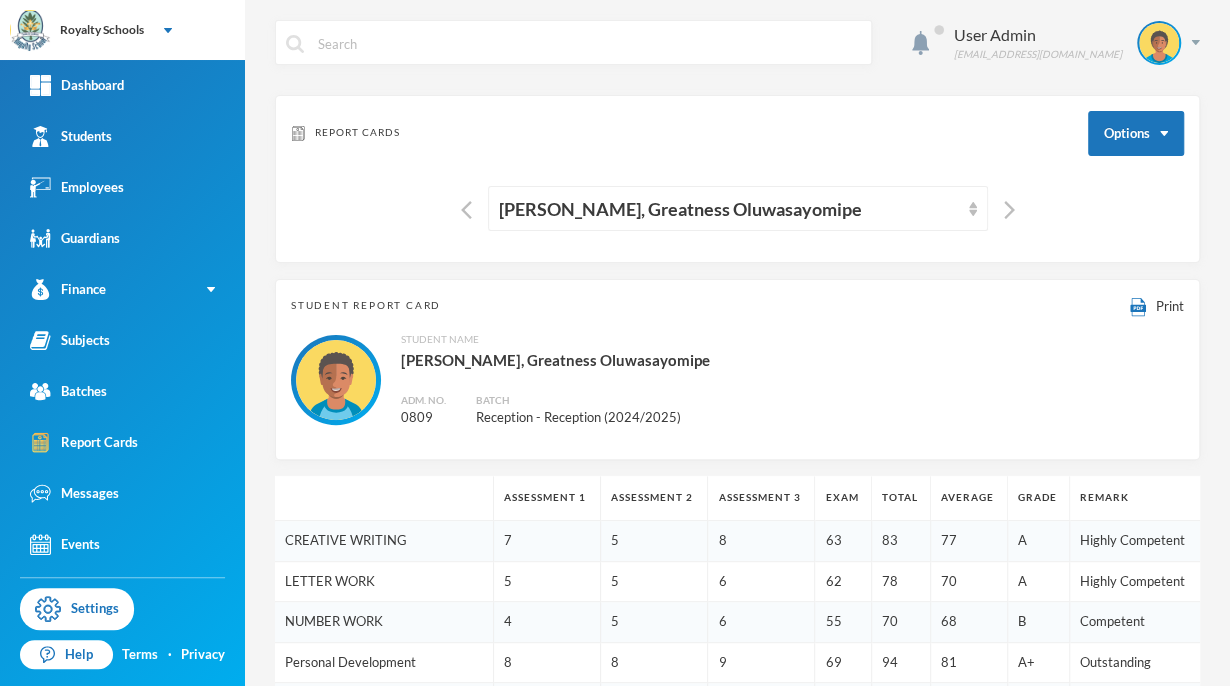 scroll, scrollTop: 599, scrollLeft: 0, axis: vertical 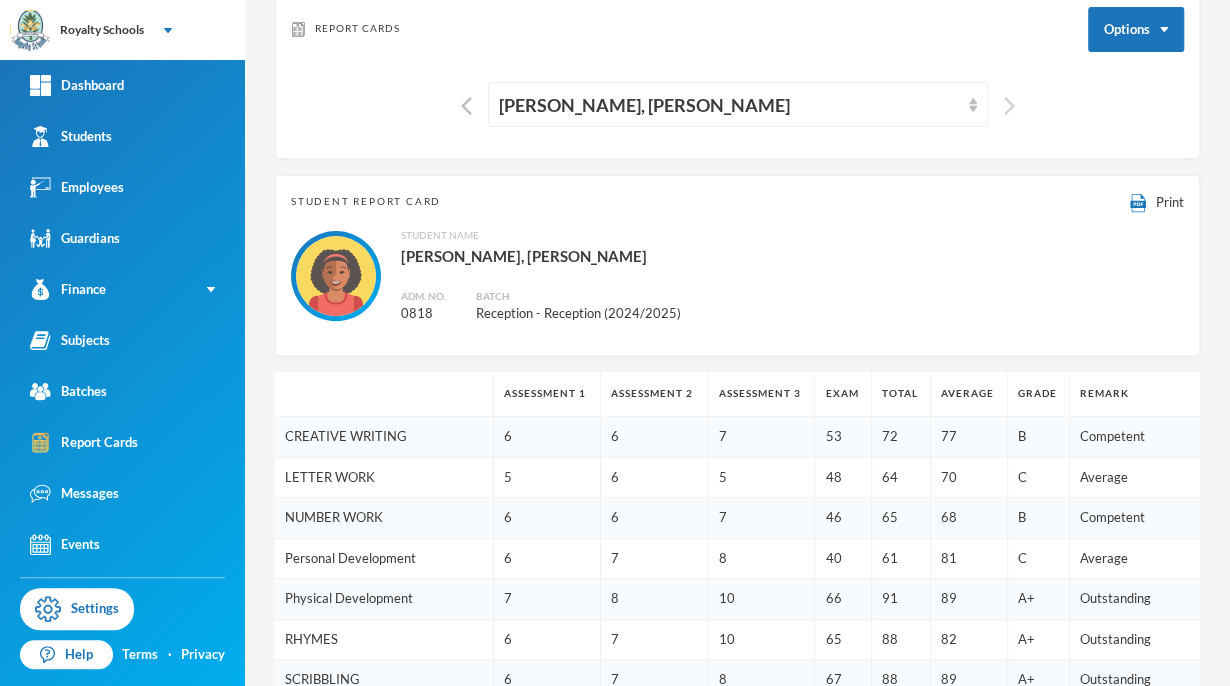 click at bounding box center (1009, 106) 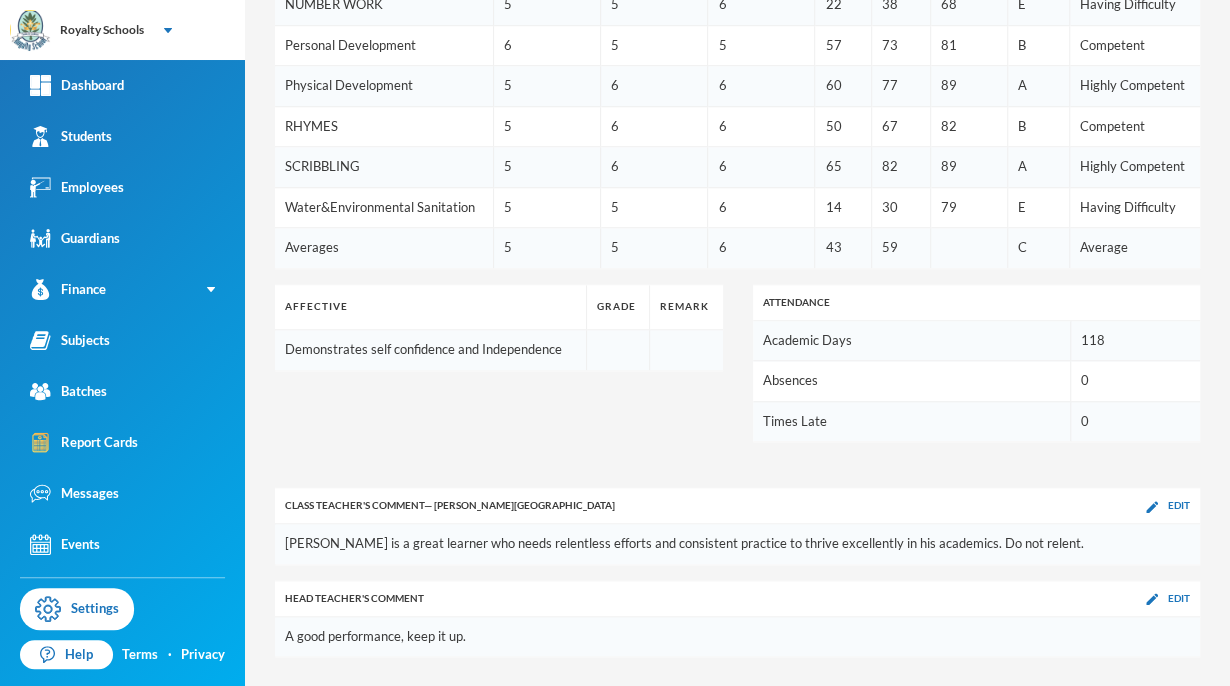 scroll, scrollTop: 18, scrollLeft: 0, axis: vertical 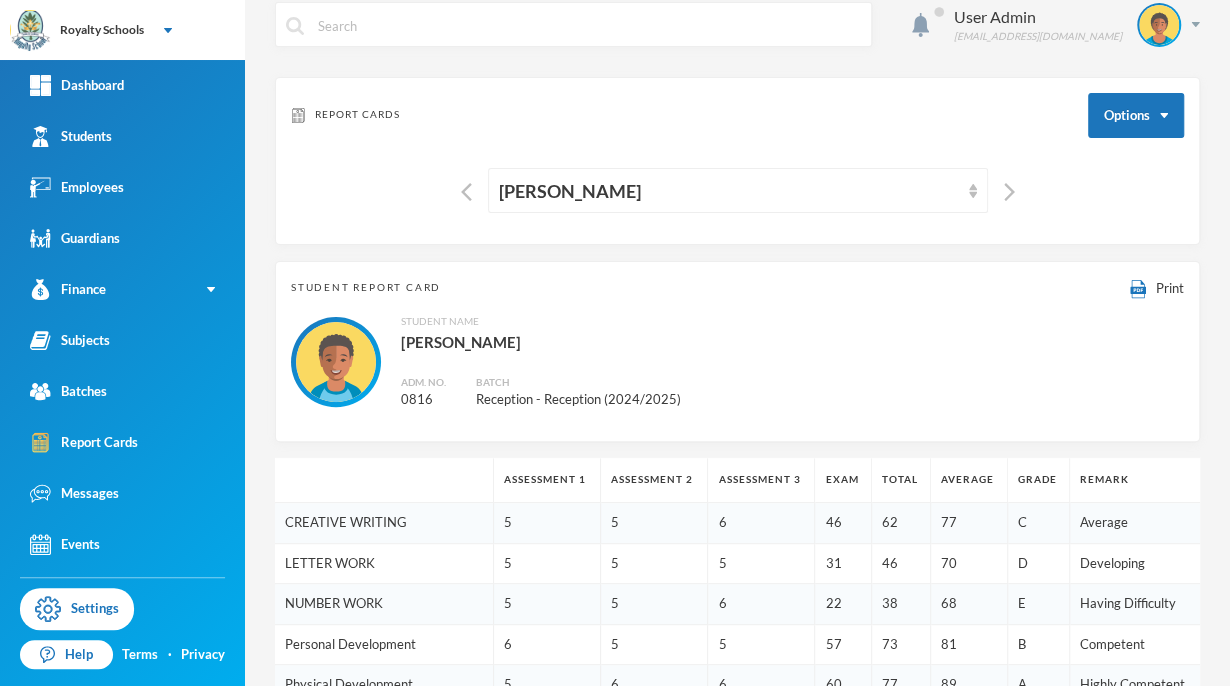 click at bounding box center (1004, 190) 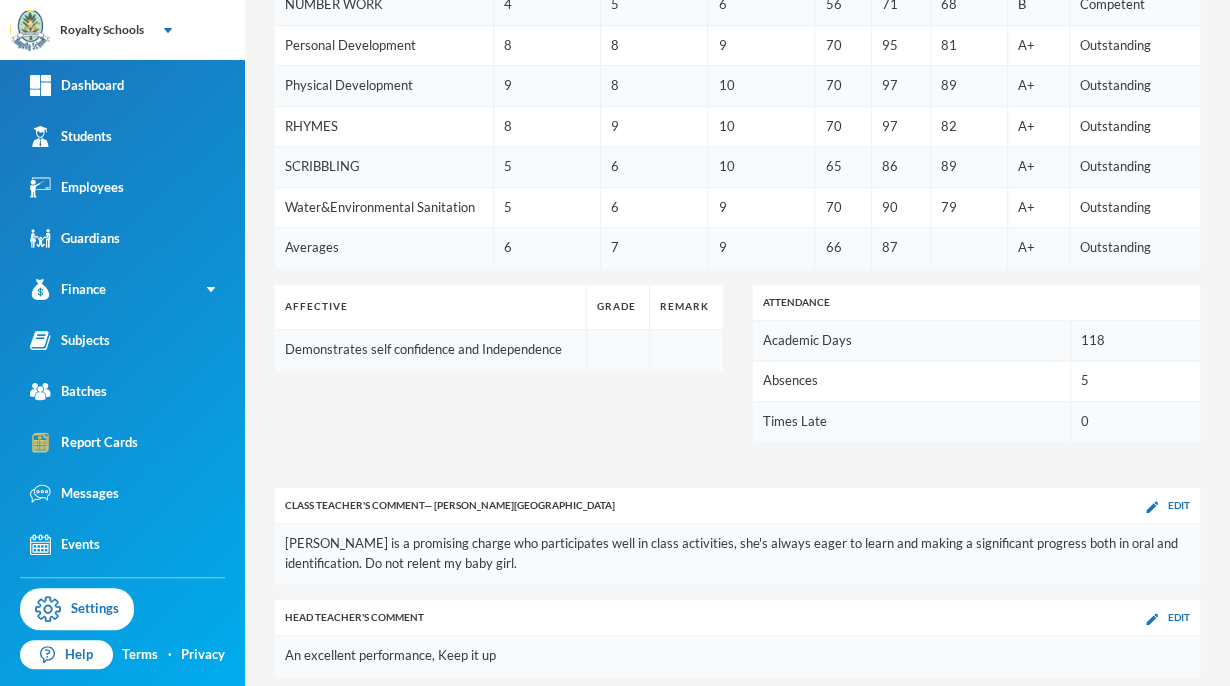 scroll, scrollTop: 18, scrollLeft: 0, axis: vertical 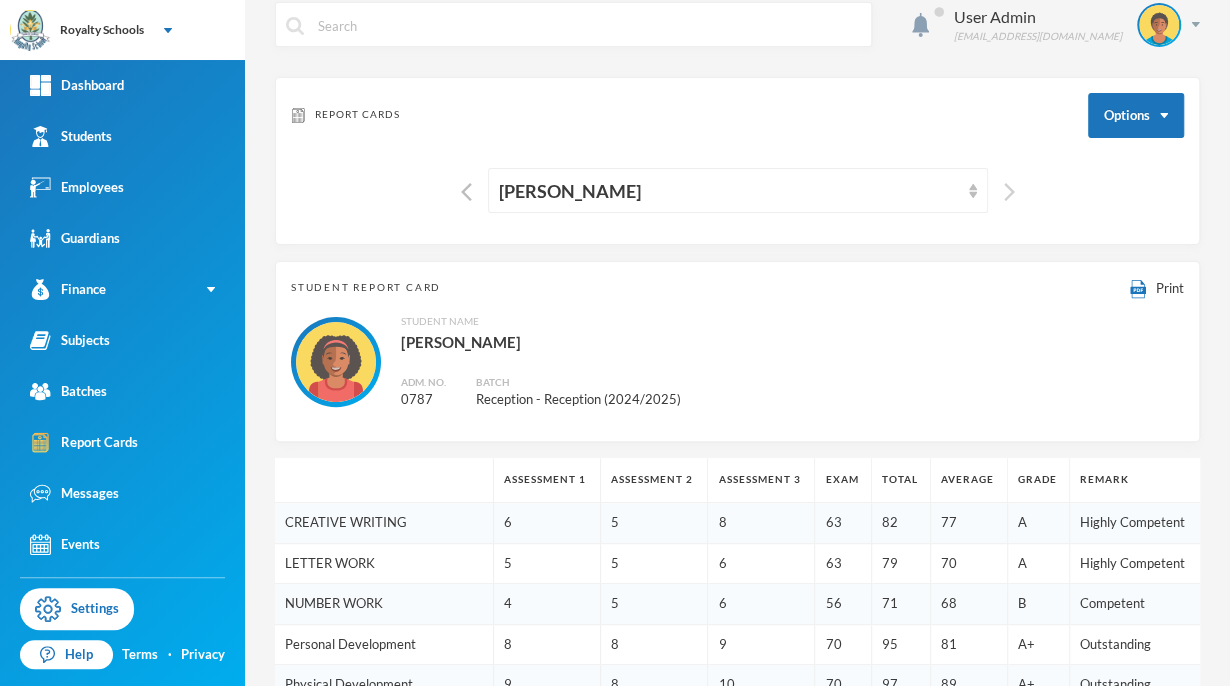 click at bounding box center (1009, 192) 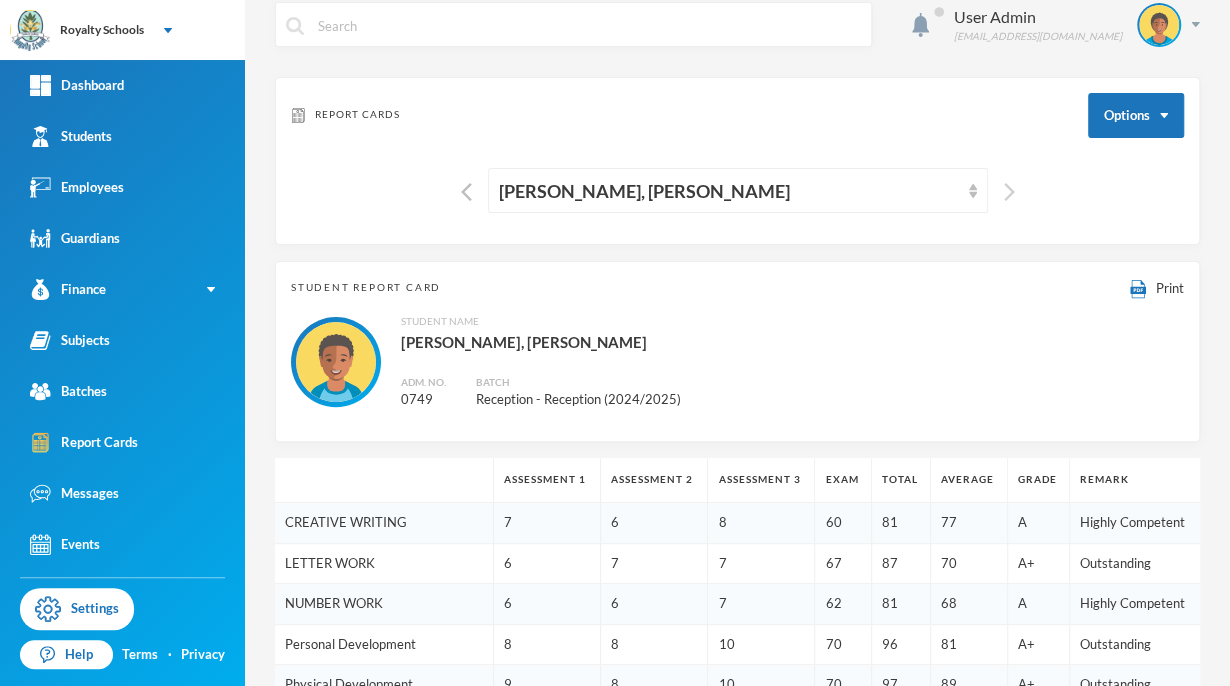 click at bounding box center [1009, 192] 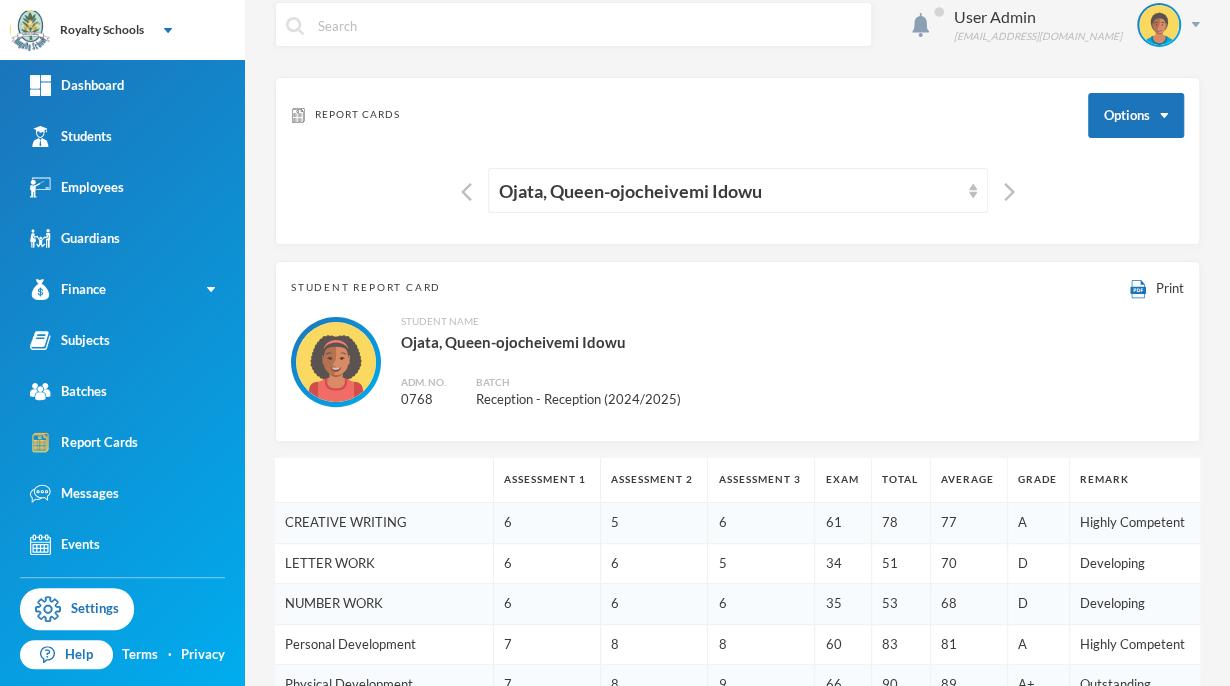 scroll, scrollTop: 617, scrollLeft: 0, axis: vertical 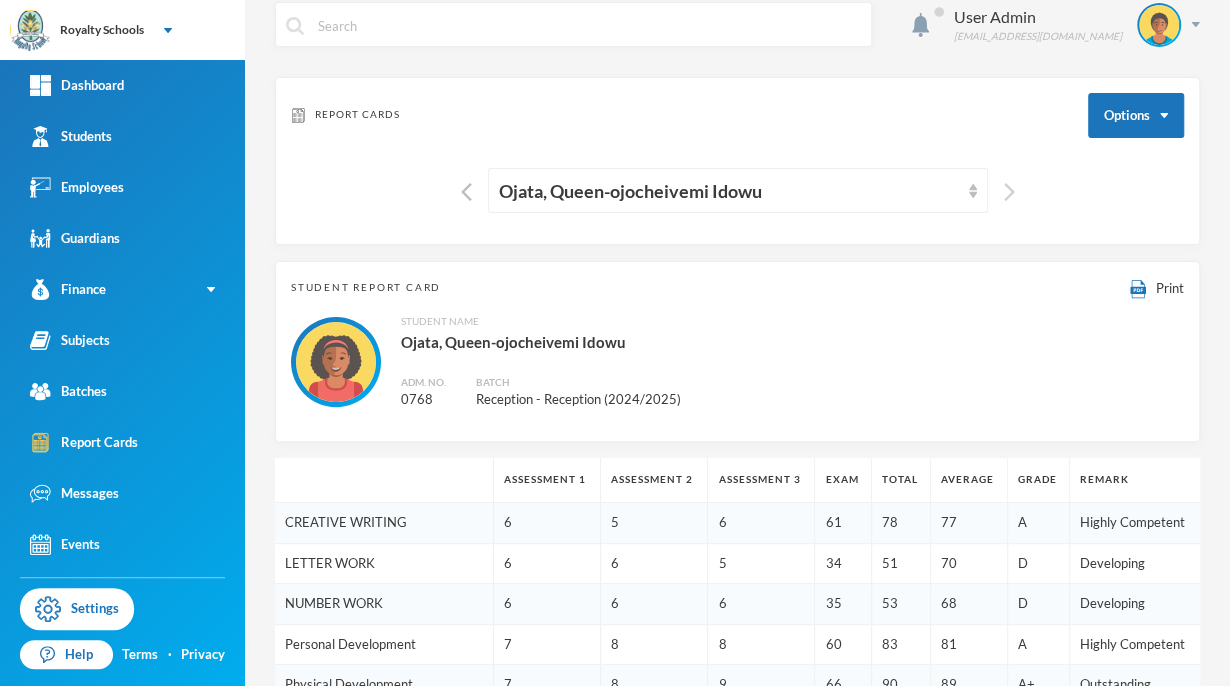click at bounding box center (1009, 192) 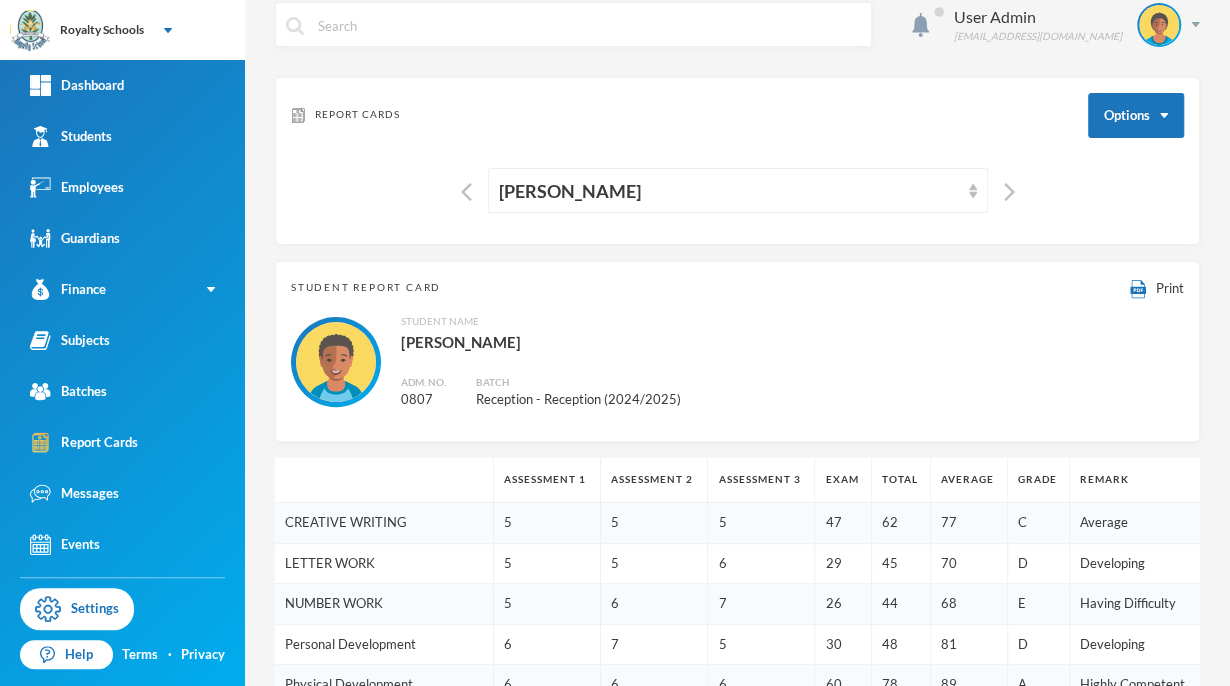 scroll, scrollTop: 617, scrollLeft: 0, axis: vertical 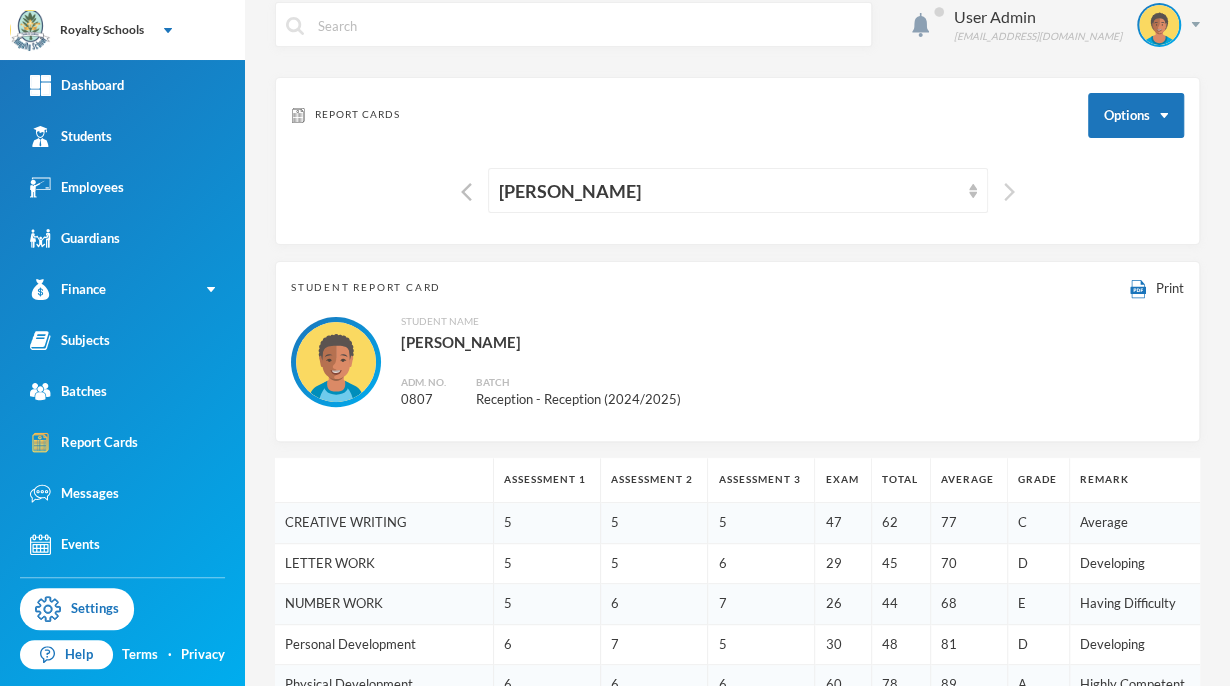 click at bounding box center (1009, 192) 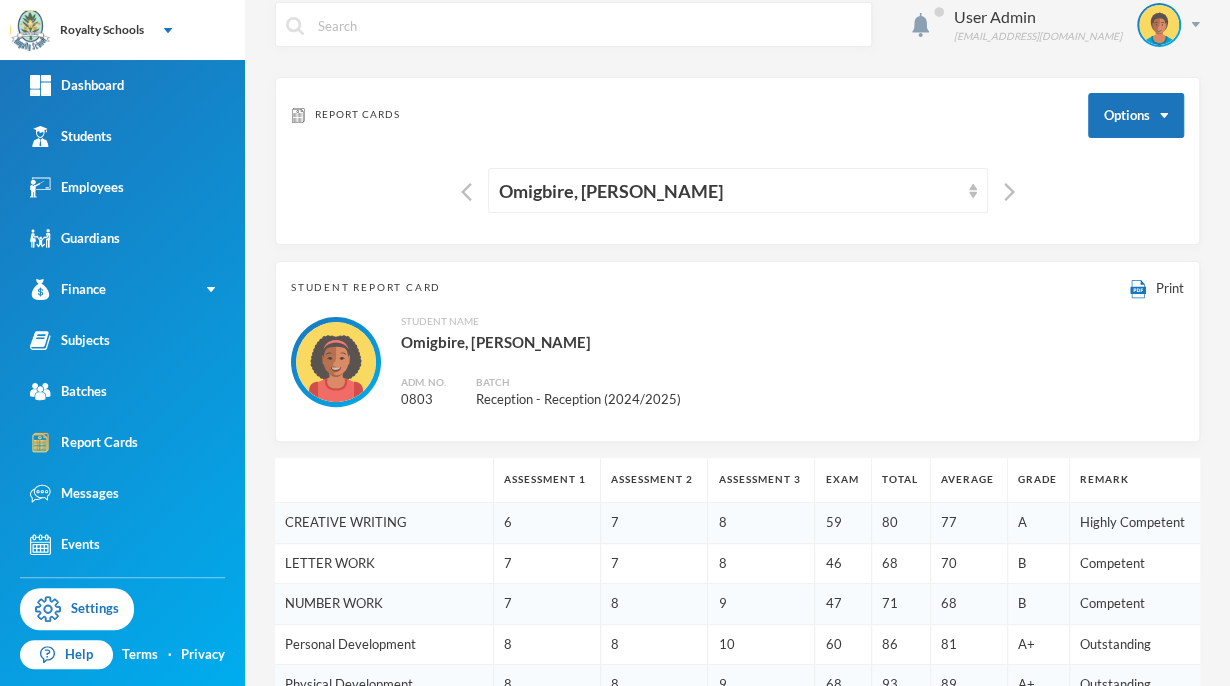 scroll, scrollTop: 617, scrollLeft: 0, axis: vertical 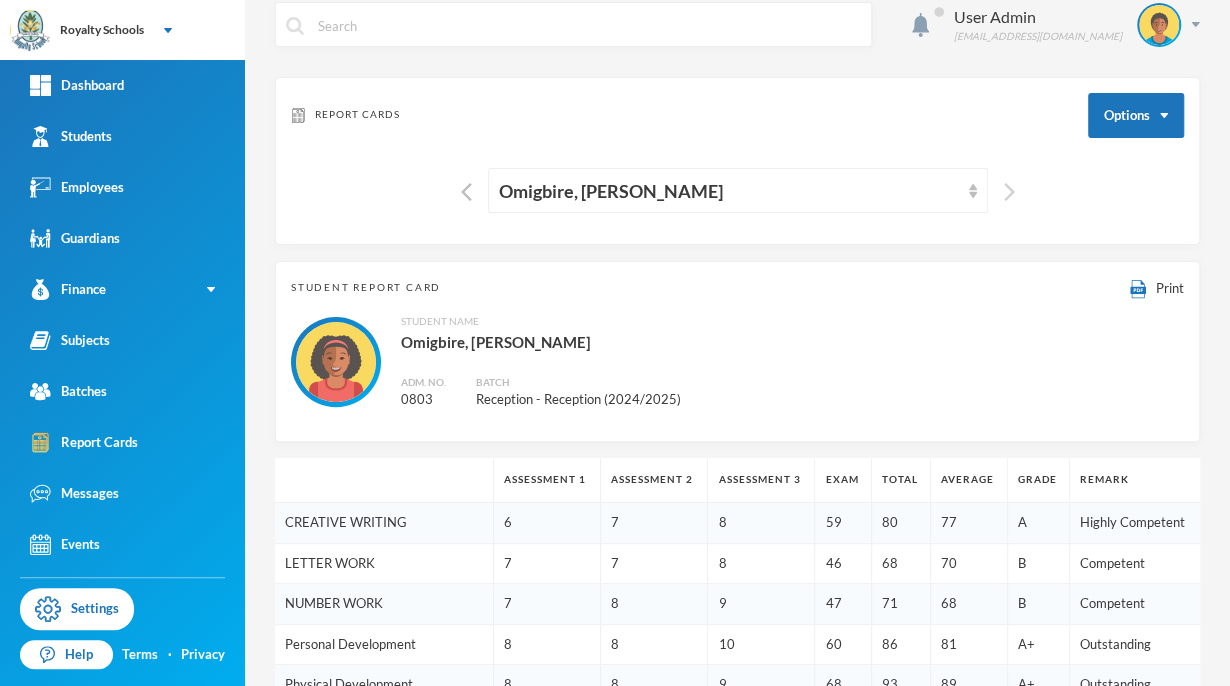click at bounding box center [1009, 192] 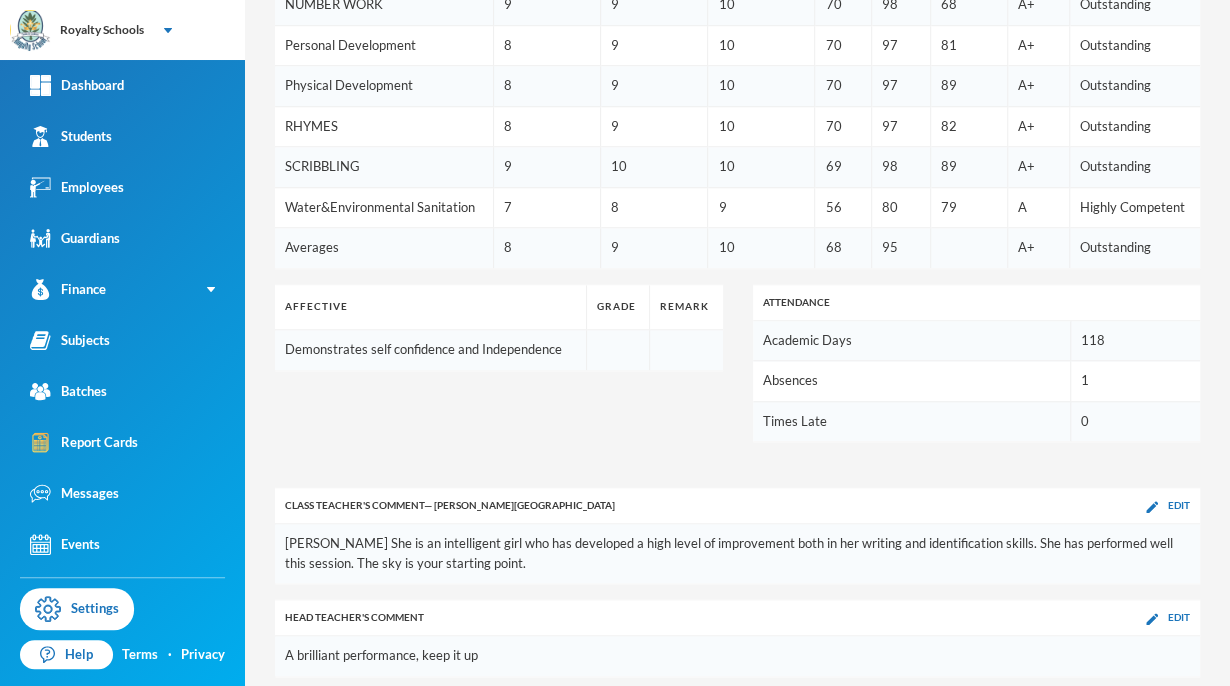 scroll, scrollTop: 18, scrollLeft: 0, axis: vertical 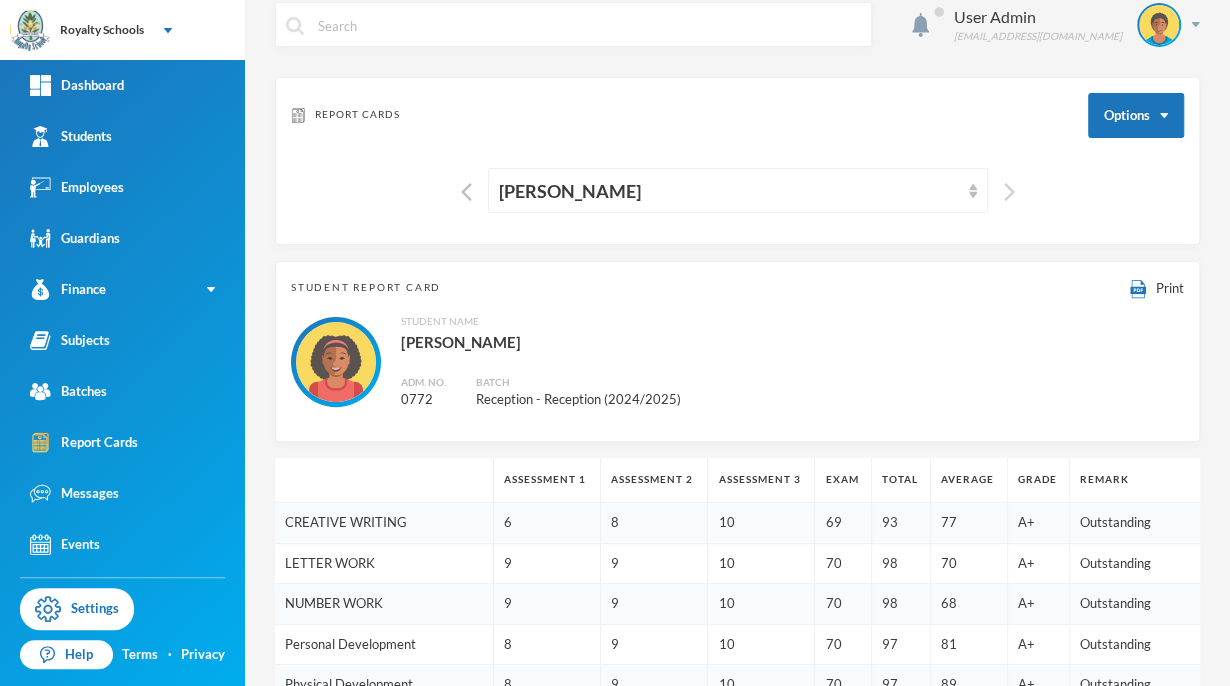 click at bounding box center [1009, 192] 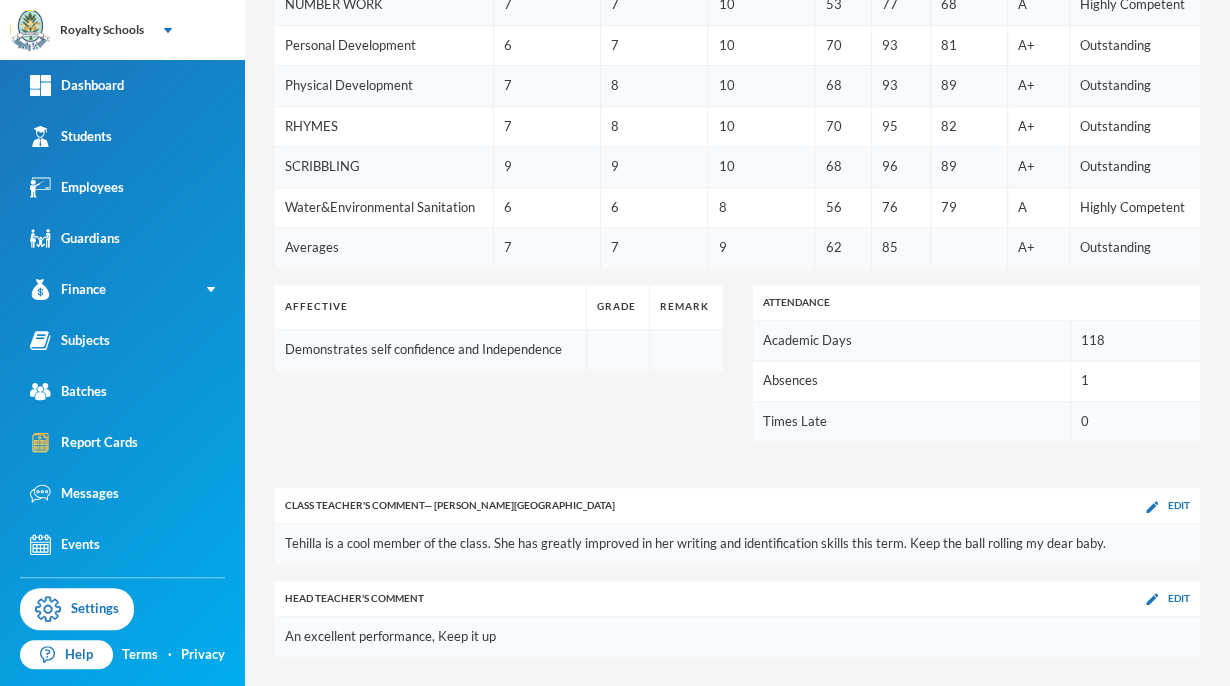 scroll, scrollTop: 18, scrollLeft: 0, axis: vertical 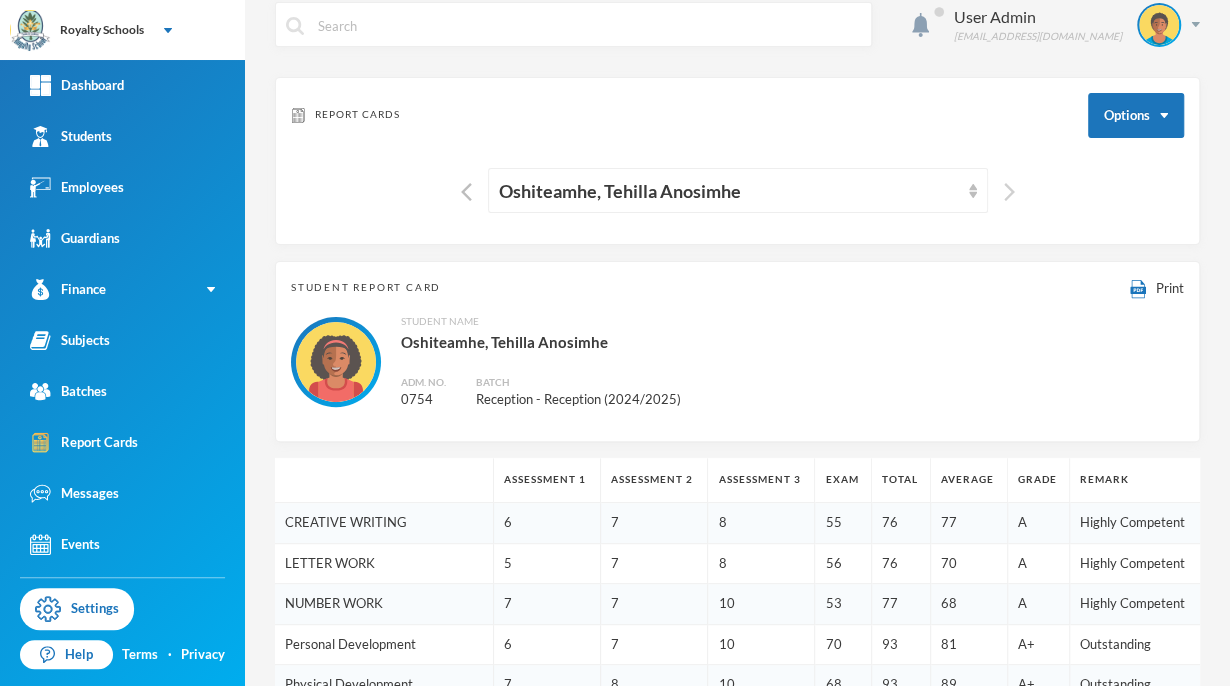 click at bounding box center (1009, 192) 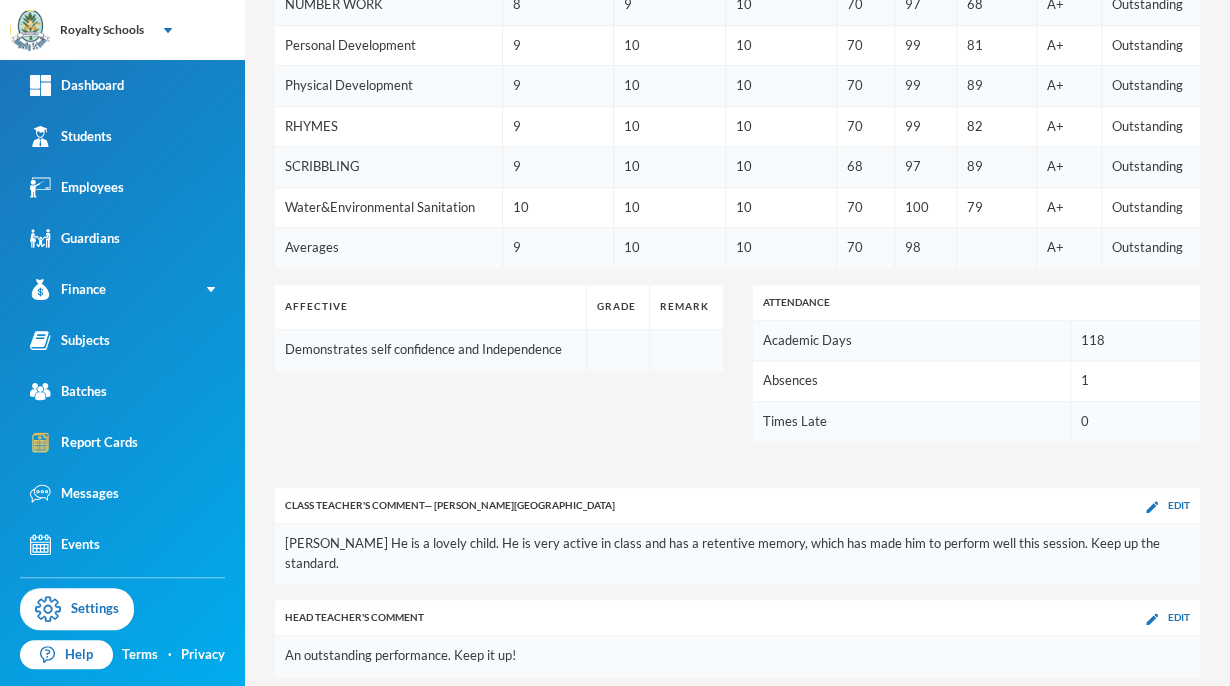 scroll, scrollTop: 18, scrollLeft: 0, axis: vertical 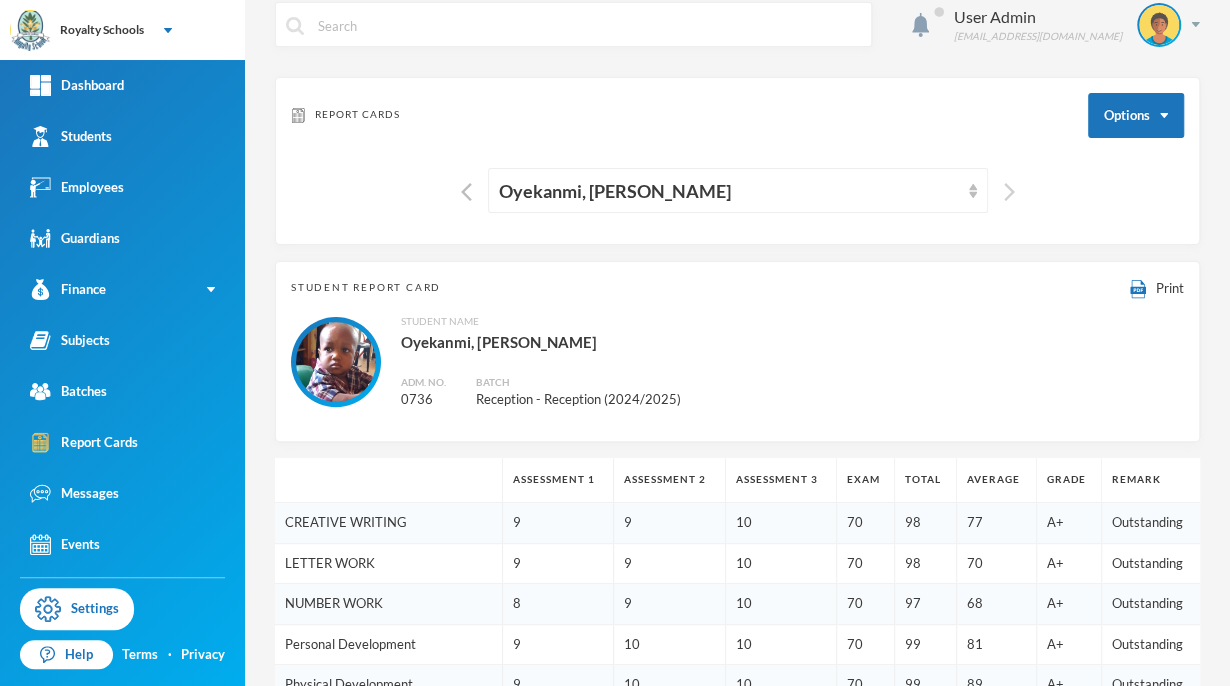click at bounding box center (1009, 192) 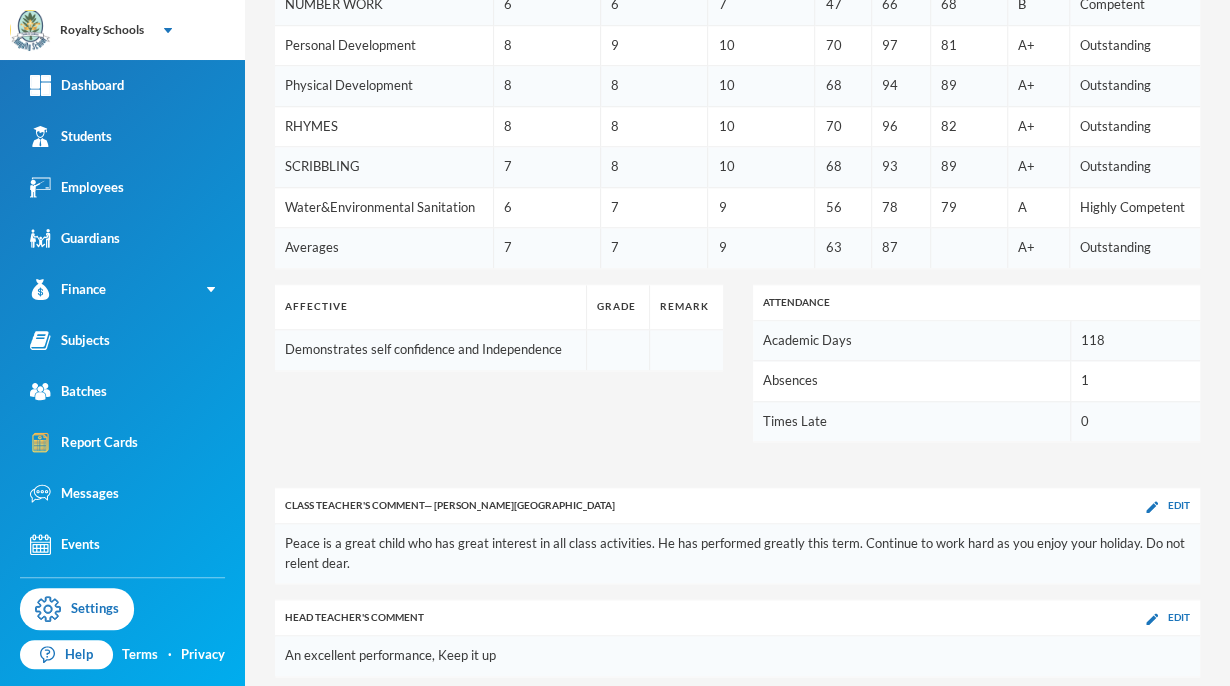 scroll, scrollTop: 18, scrollLeft: 0, axis: vertical 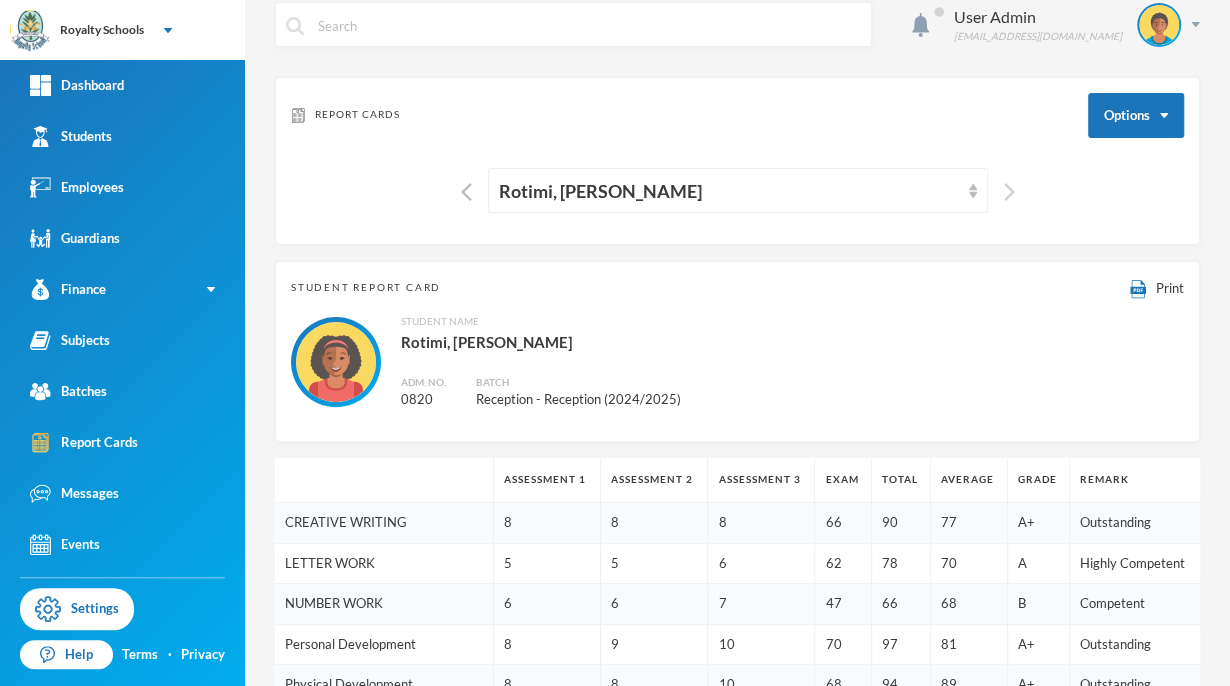 click at bounding box center [1009, 192] 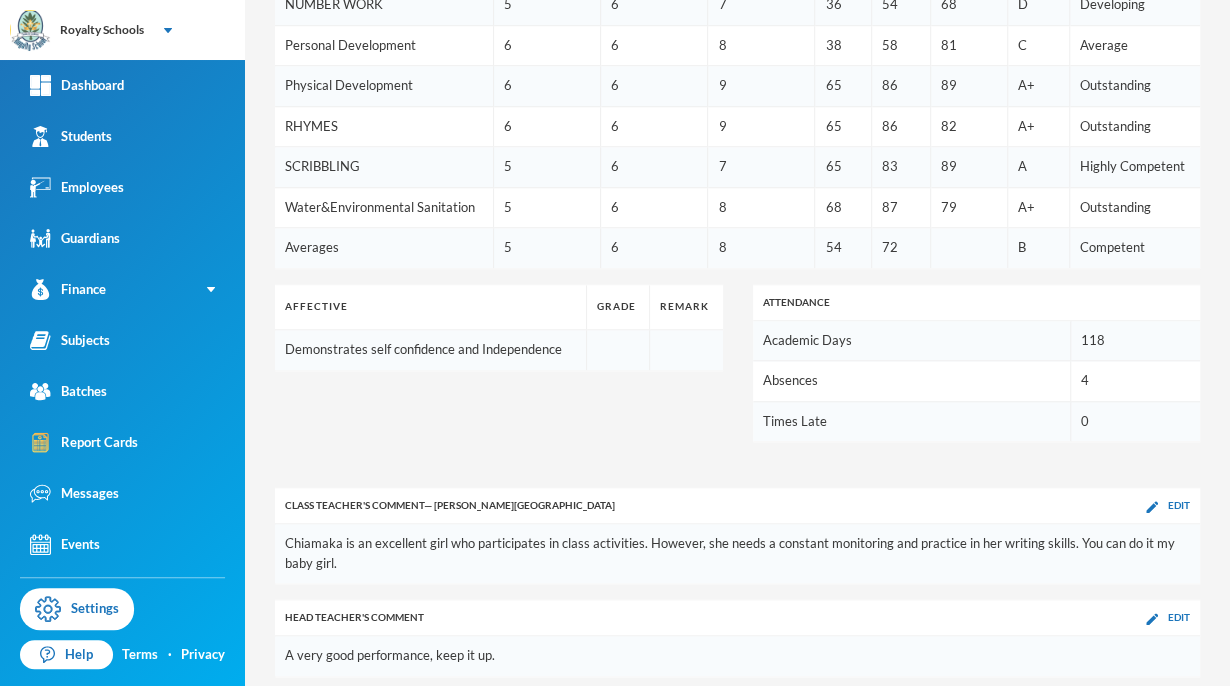 scroll, scrollTop: 18, scrollLeft: 0, axis: vertical 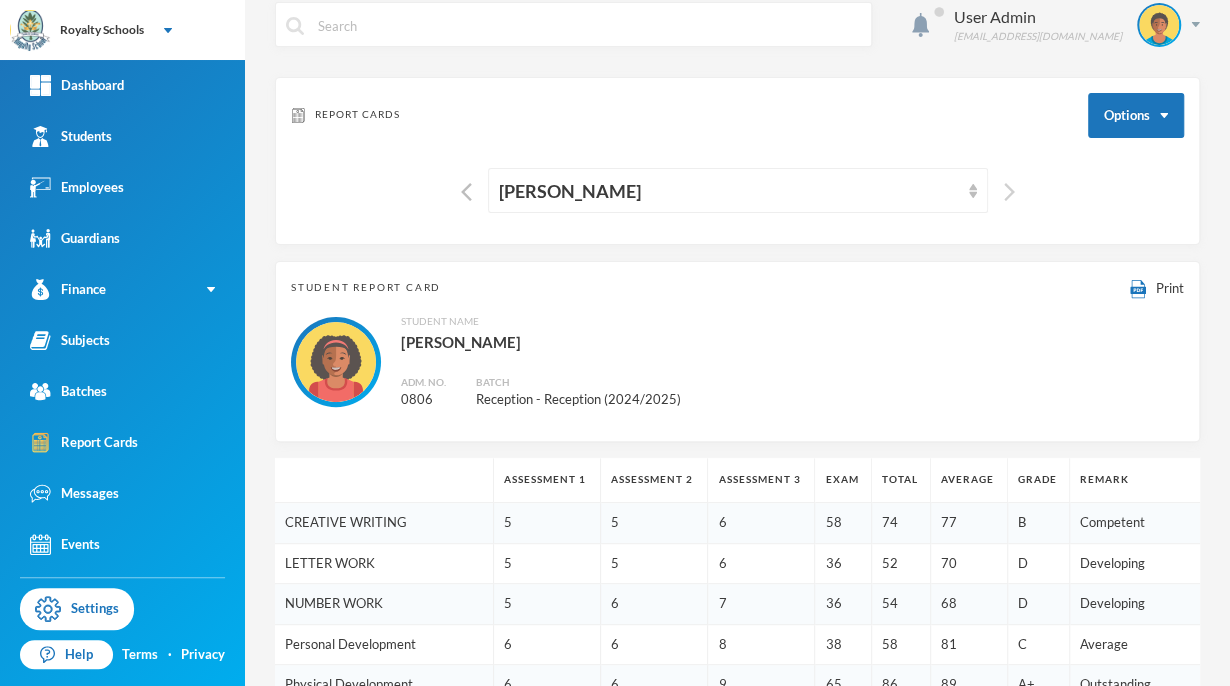 click at bounding box center [1009, 192] 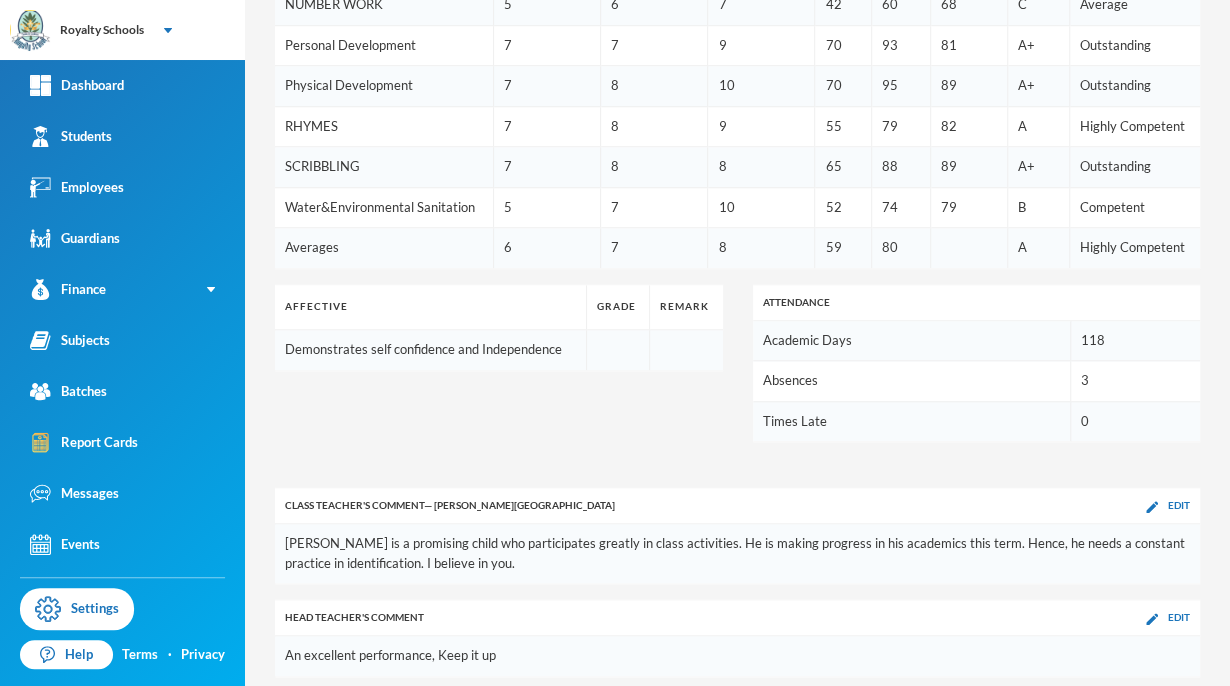 scroll, scrollTop: 18, scrollLeft: 0, axis: vertical 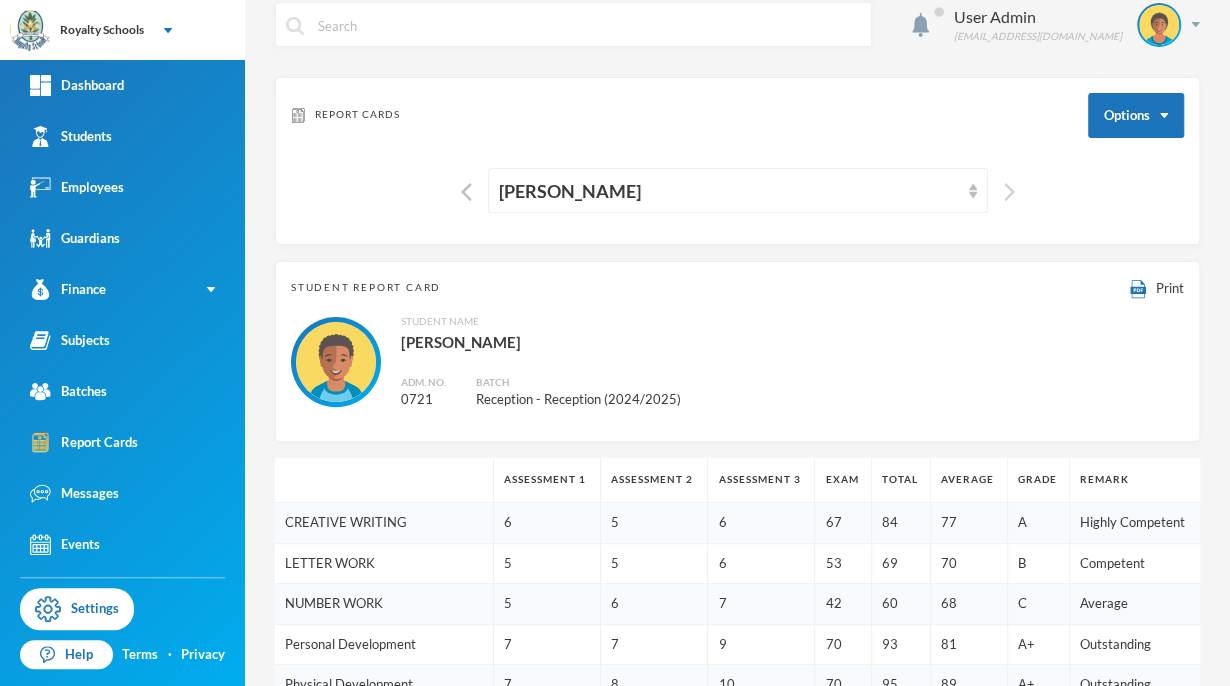 click at bounding box center (1009, 192) 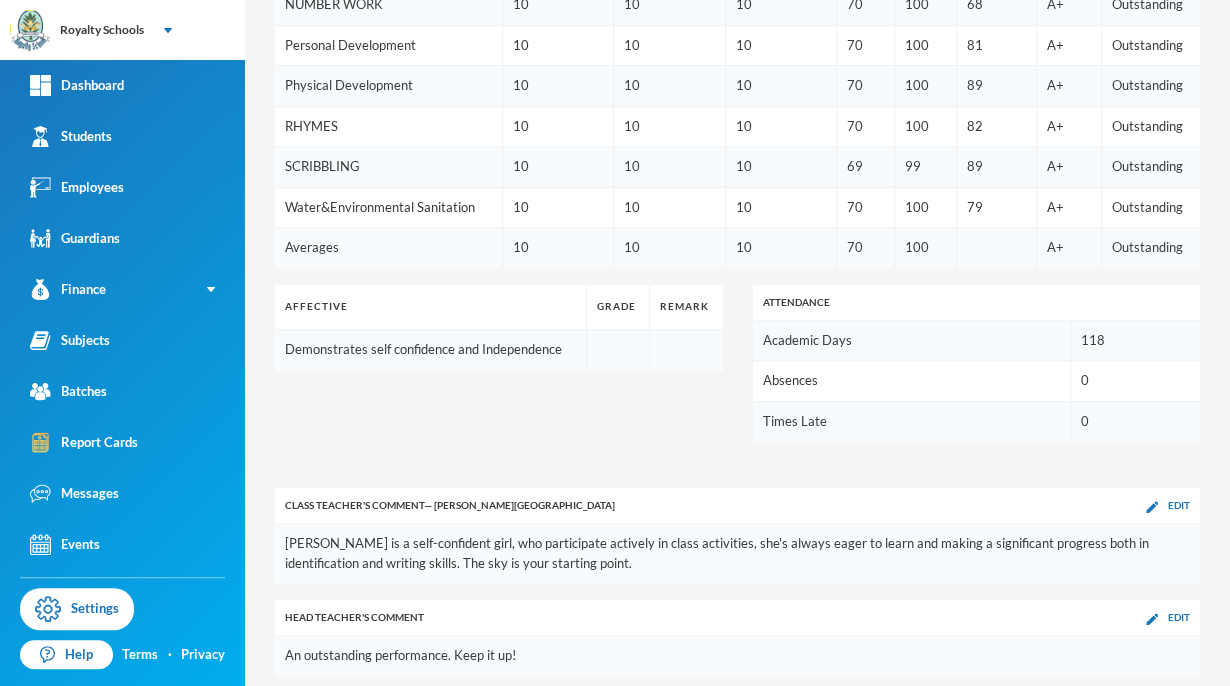 scroll, scrollTop: 18, scrollLeft: 0, axis: vertical 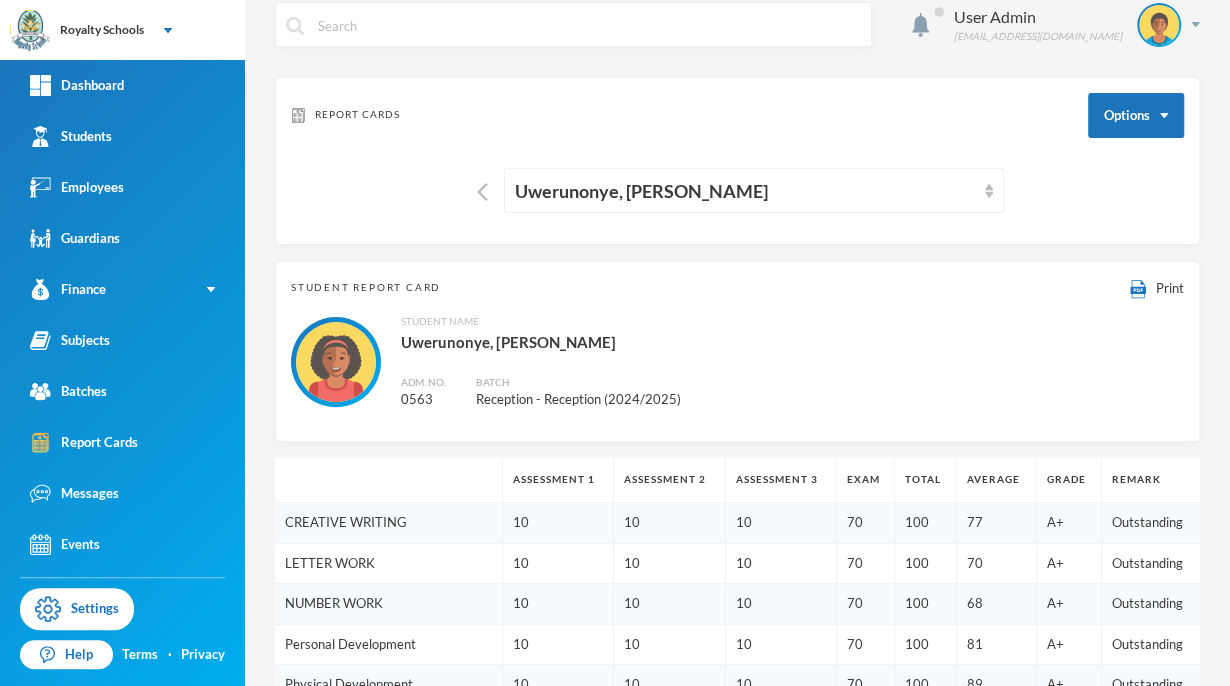 click on "Student Report Card Print Student Name Uwerunonye, [PERSON_NAME]. No. 0563 Batch Reception - Reception (2024/2025)" at bounding box center [737, 351] 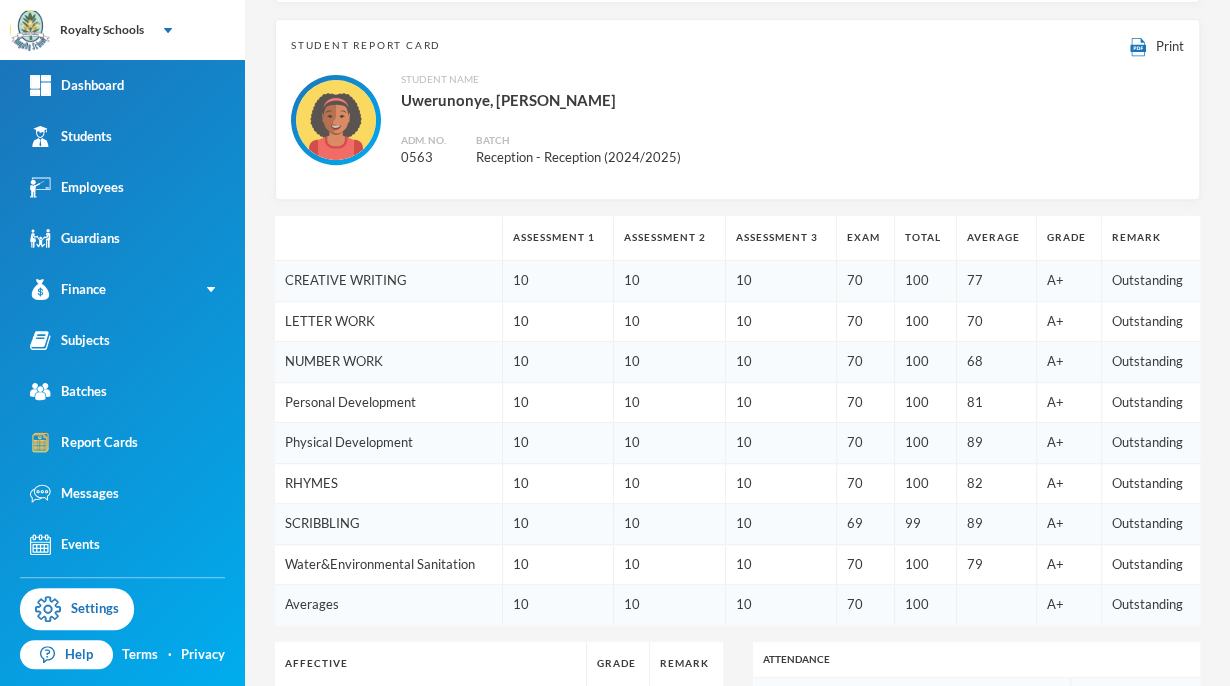 scroll, scrollTop: 259, scrollLeft: 0, axis: vertical 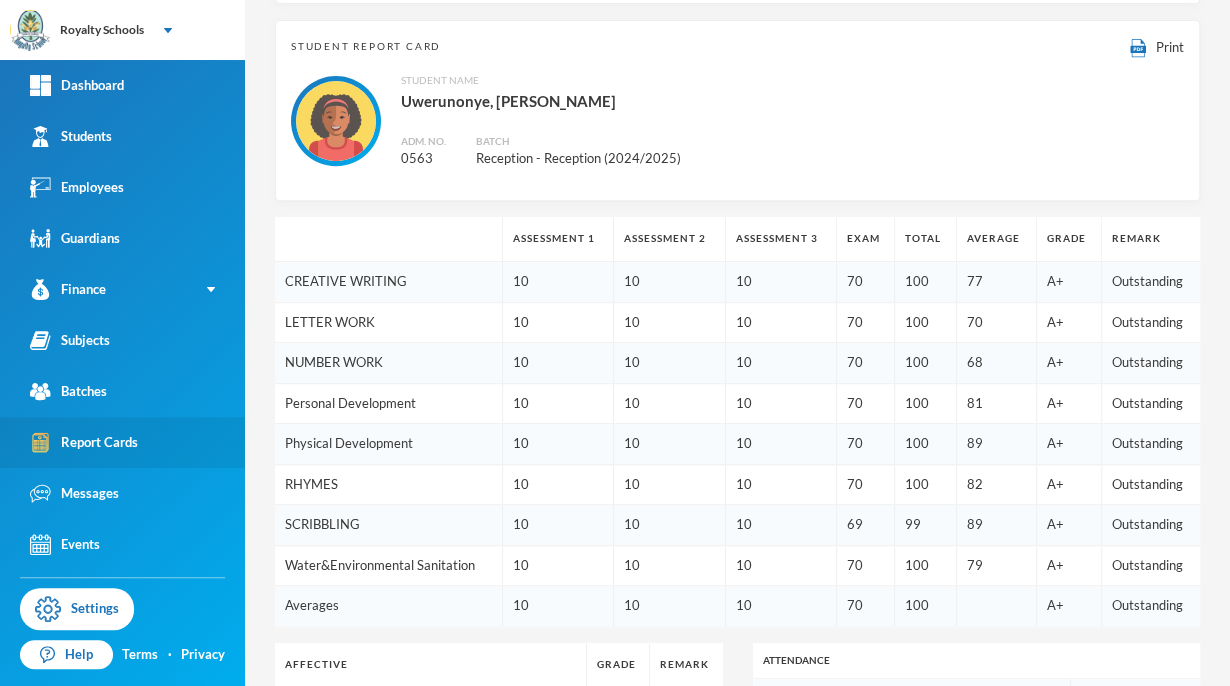 click on "Report Cards" at bounding box center [122, 442] 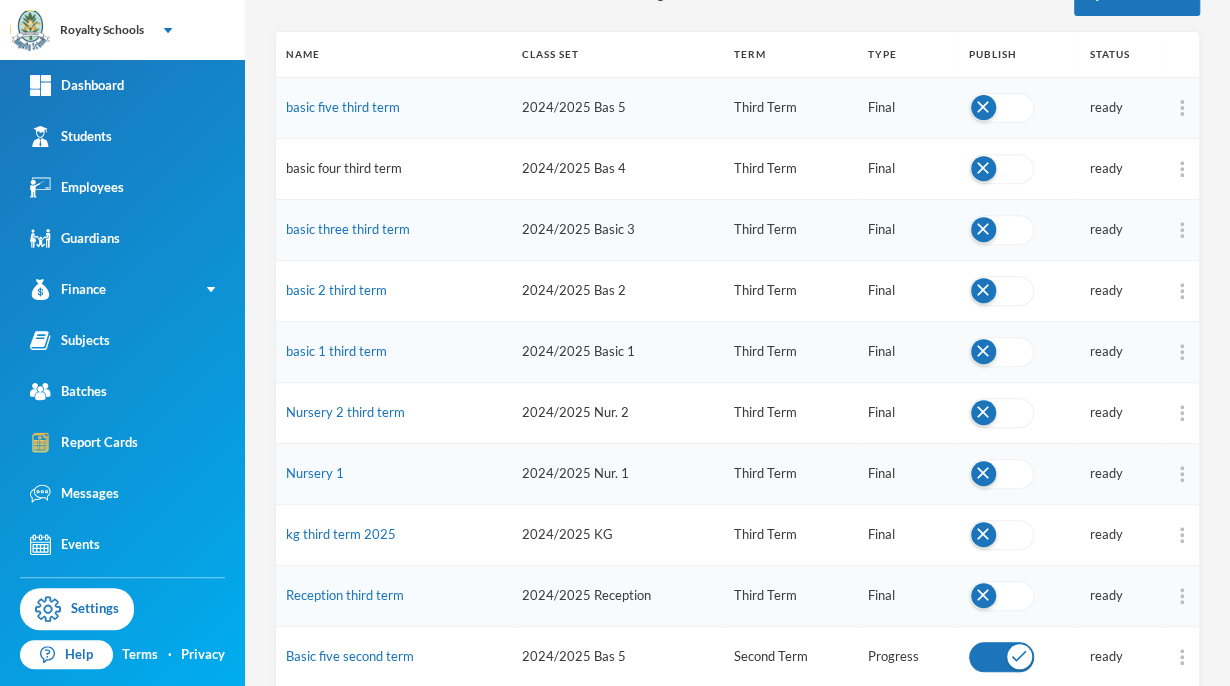 click on "basic four third term" at bounding box center (344, 168) 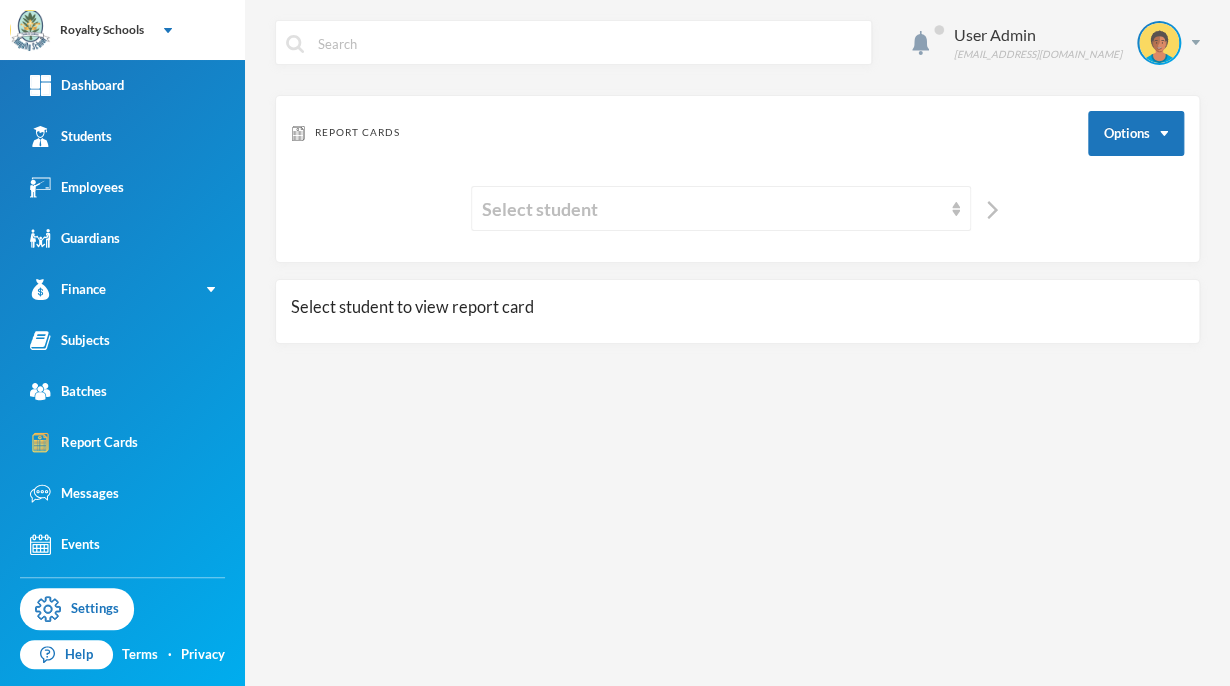 scroll, scrollTop: 0, scrollLeft: 0, axis: both 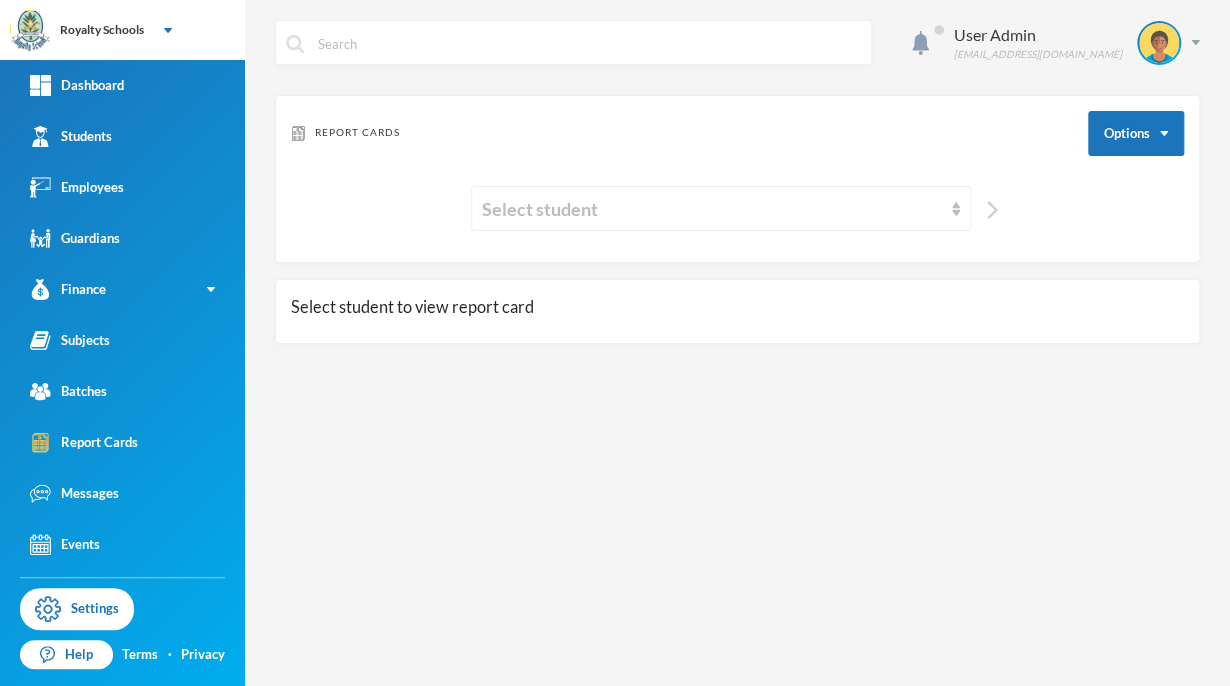 click at bounding box center (992, 210) 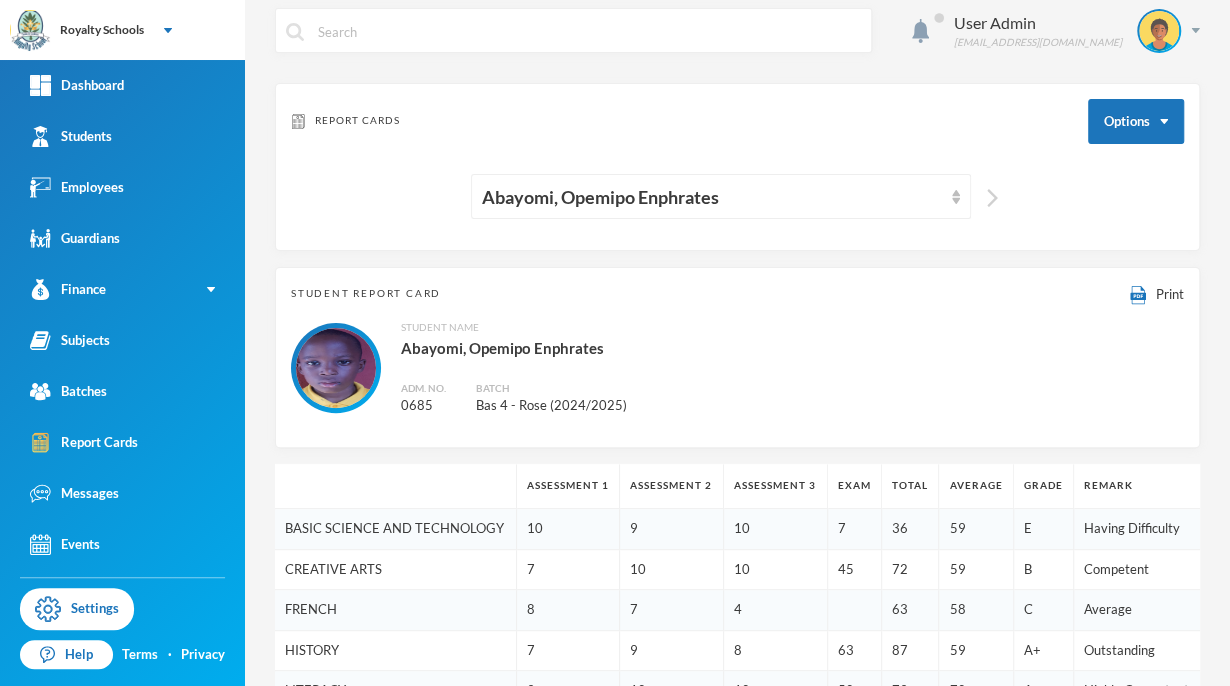 scroll, scrollTop: 0, scrollLeft: 0, axis: both 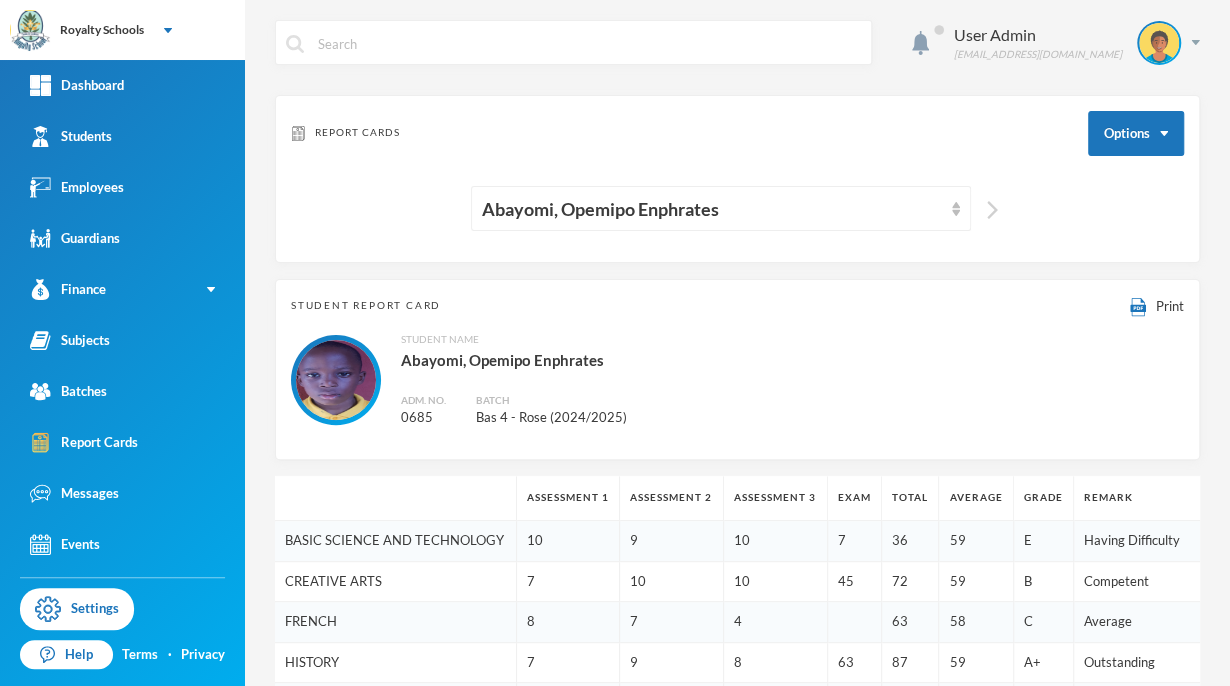 click at bounding box center [992, 210] 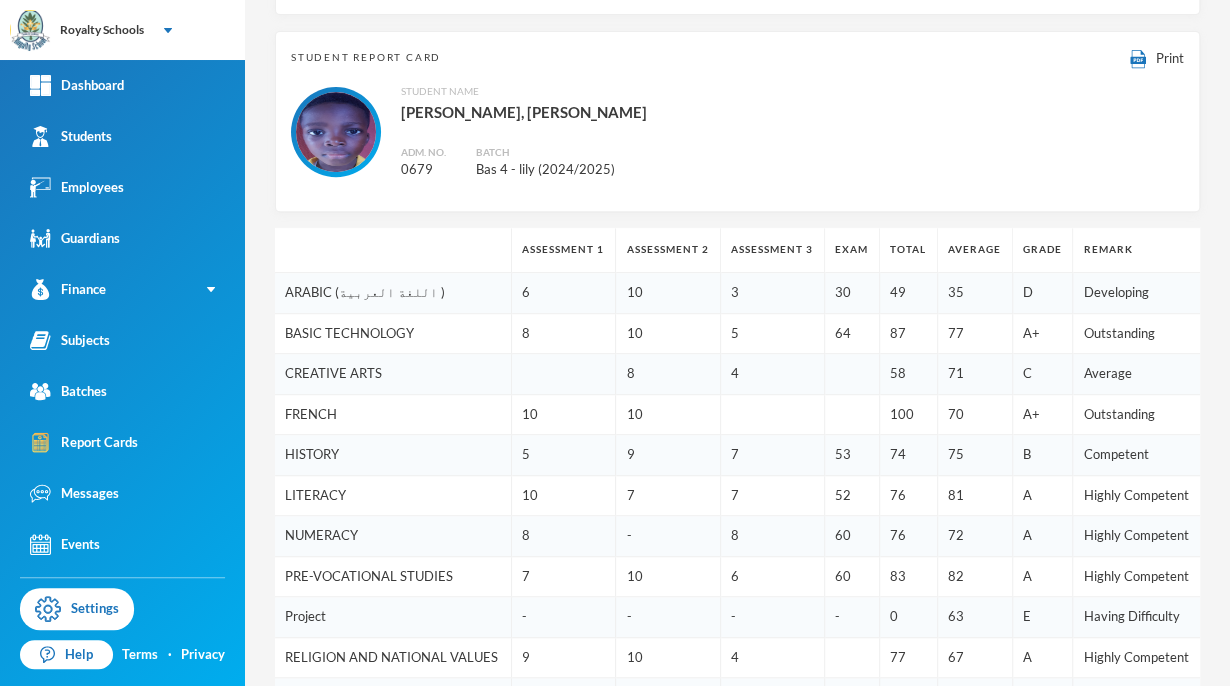 scroll, scrollTop: 0, scrollLeft: 0, axis: both 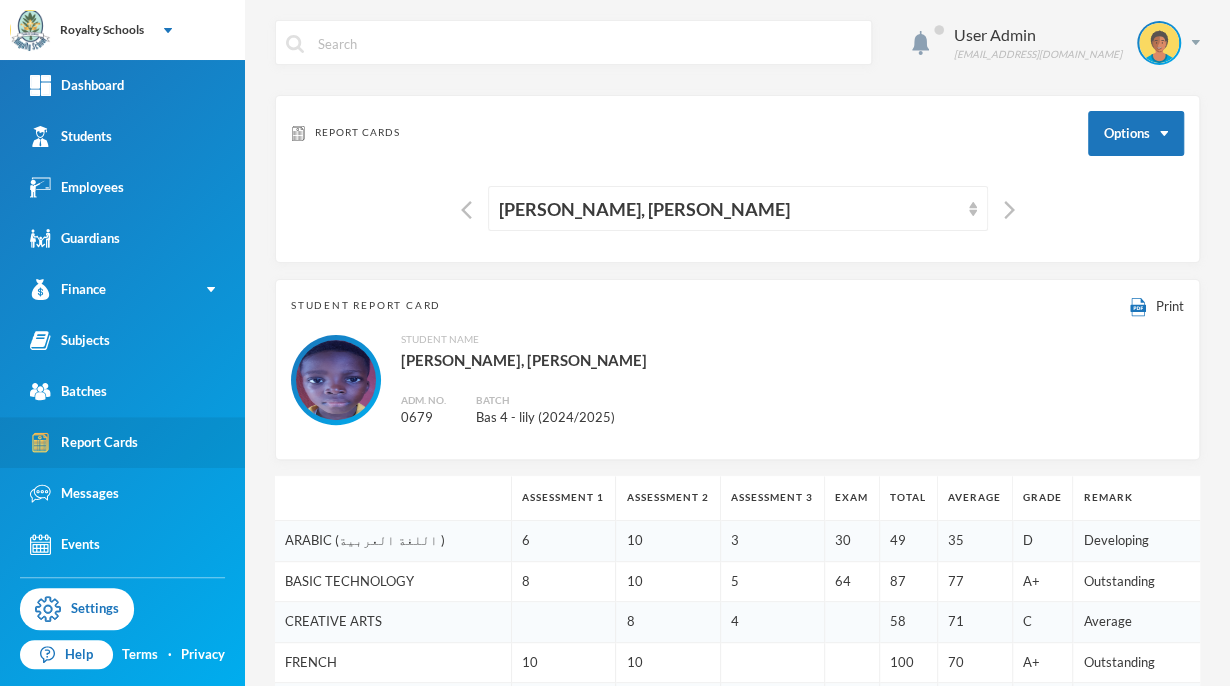 click on "Report Cards" at bounding box center (122, 442) 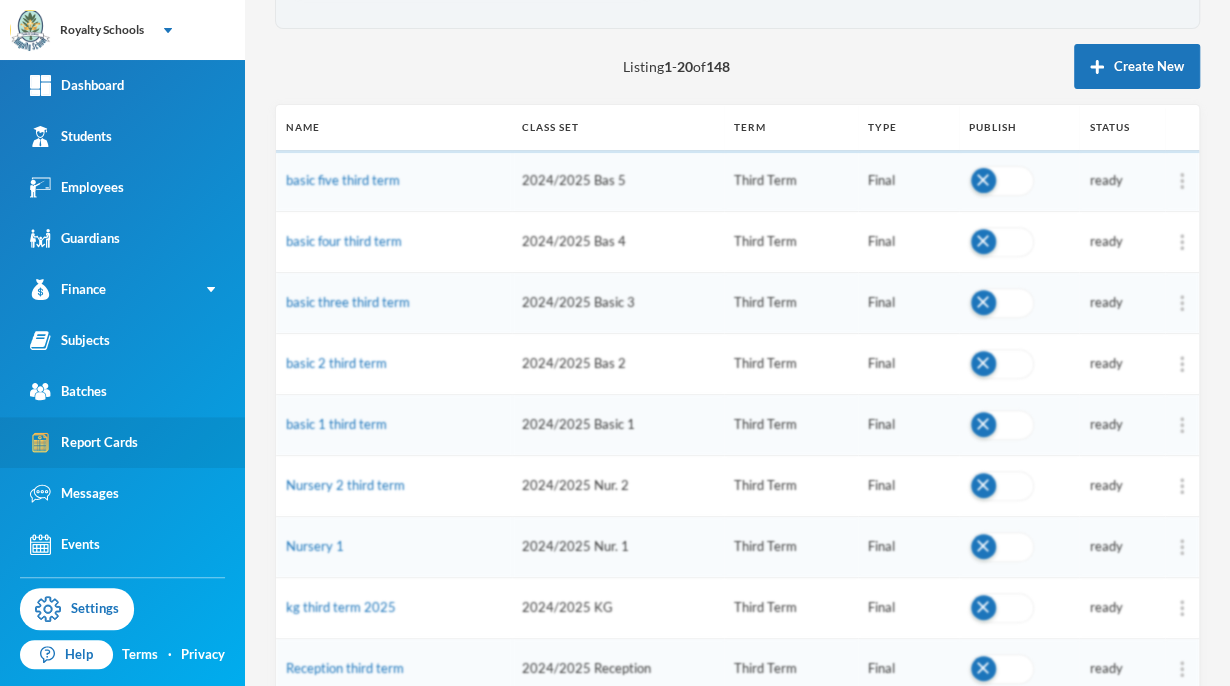 scroll, scrollTop: 187, scrollLeft: 0, axis: vertical 